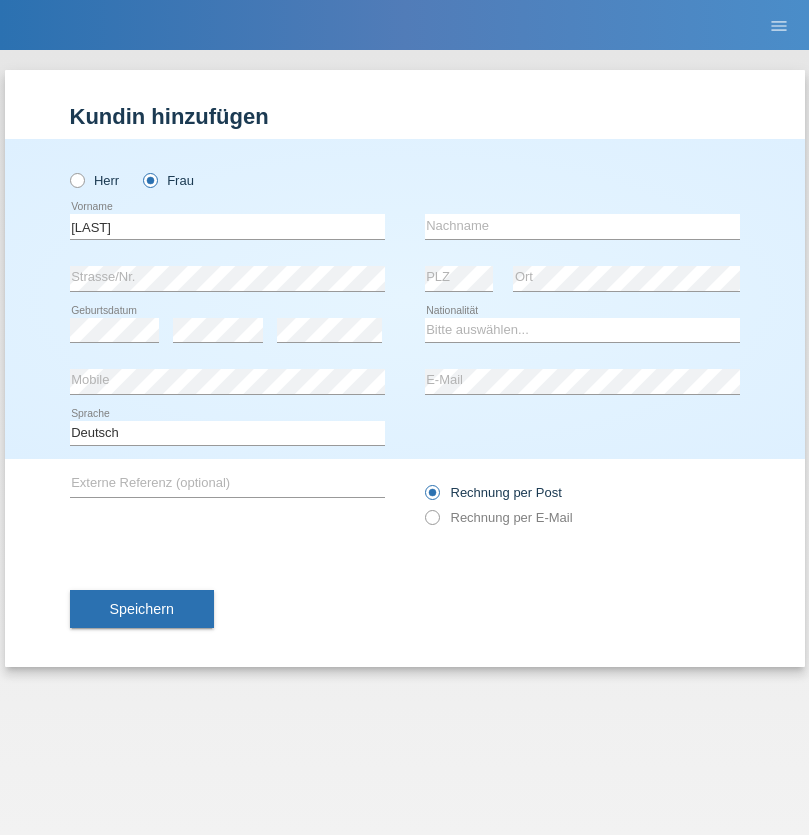 scroll, scrollTop: 0, scrollLeft: 0, axis: both 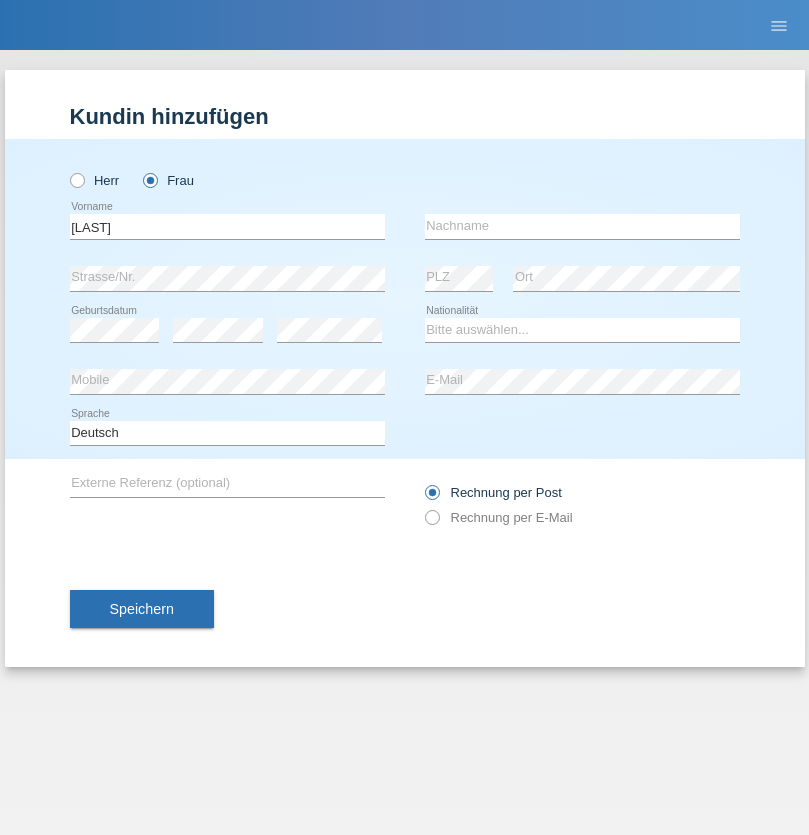 type on "[LAST]" 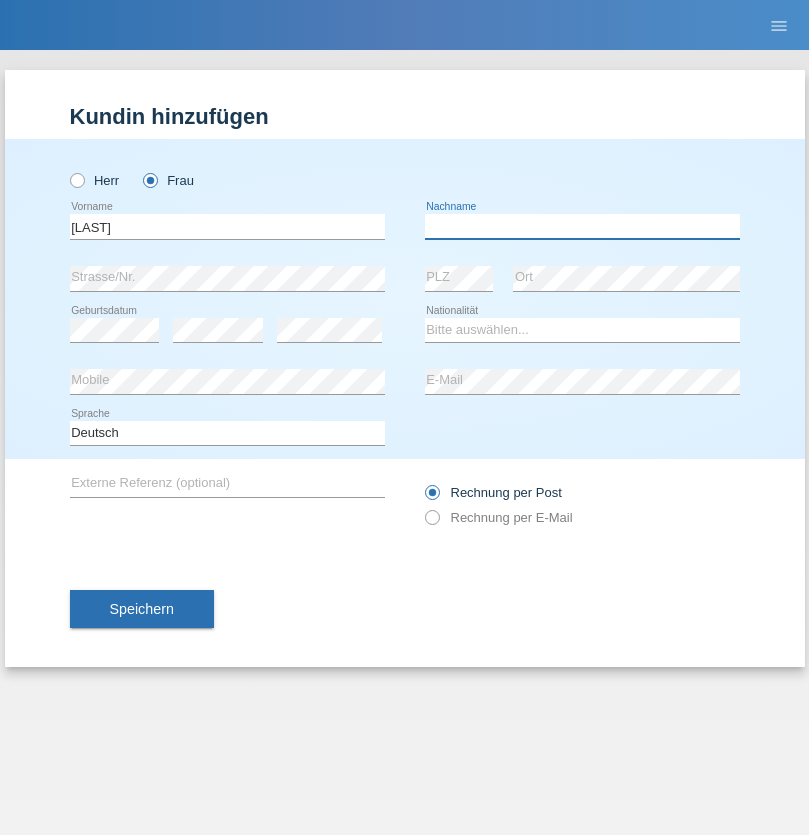 click at bounding box center [582, 226] 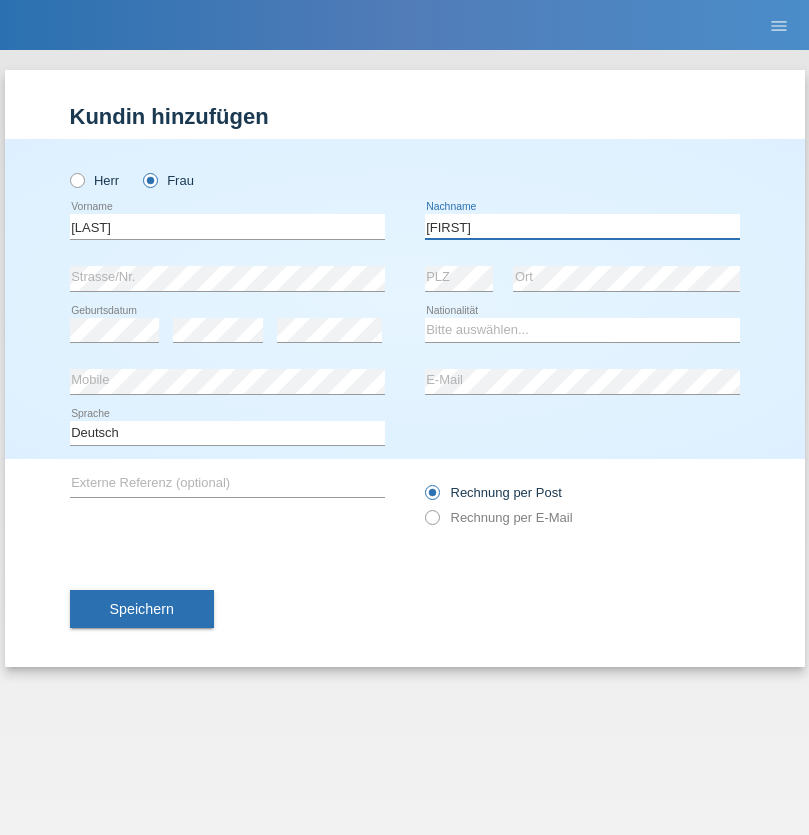 type on "[FIRST]" 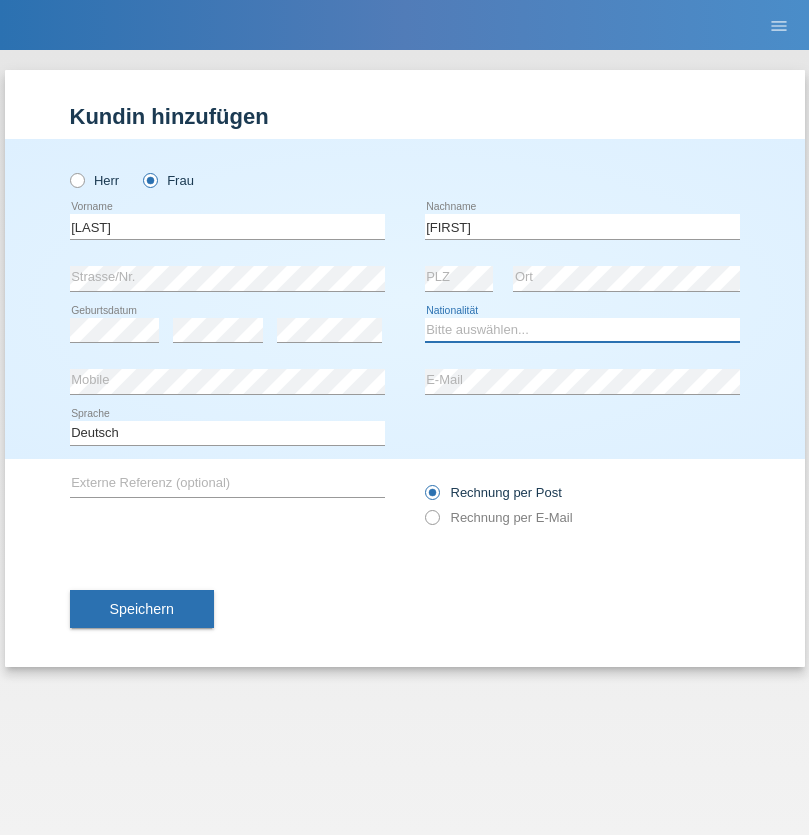 select on "PT" 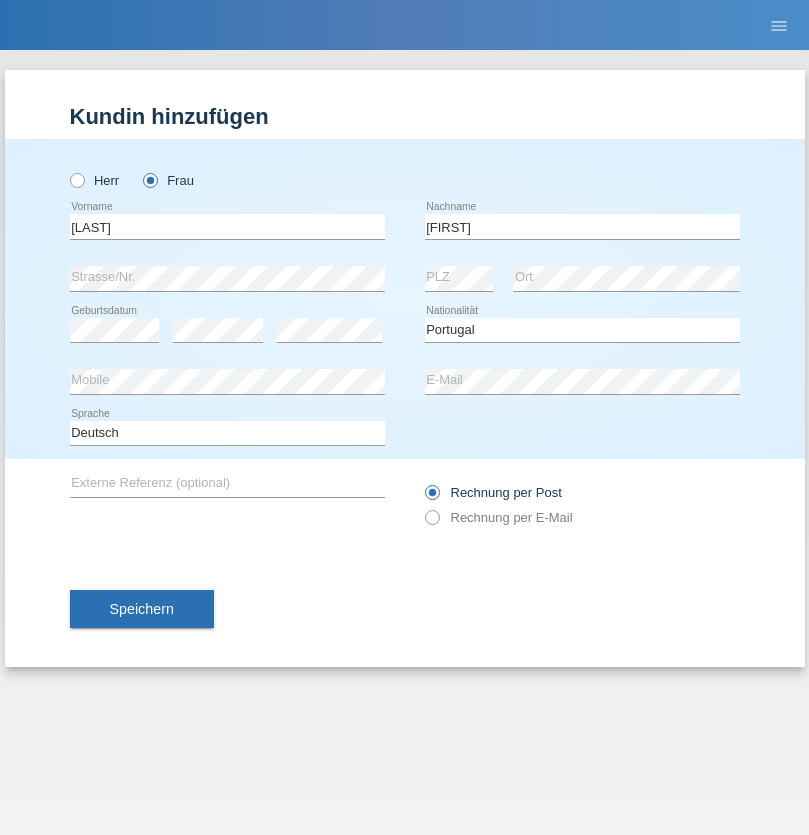 select on "C" 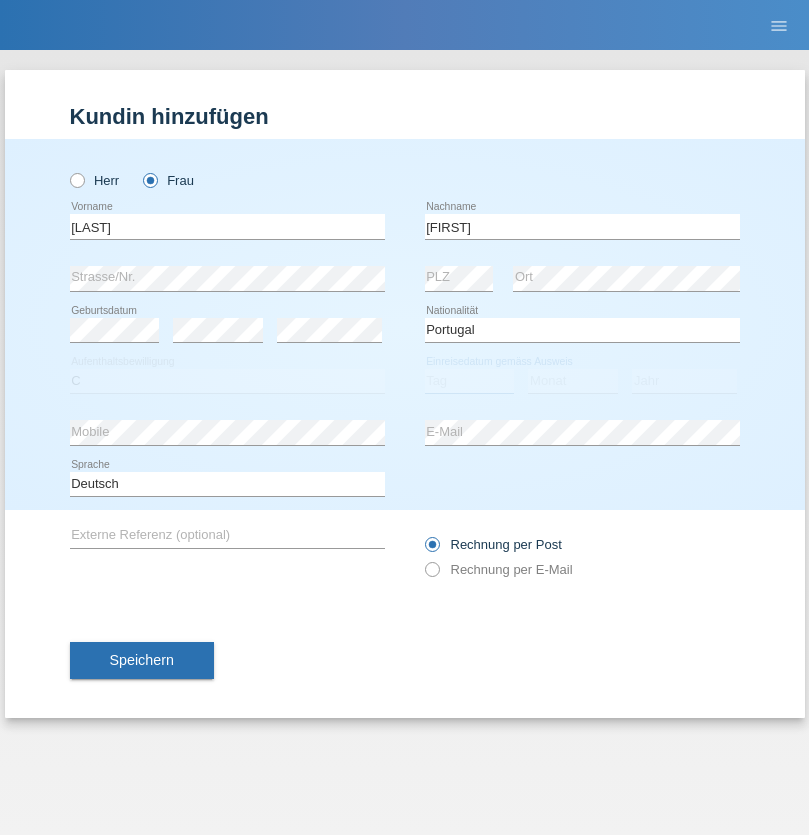 select on "15" 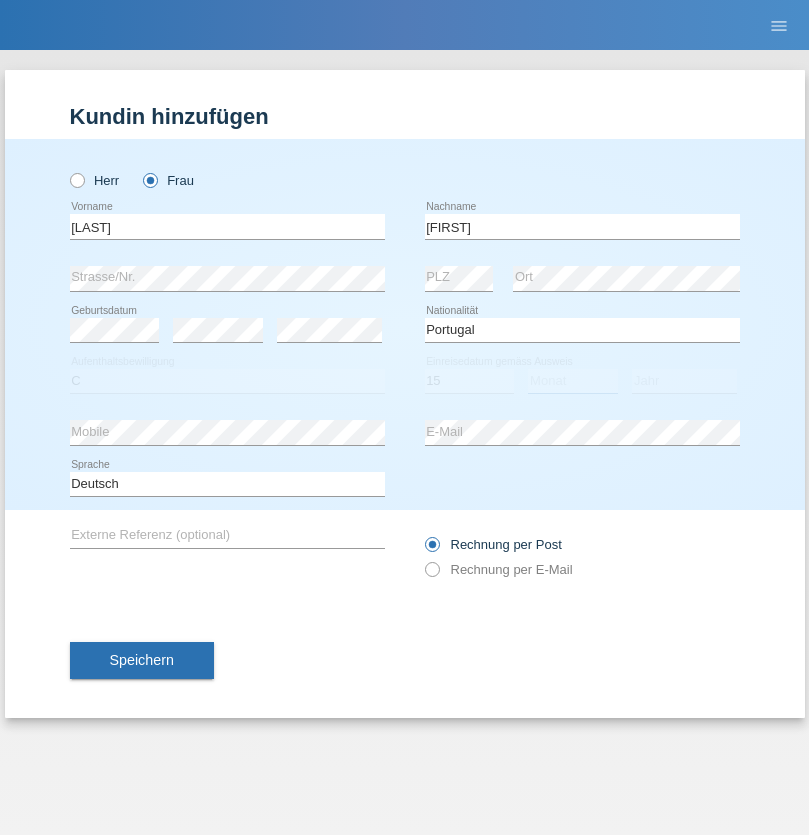 select on "12" 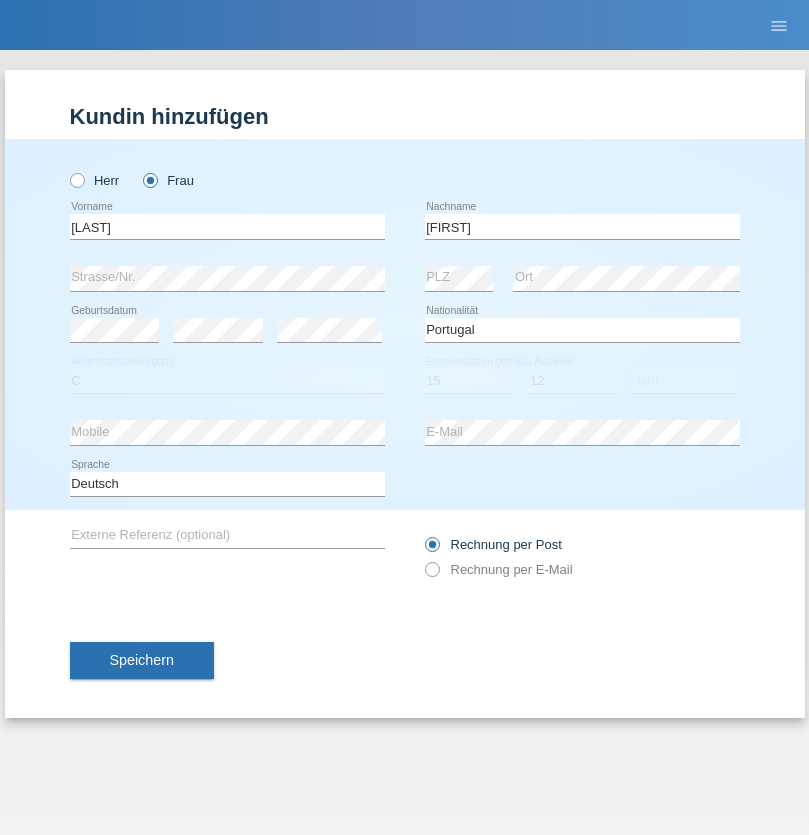 select on "2015" 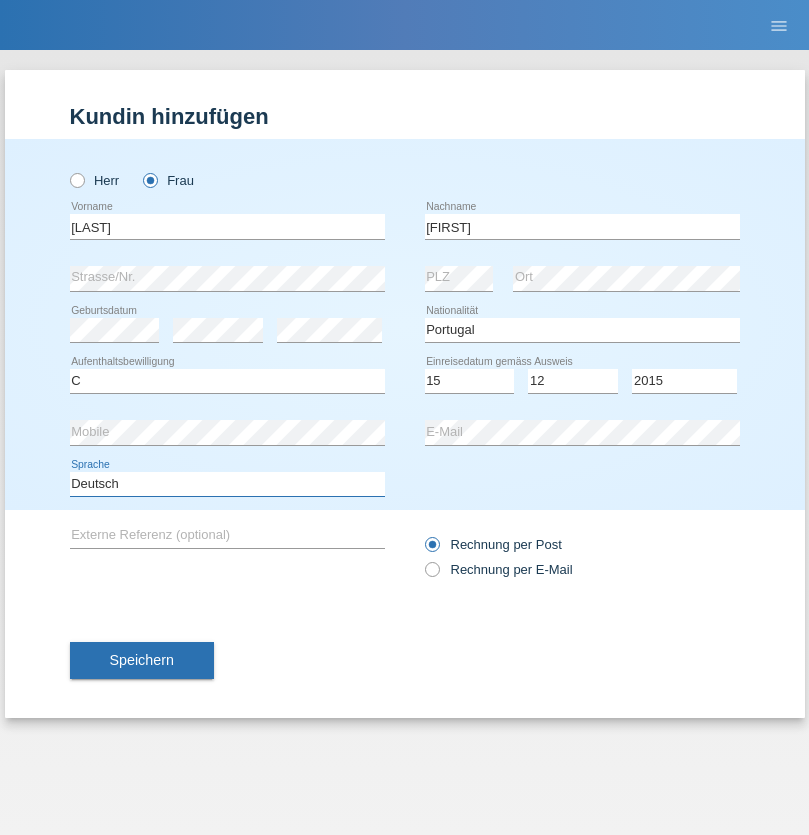select on "en" 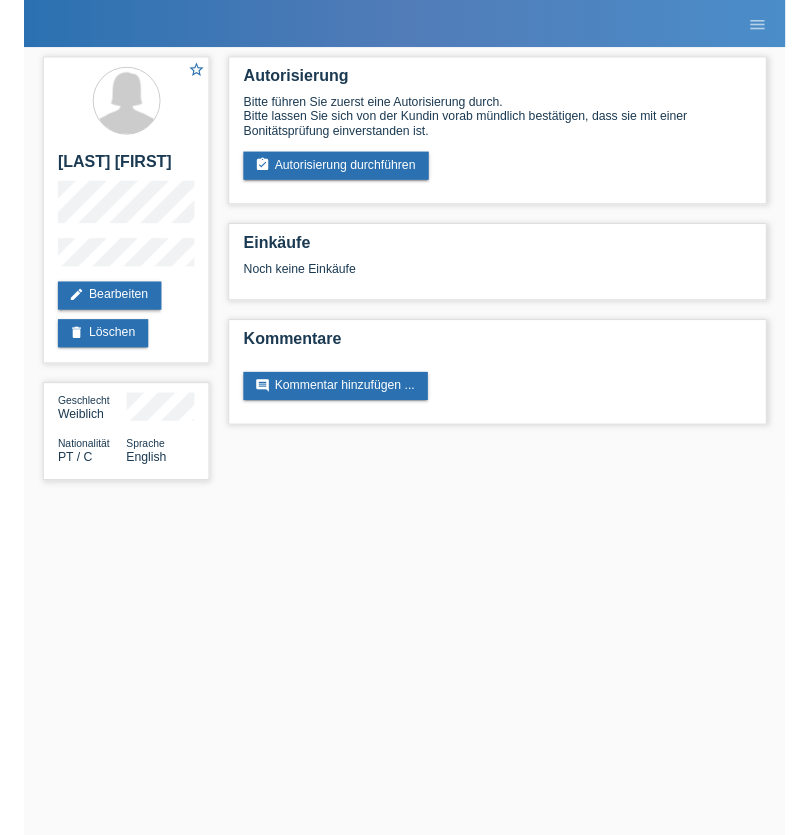scroll, scrollTop: 0, scrollLeft: 0, axis: both 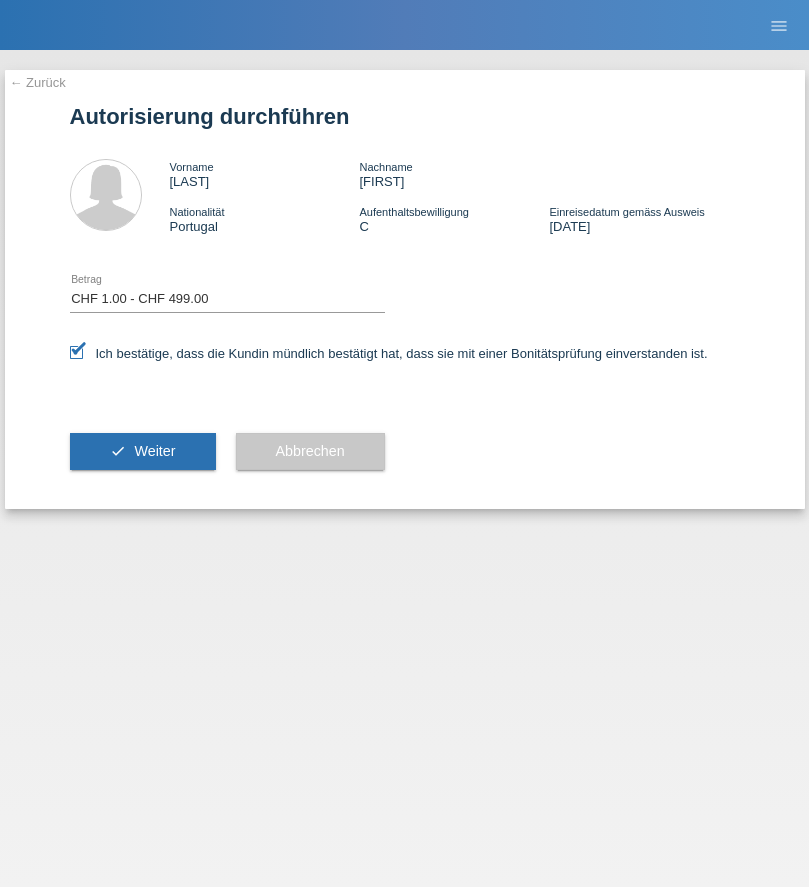 select on "1" 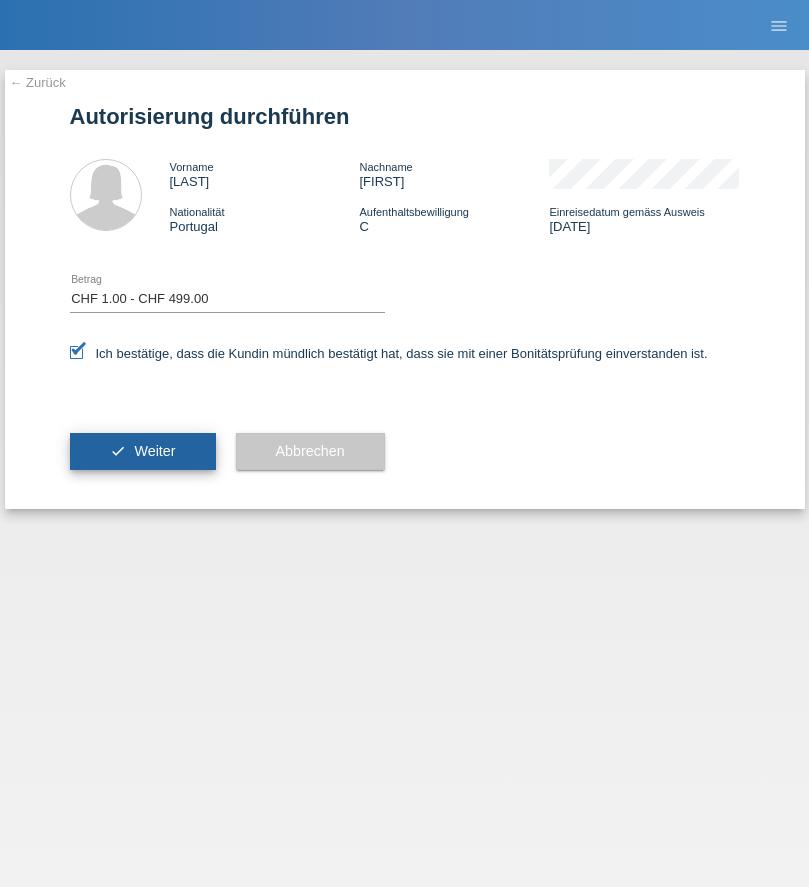 click on "Weiter" at bounding box center [154, 451] 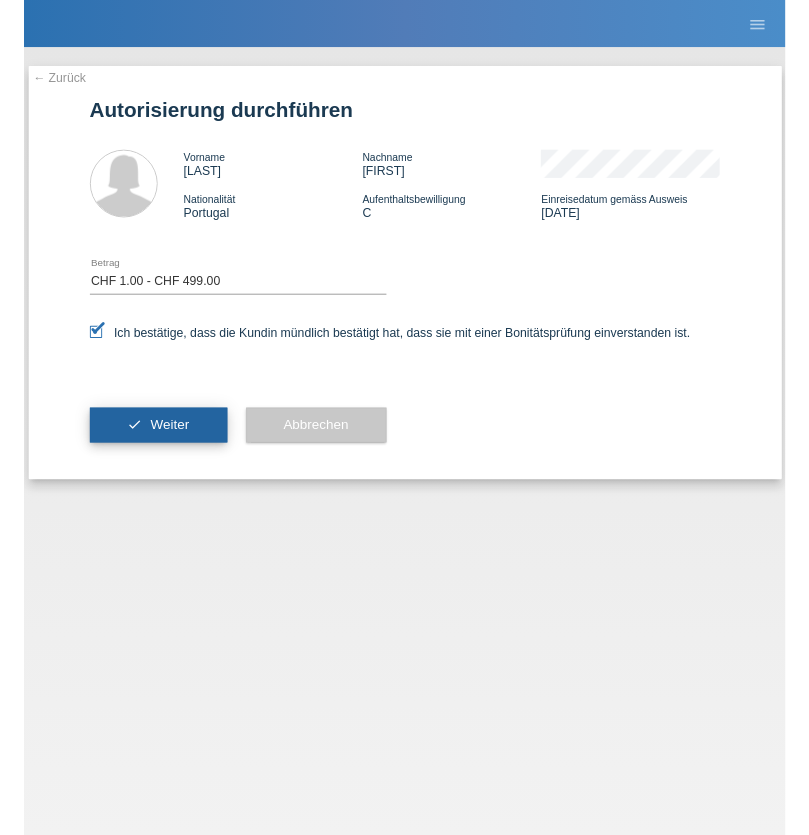 scroll, scrollTop: 0, scrollLeft: 0, axis: both 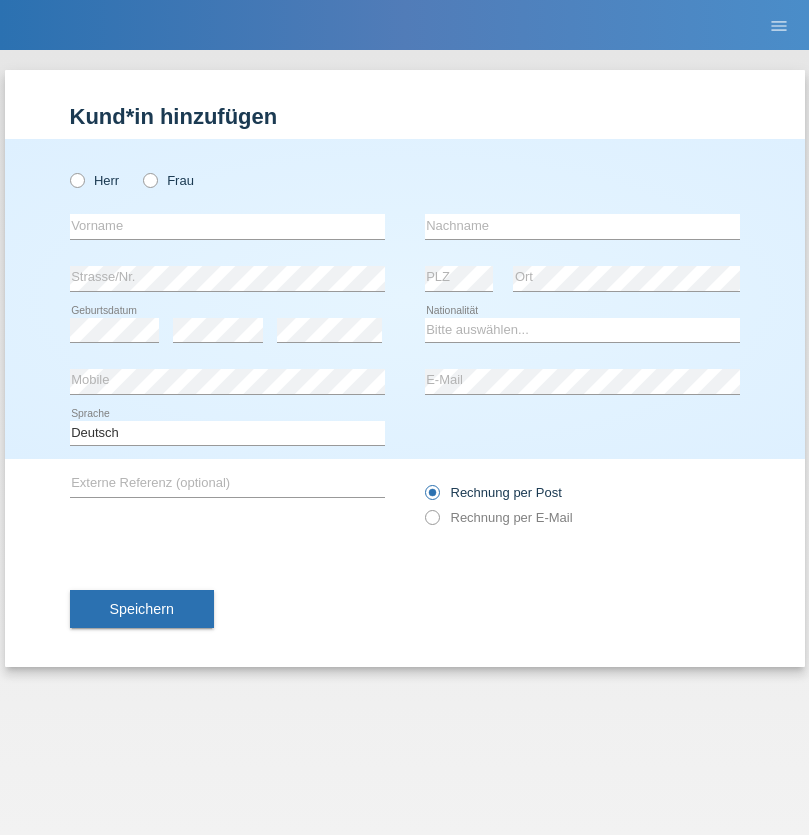 radio on "true" 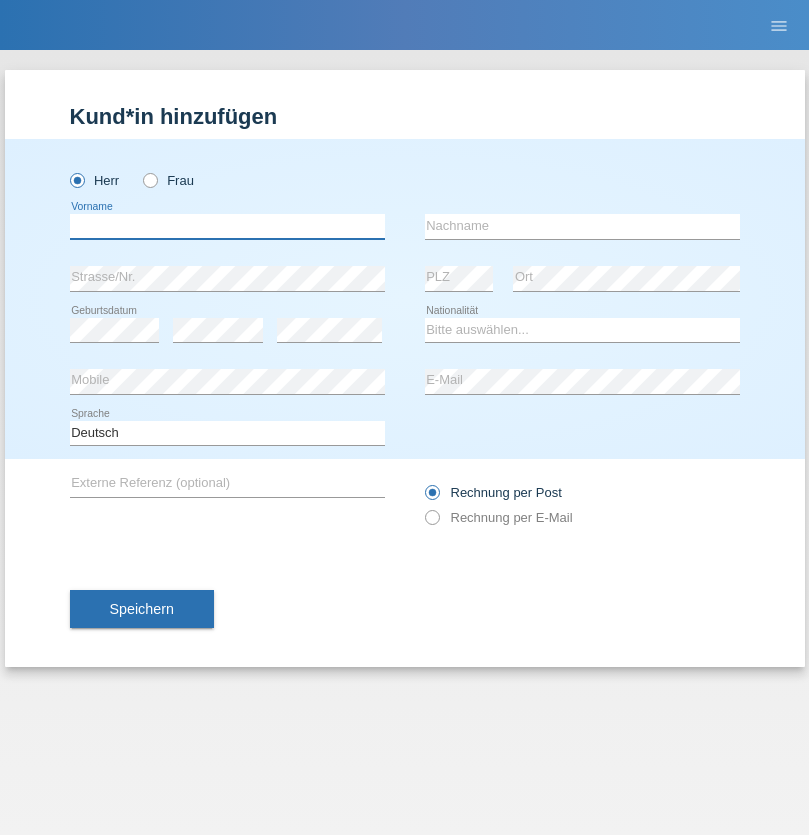 click at bounding box center [227, 226] 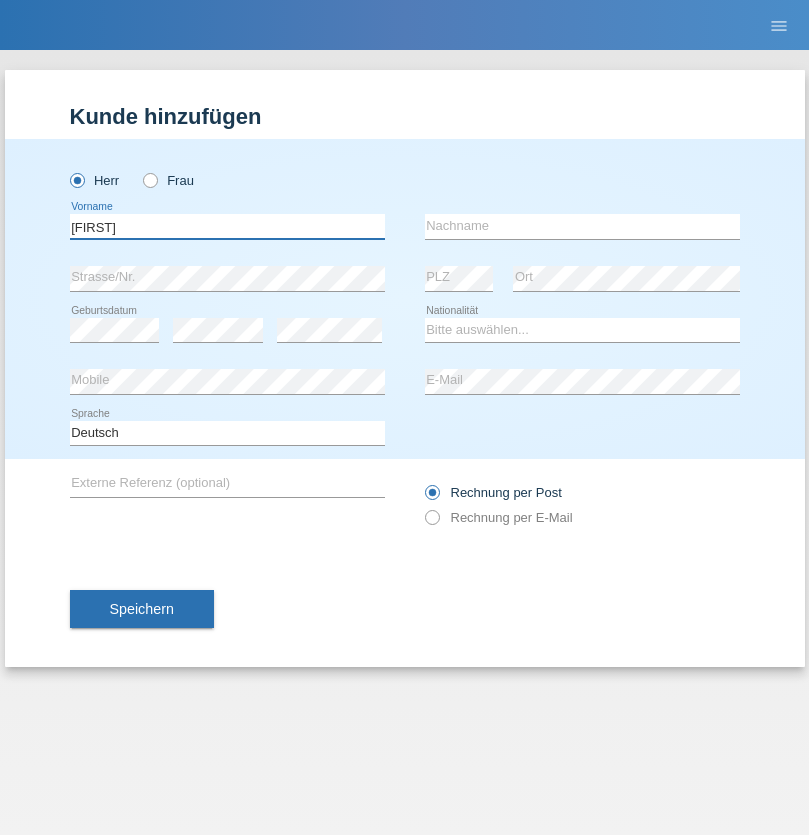 type on "Sandro" 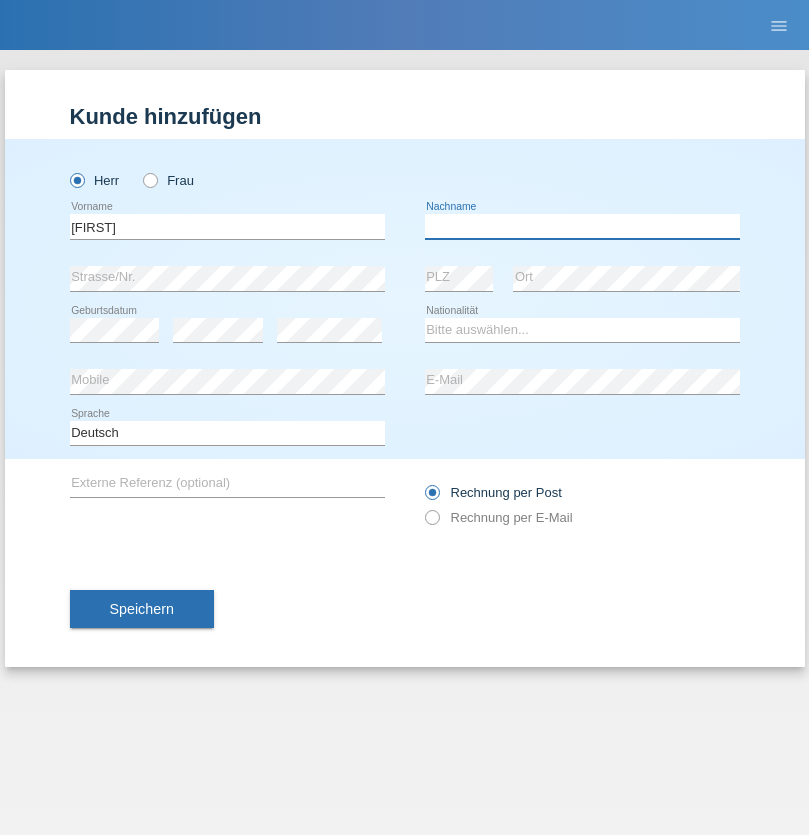 click at bounding box center (582, 226) 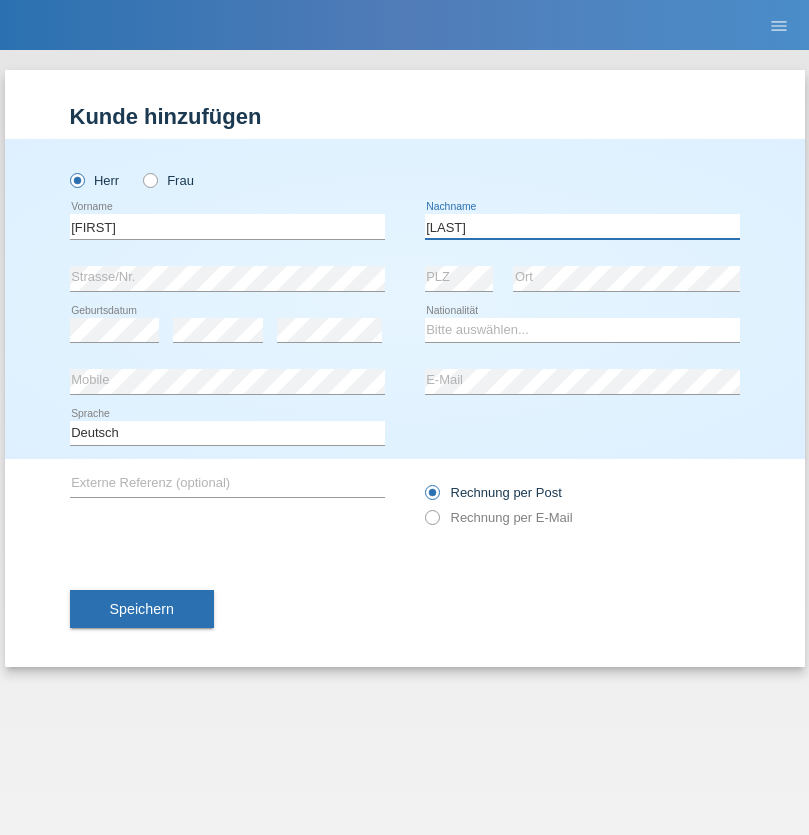 type on "[LAST]" 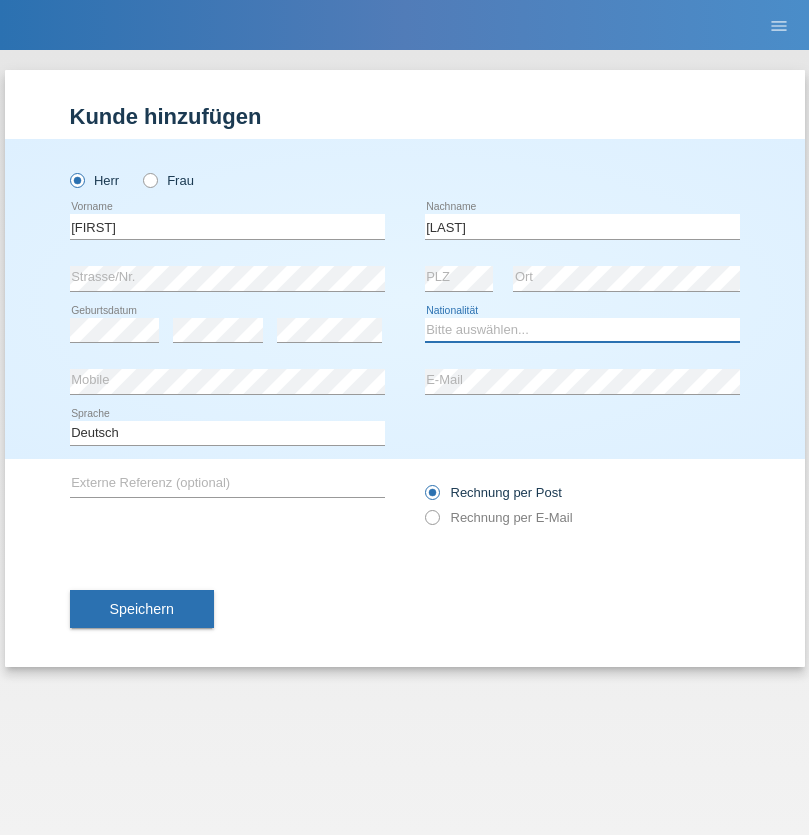 select on "CH" 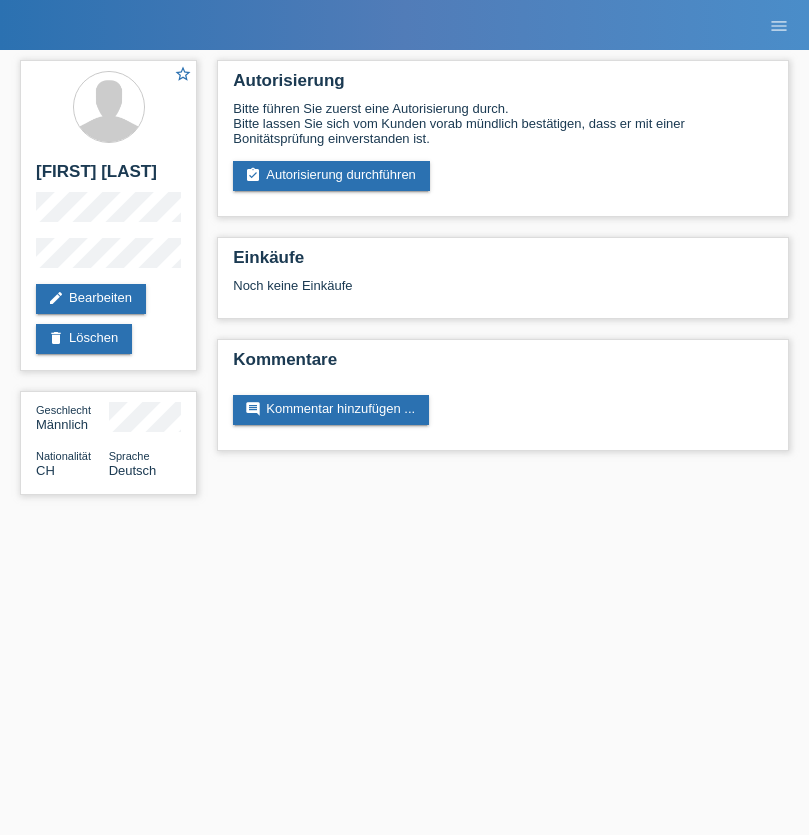 scroll, scrollTop: 0, scrollLeft: 0, axis: both 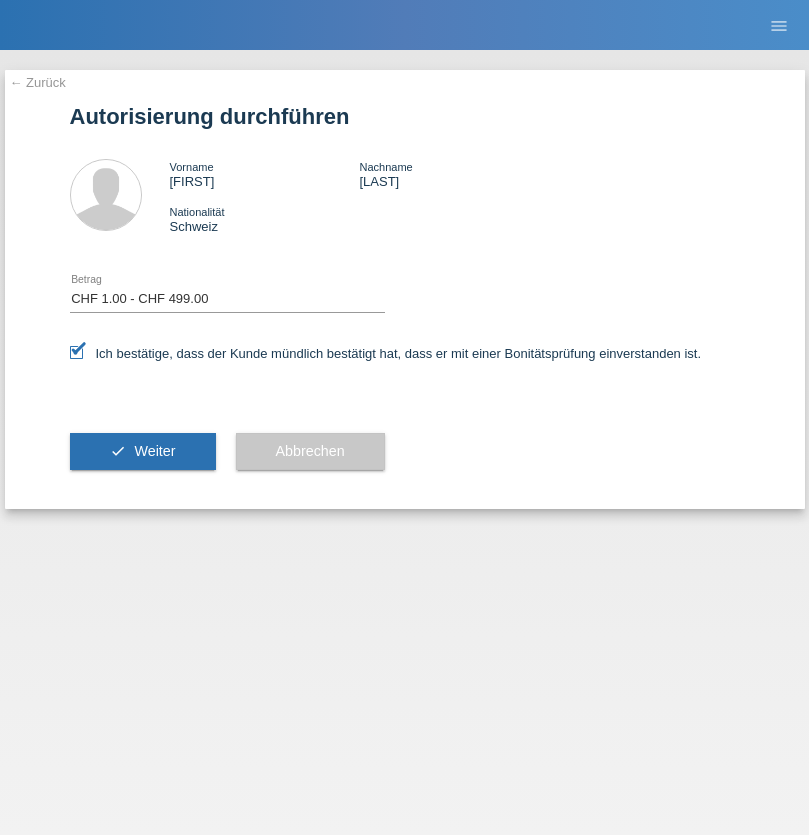 select on "1" 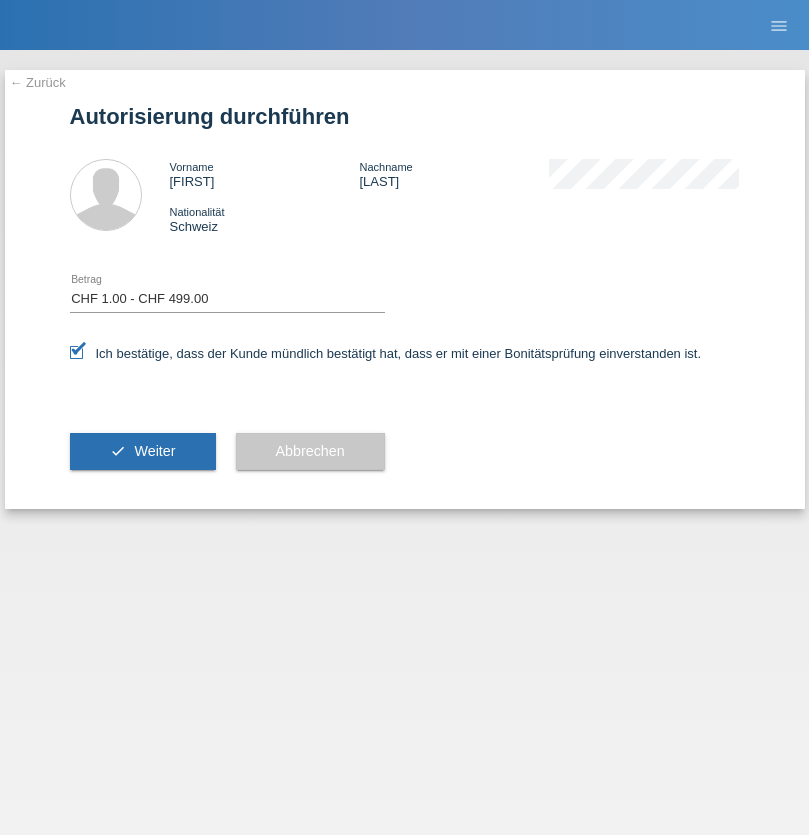 scroll, scrollTop: 0, scrollLeft: 0, axis: both 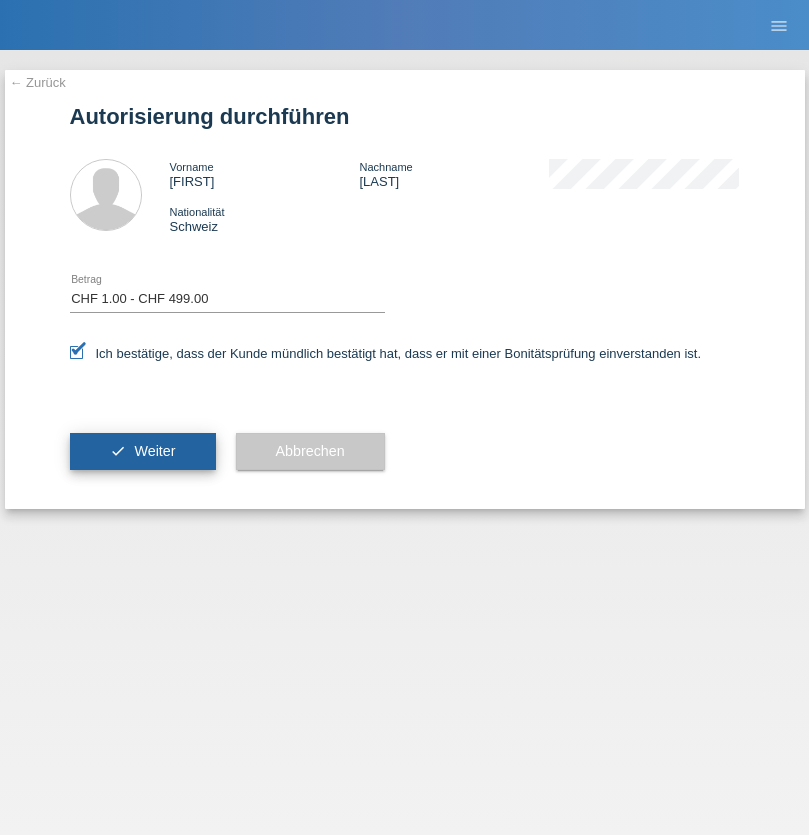 click on "Weiter" at bounding box center (154, 451) 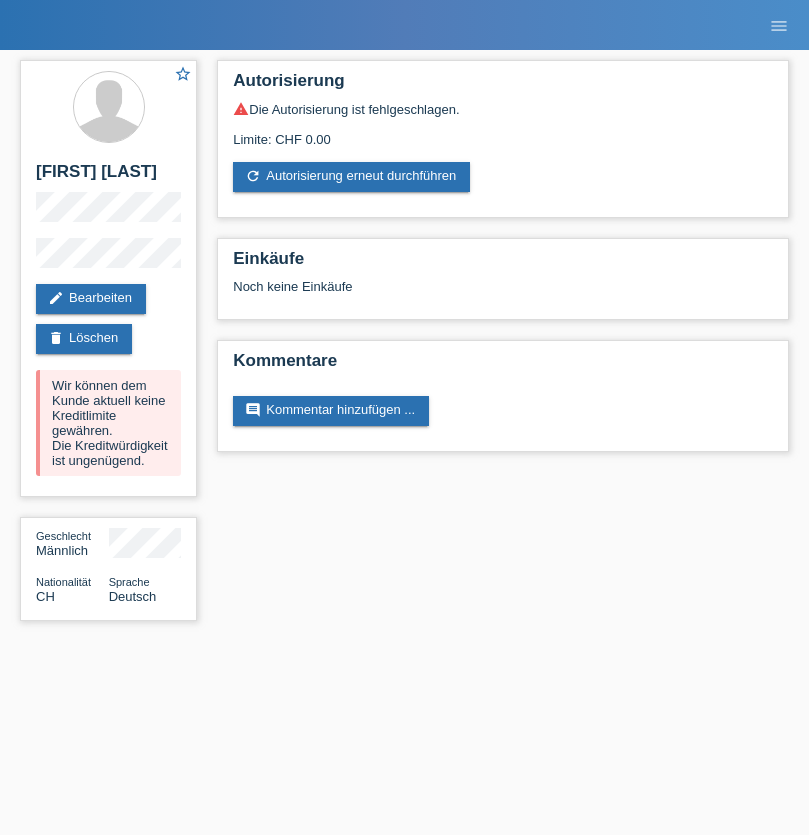 scroll, scrollTop: 0, scrollLeft: 0, axis: both 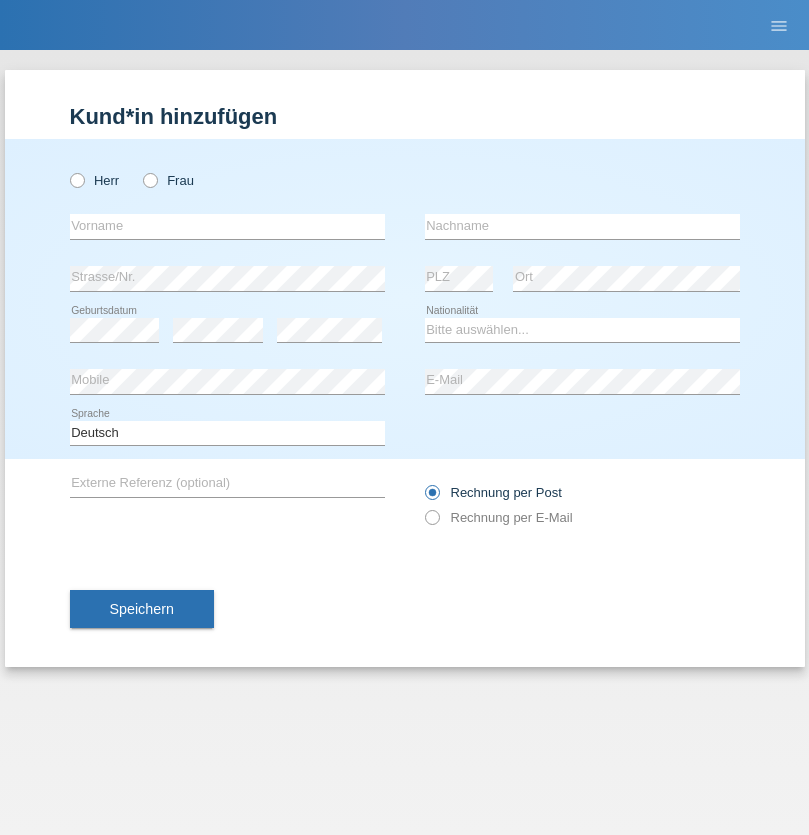 radio on "true" 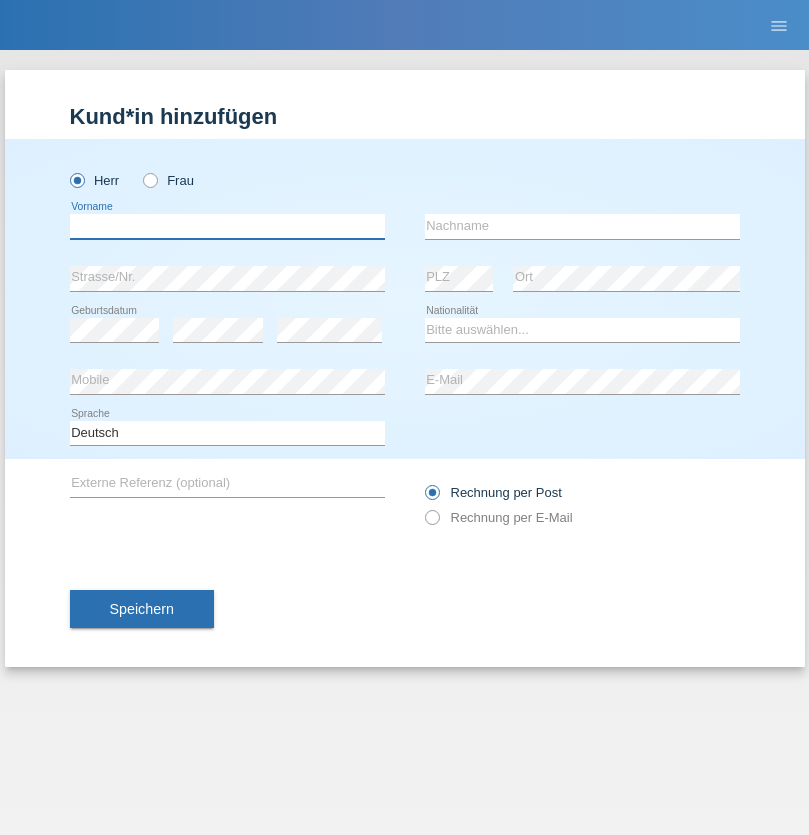 click at bounding box center [227, 226] 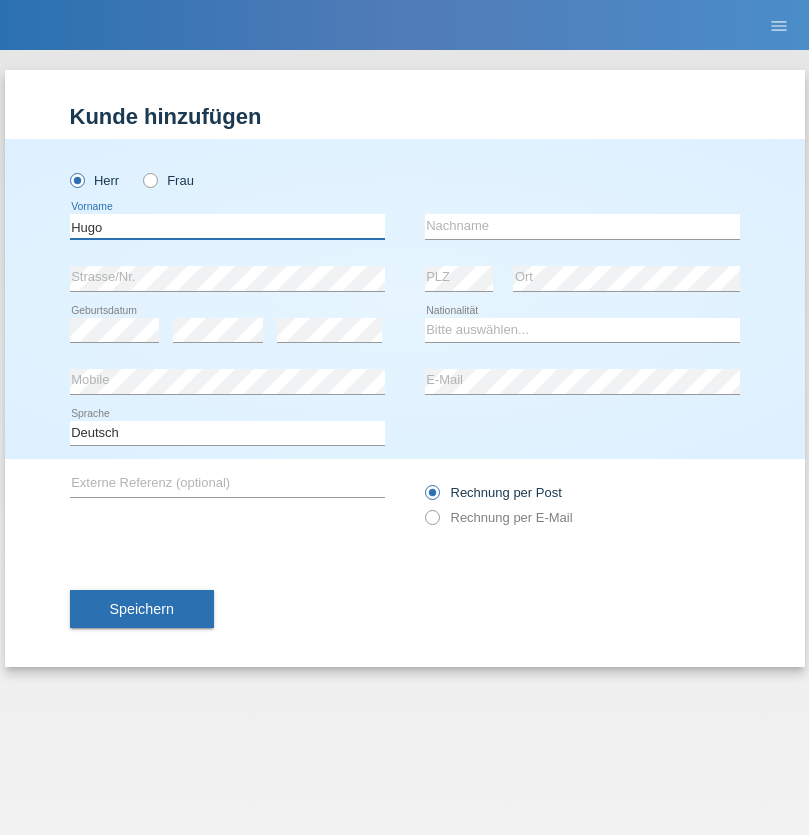 type on "Hugo" 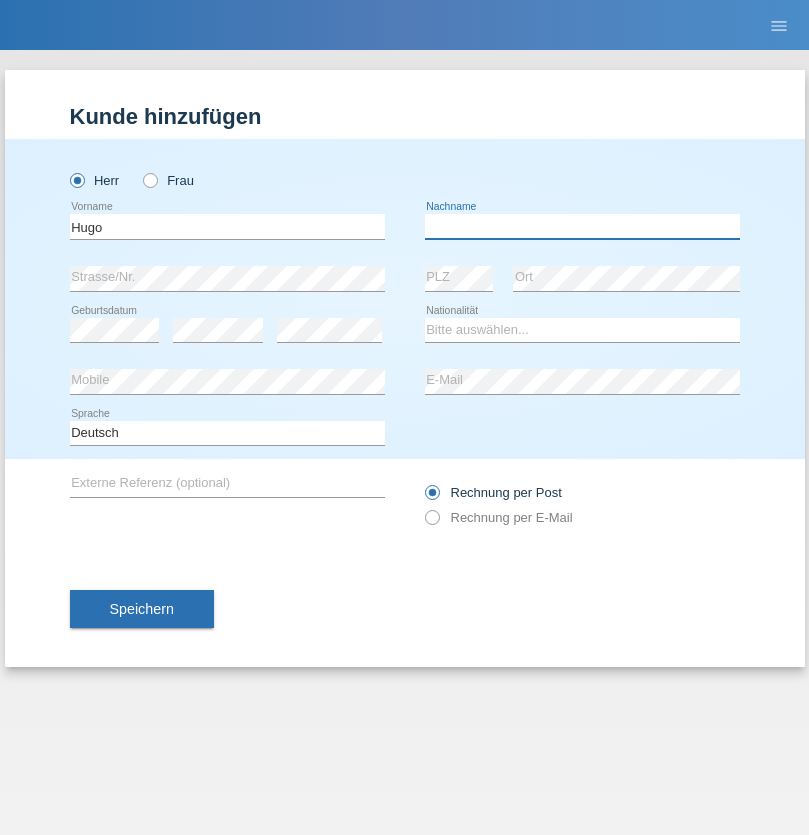 click at bounding box center (582, 226) 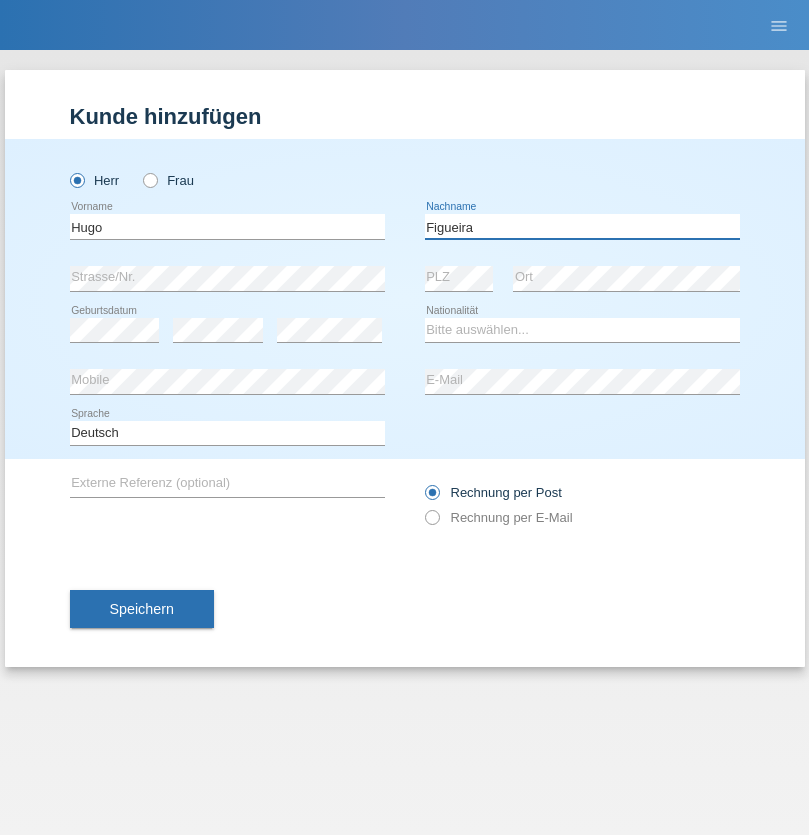type on "Figueira" 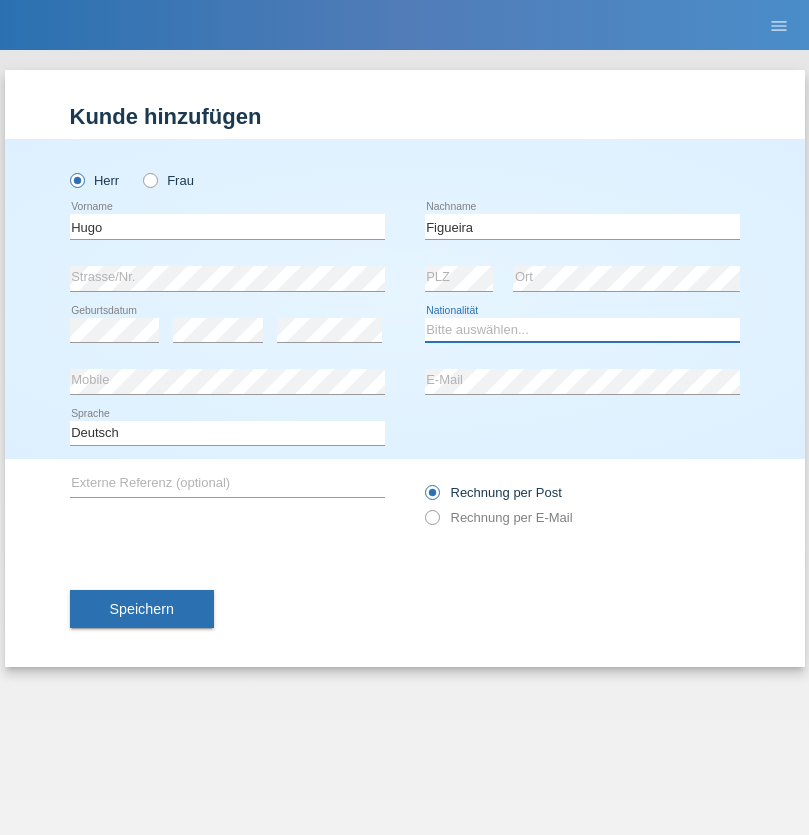 select on "PT" 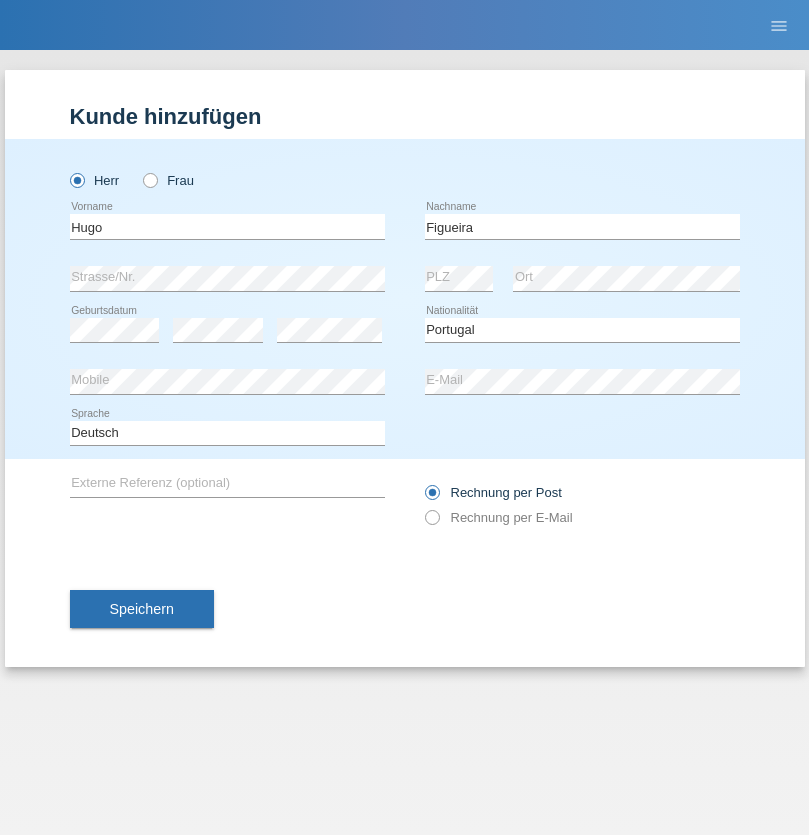 select on "C" 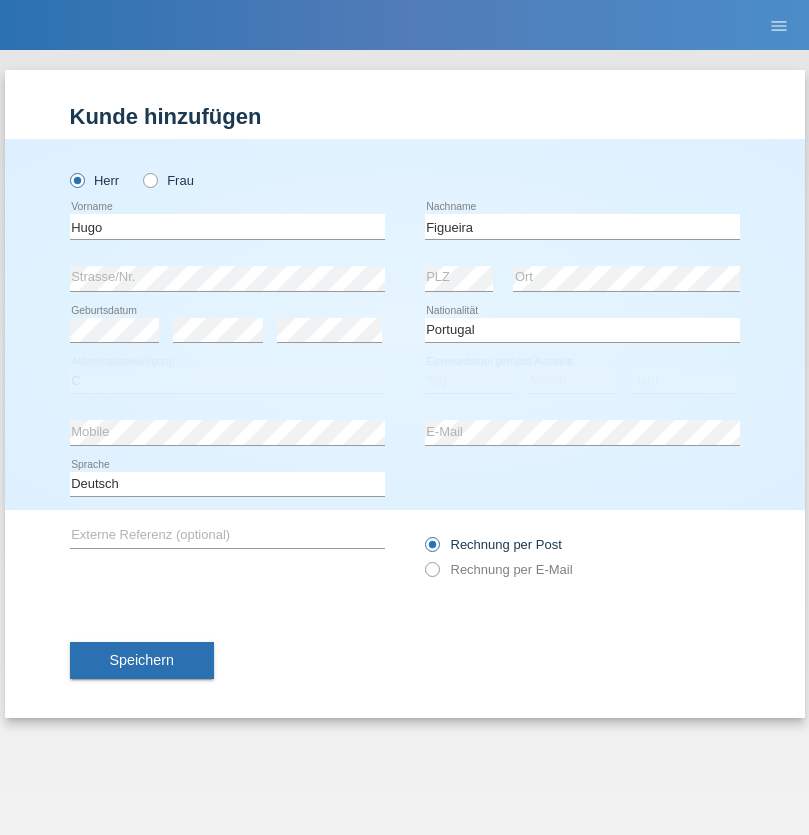 select on "04" 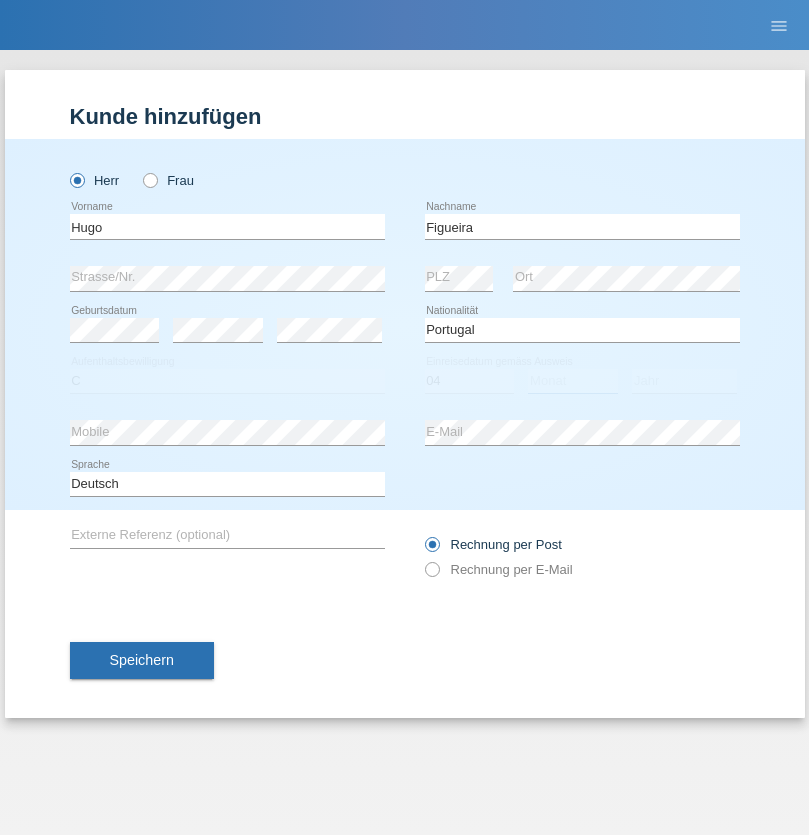 select on "02" 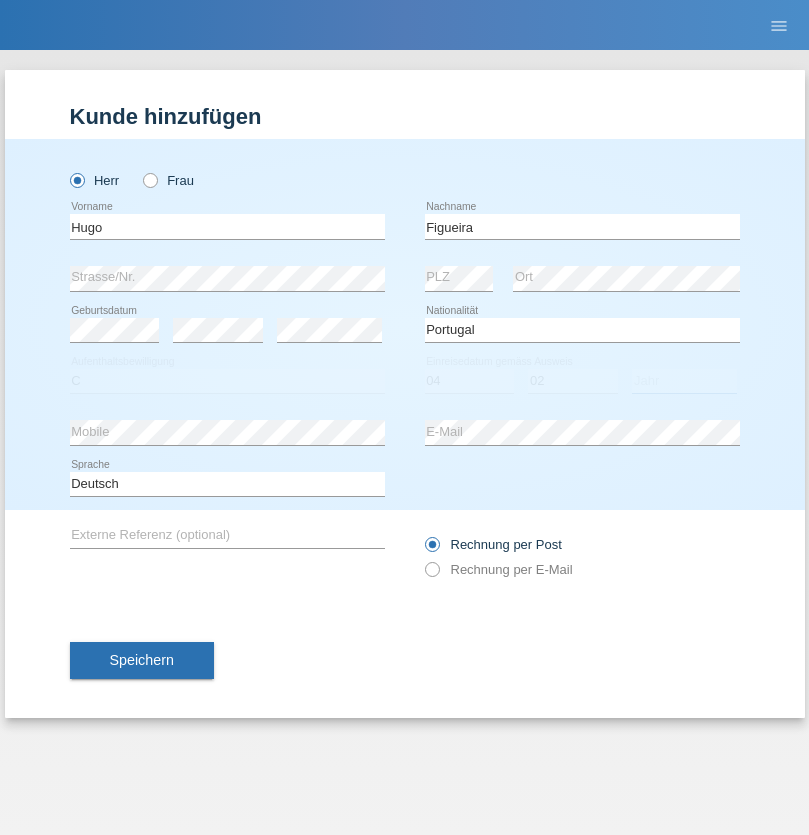 select on "2012" 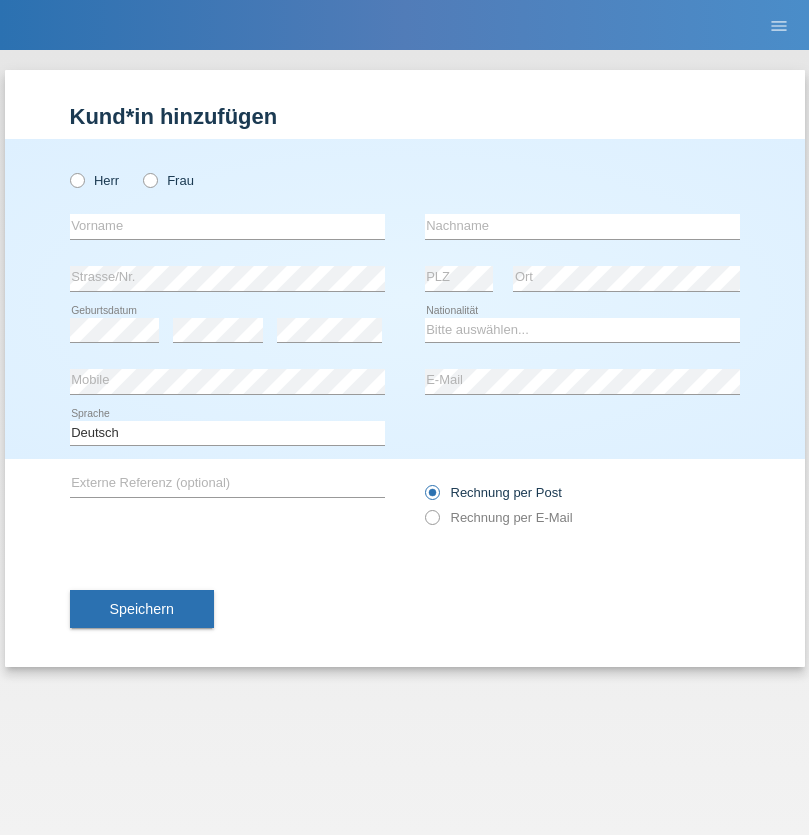 scroll, scrollTop: 0, scrollLeft: 0, axis: both 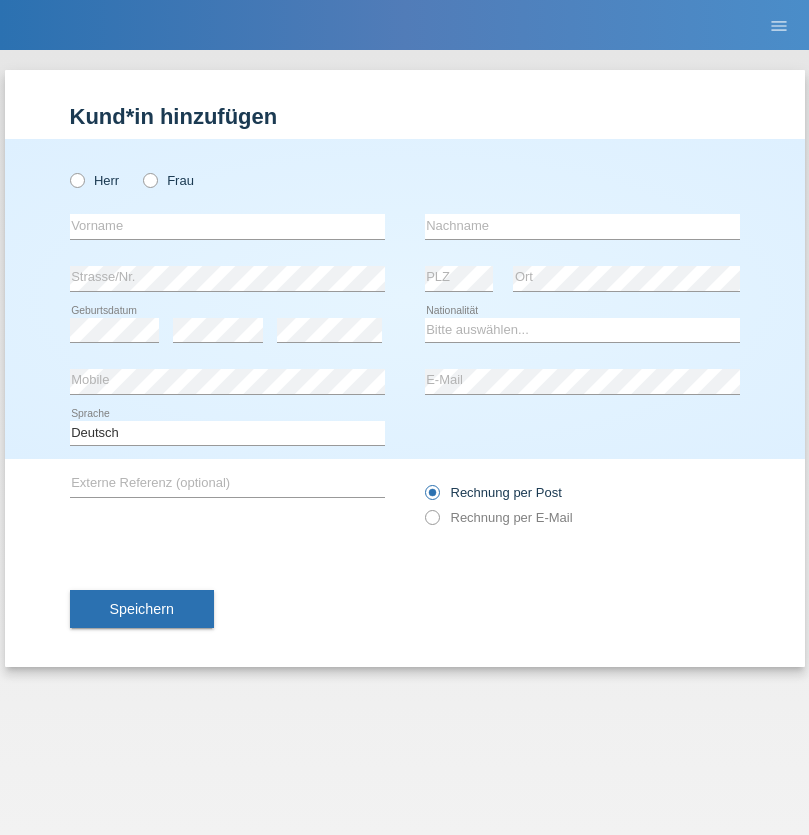 radio on "true" 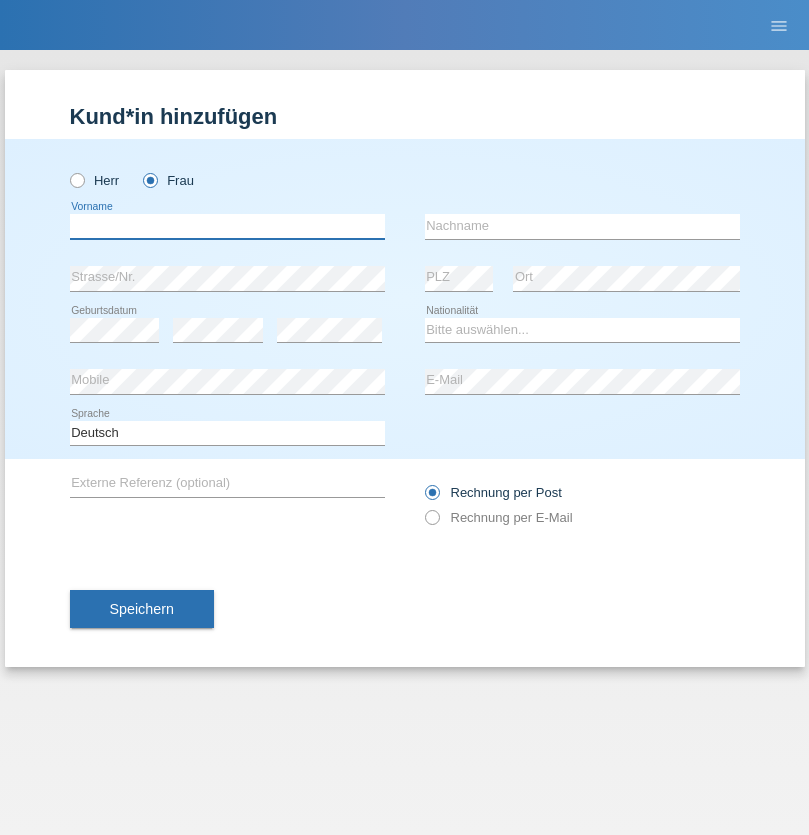 click at bounding box center [227, 226] 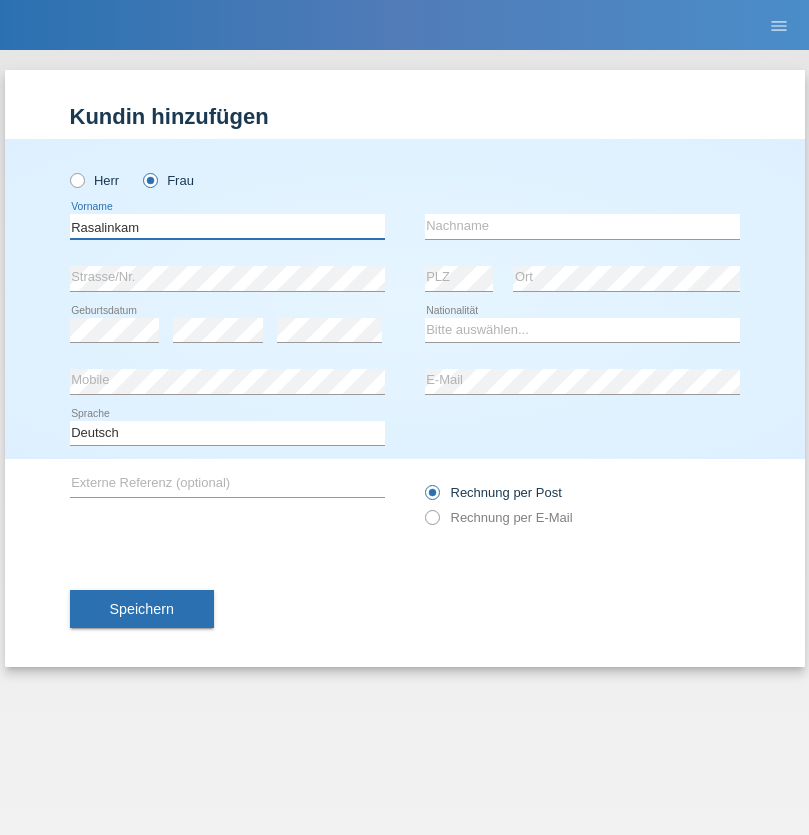type on "Rasalinkam" 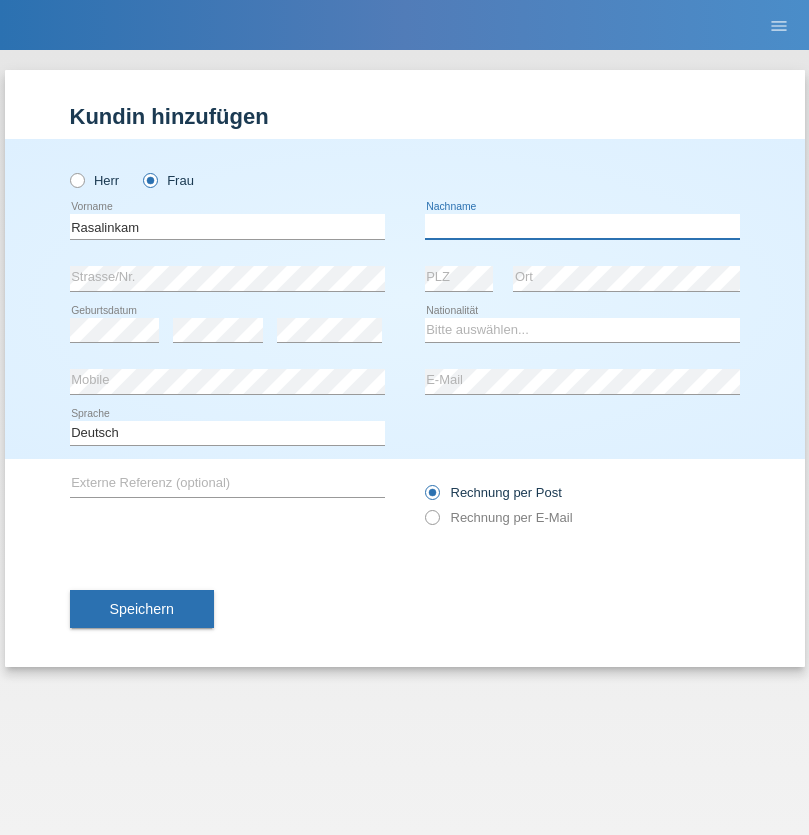 click at bounding box center (582, 226) 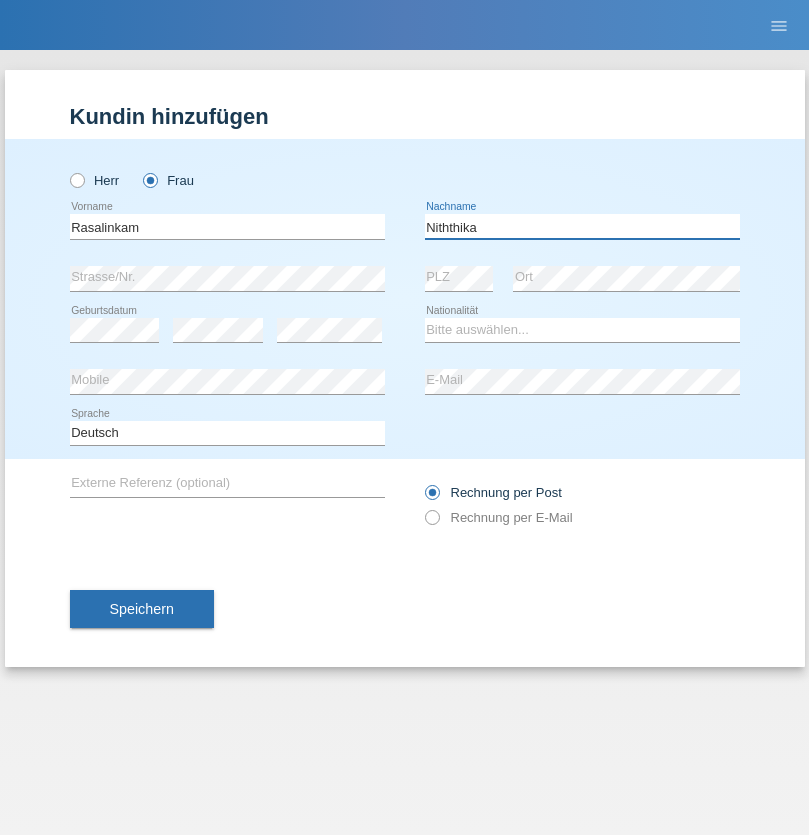 type on "Niththika" 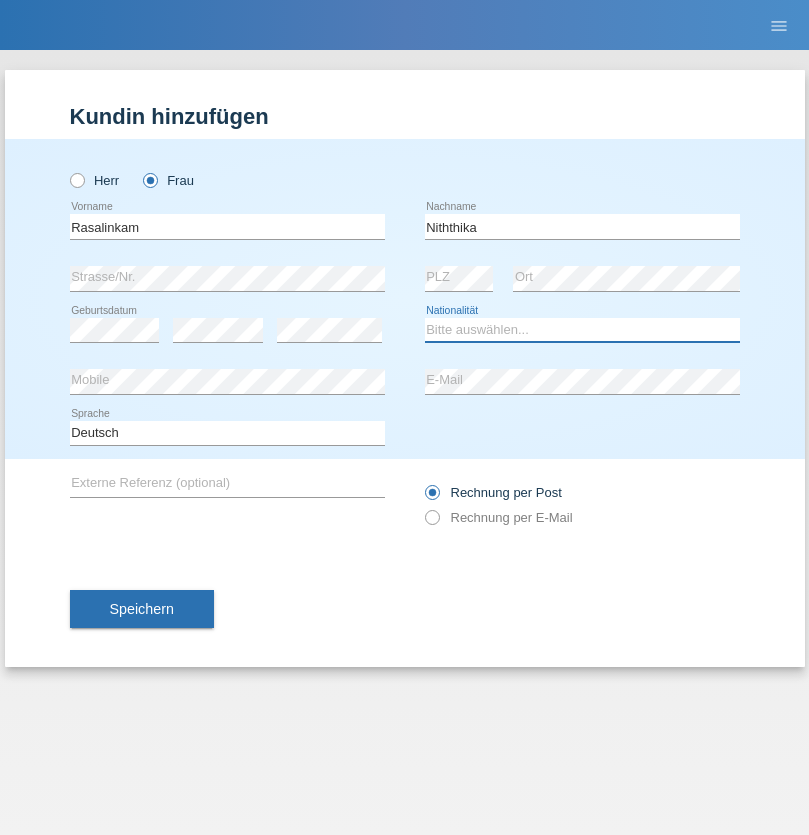 select on "LK" 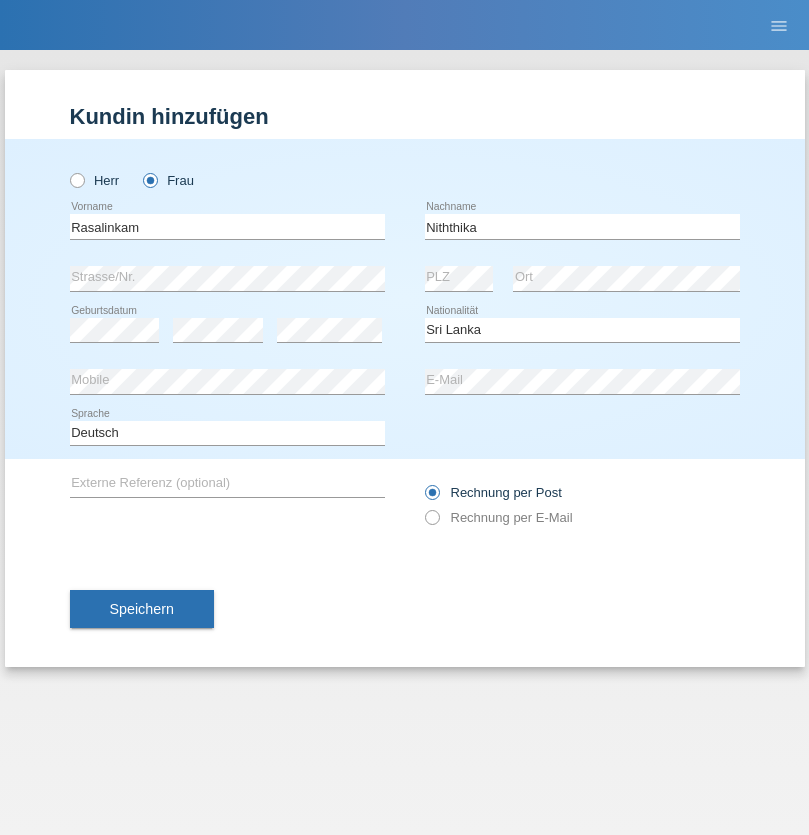 select on "C" 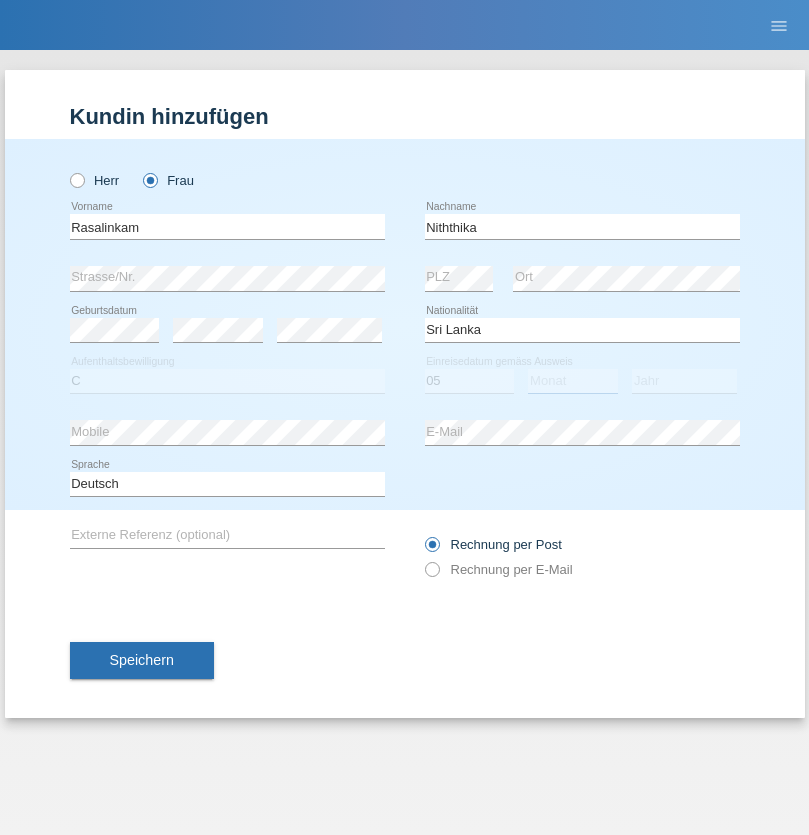 select on "08" 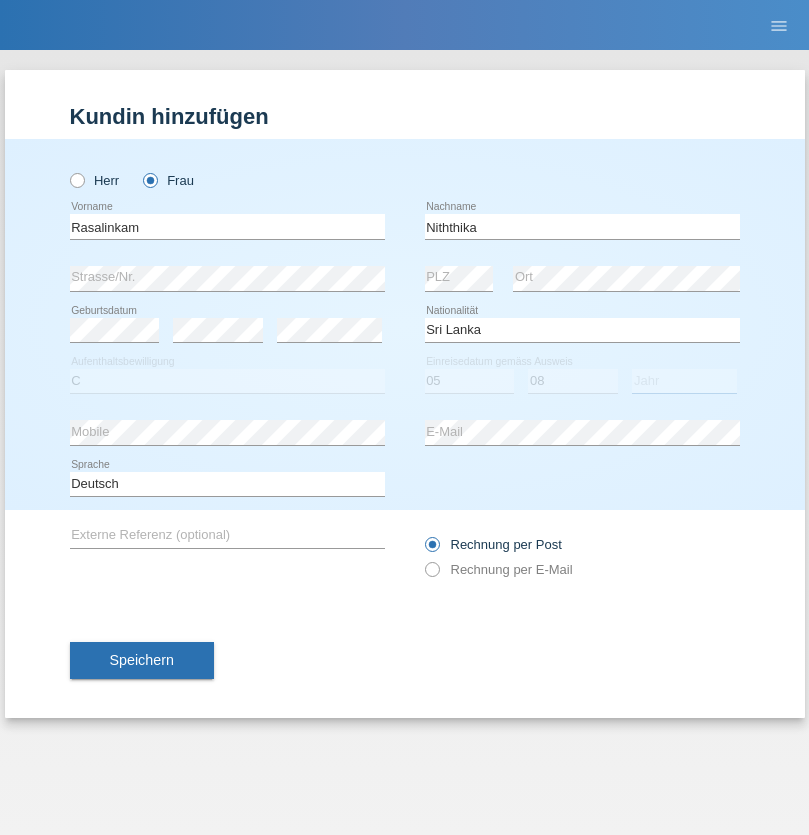 select on "2021" 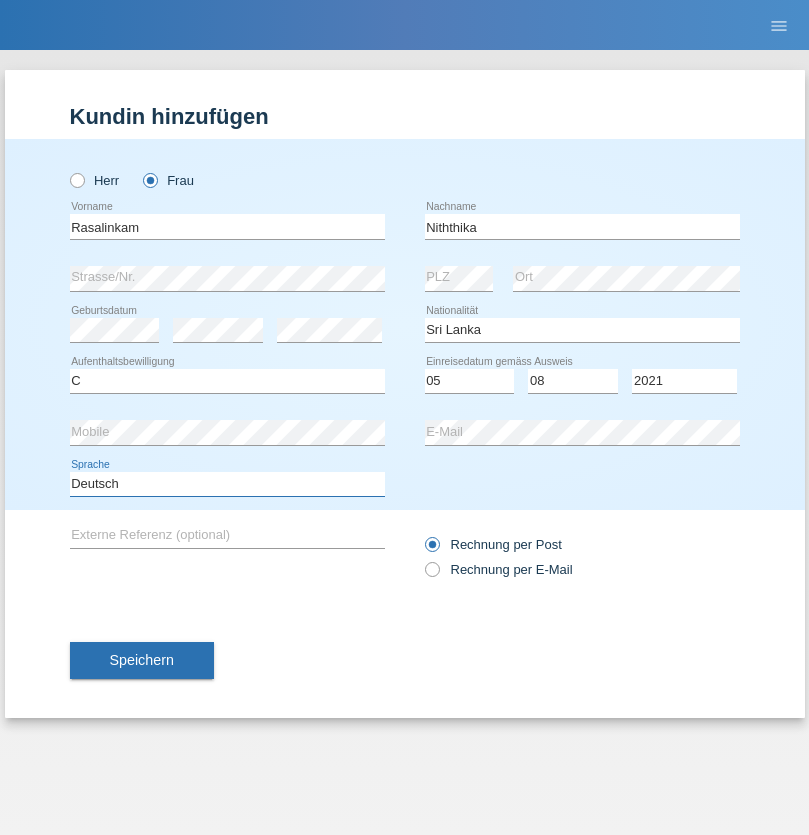 select on "en" 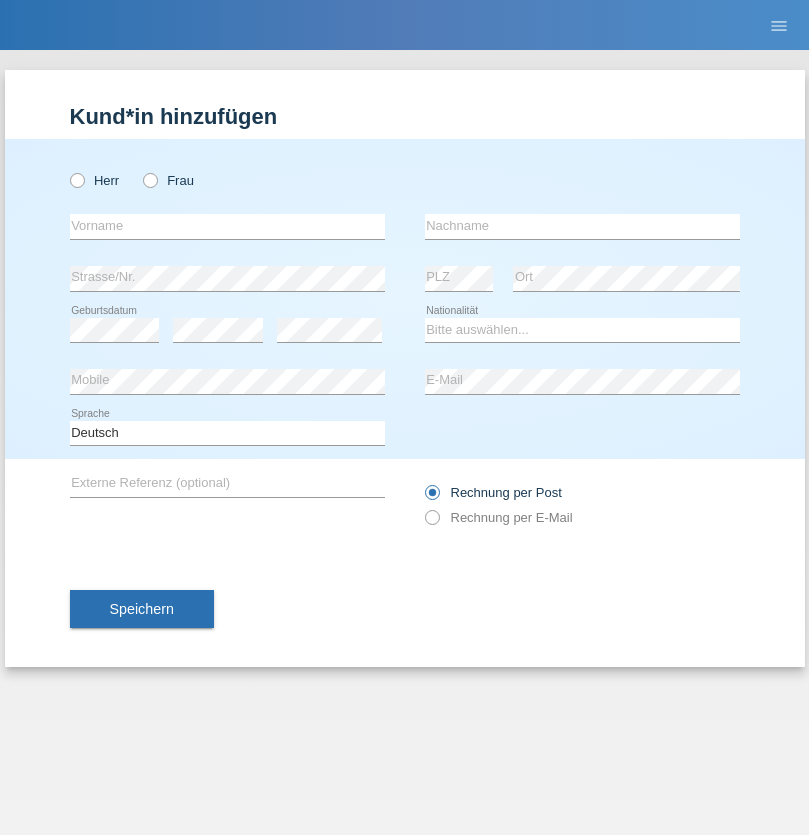 scroll, scrollTop: 0, scrollLeft: 0, axis: both 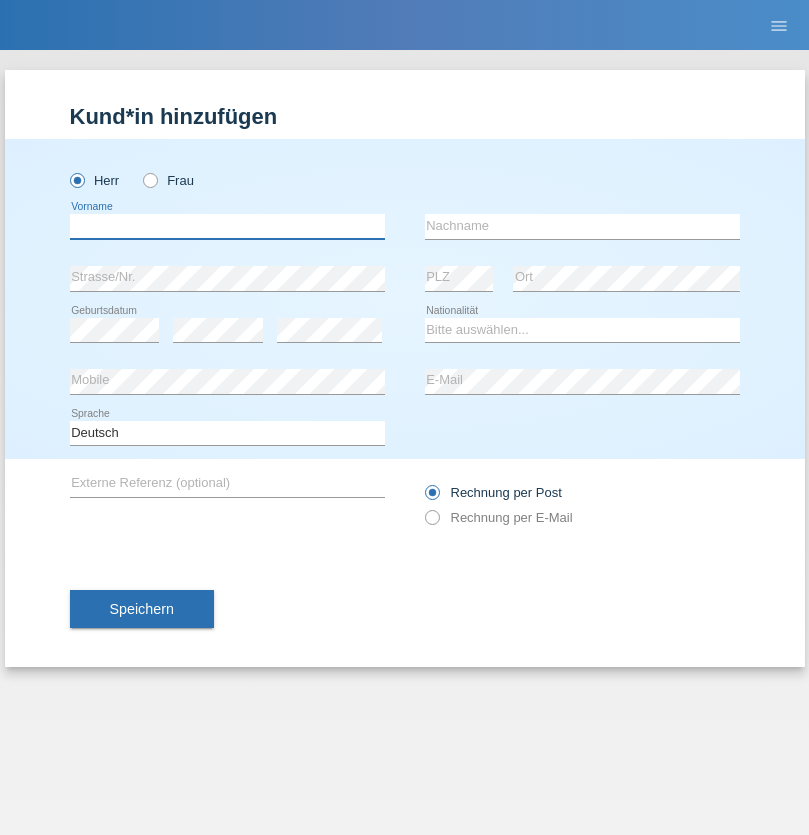 click at bounding box center (227, 226) 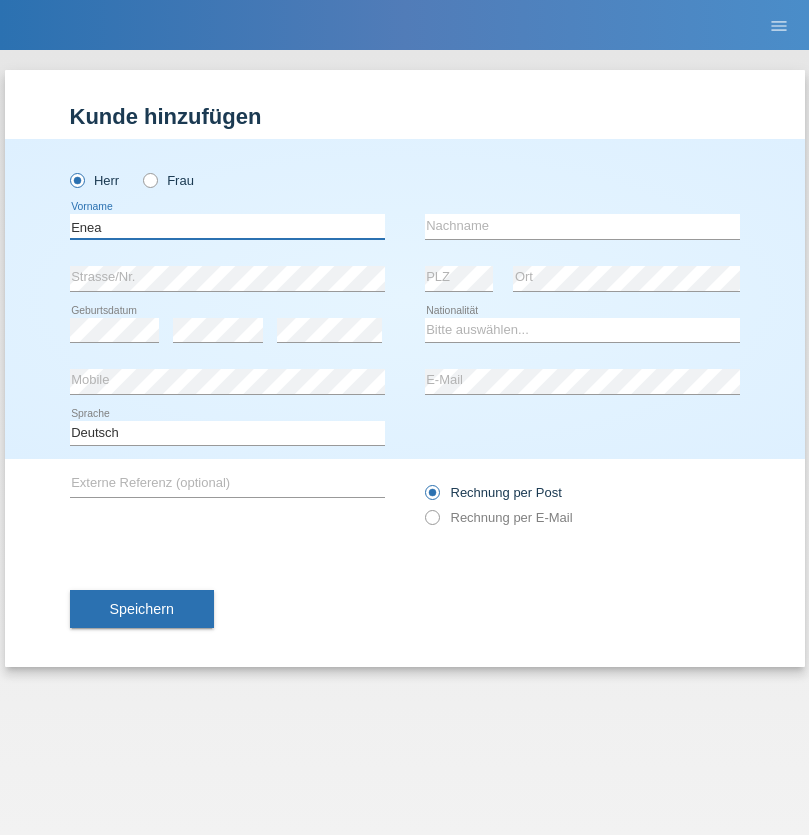 type on "Enea" 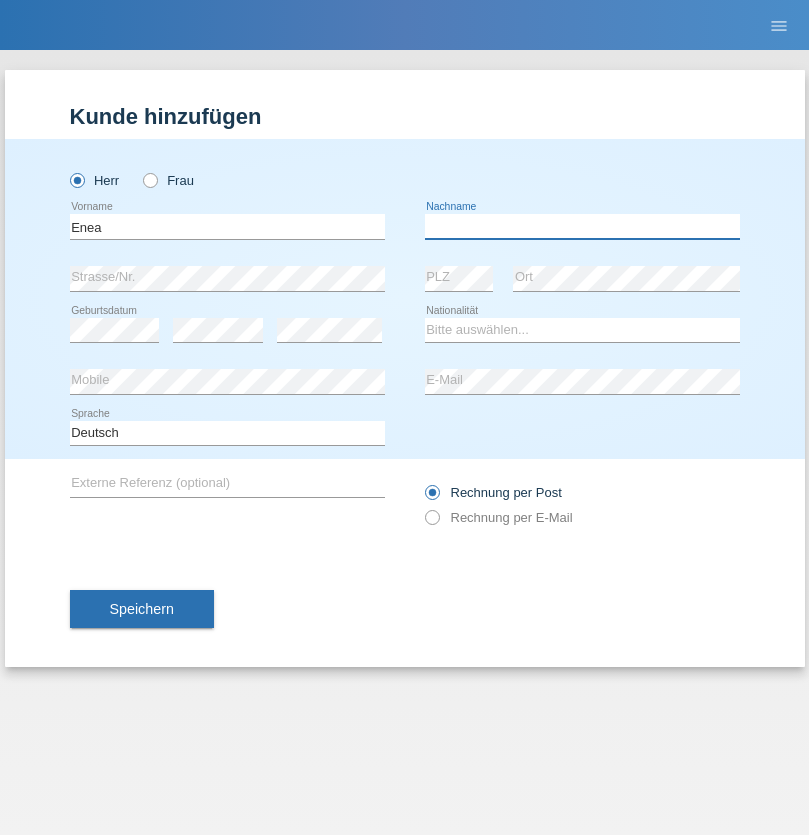 click at bounding box center (582, 226) 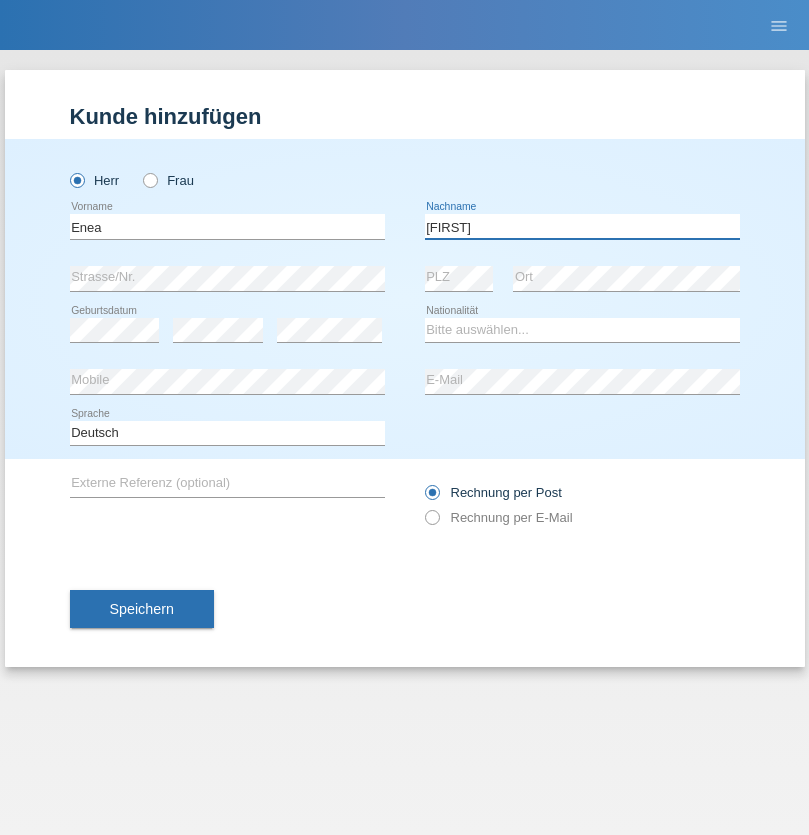 type on "Andrei" 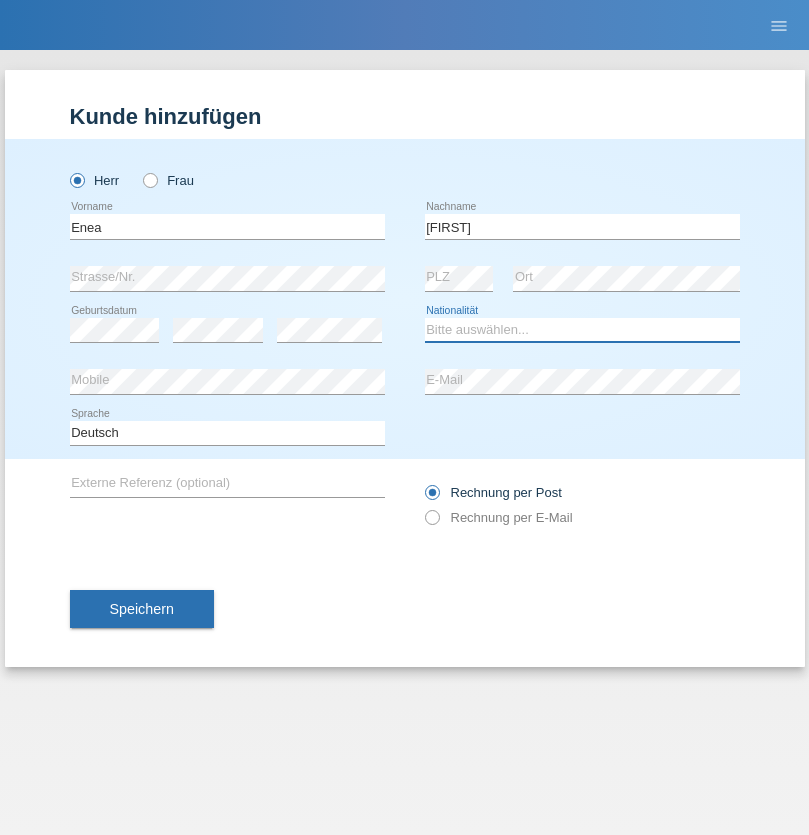 select on "OM" 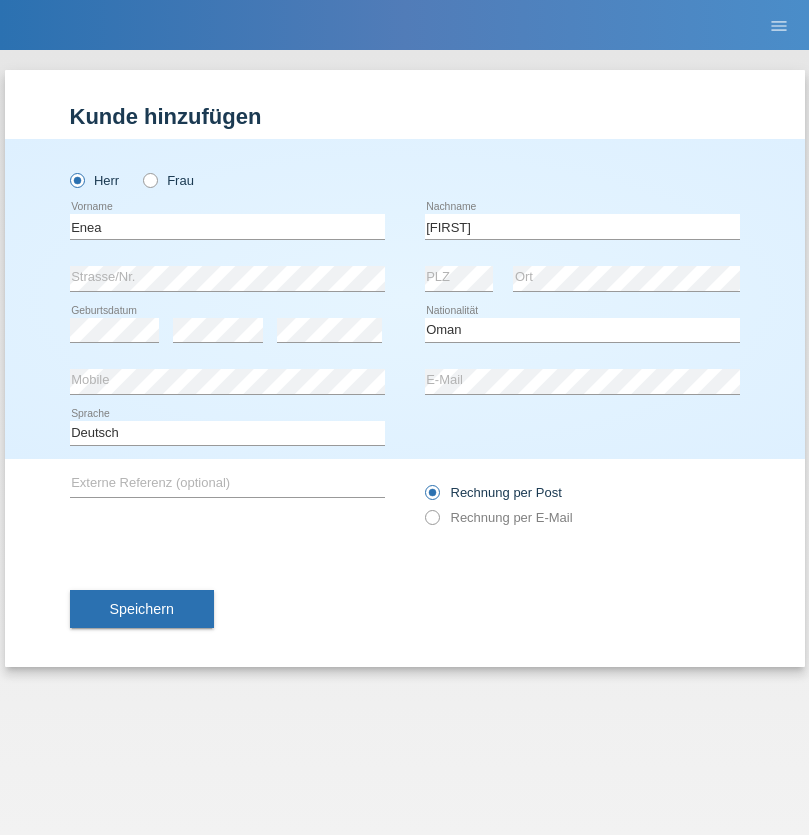 select on "C" 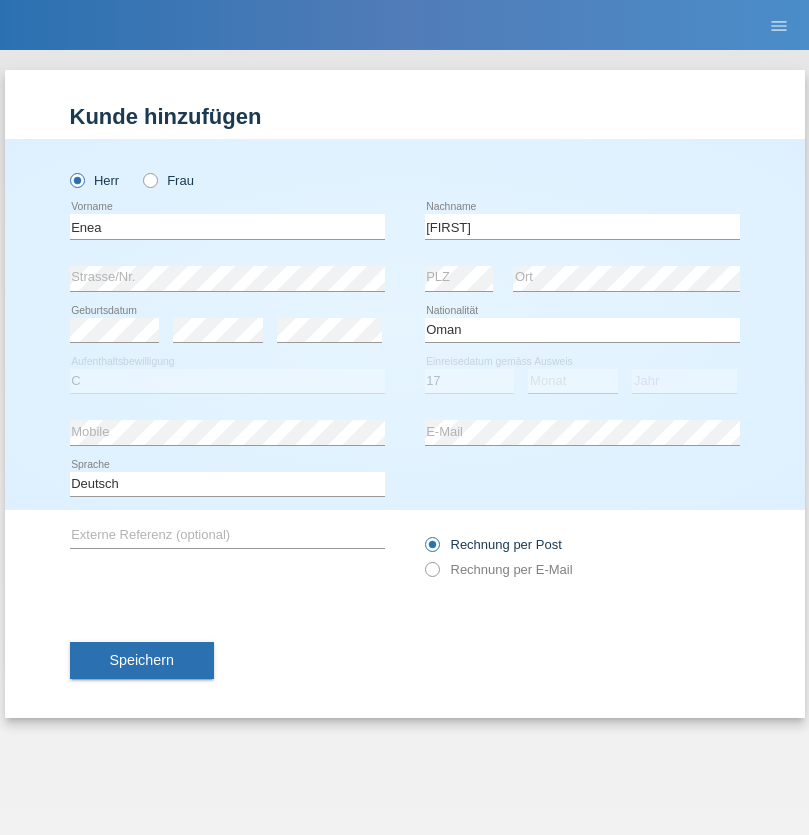 select on "06" 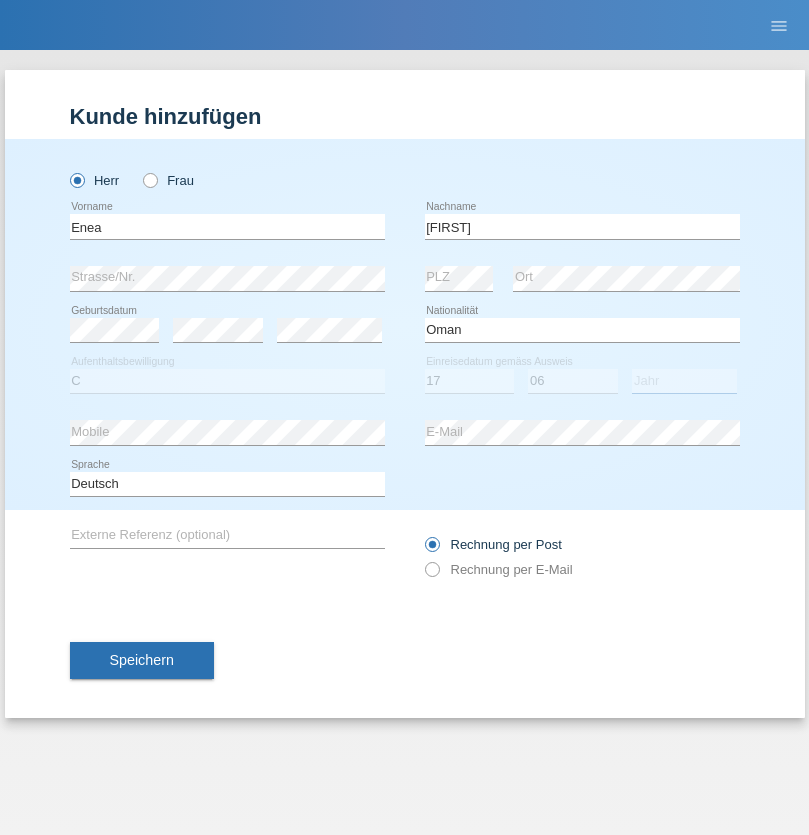 select on "2021" 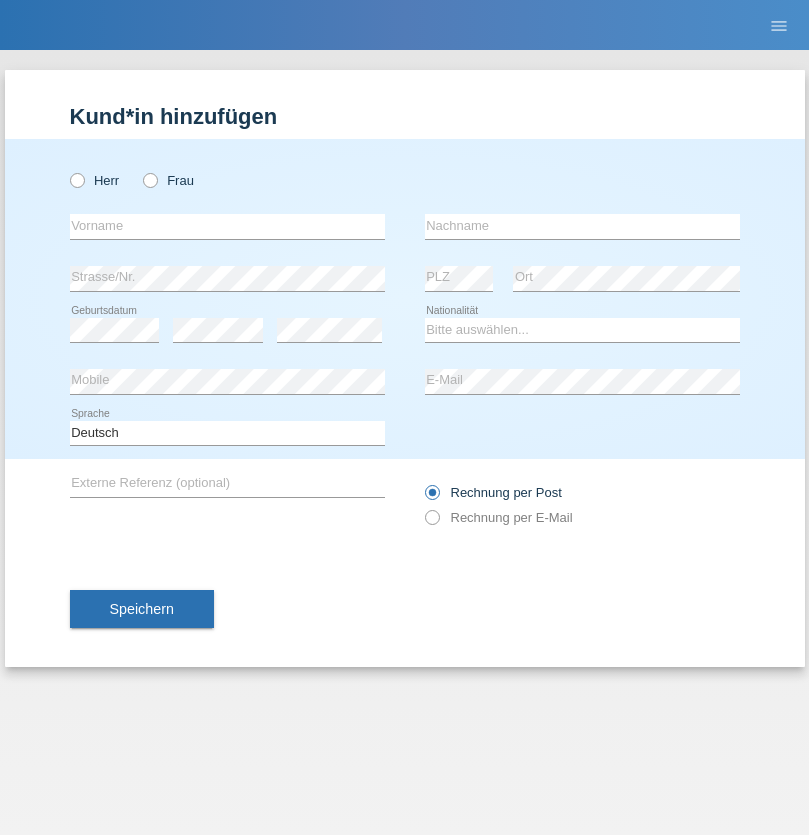 scroll, scrollTop: 0, scrollLeft: 0, axis: both 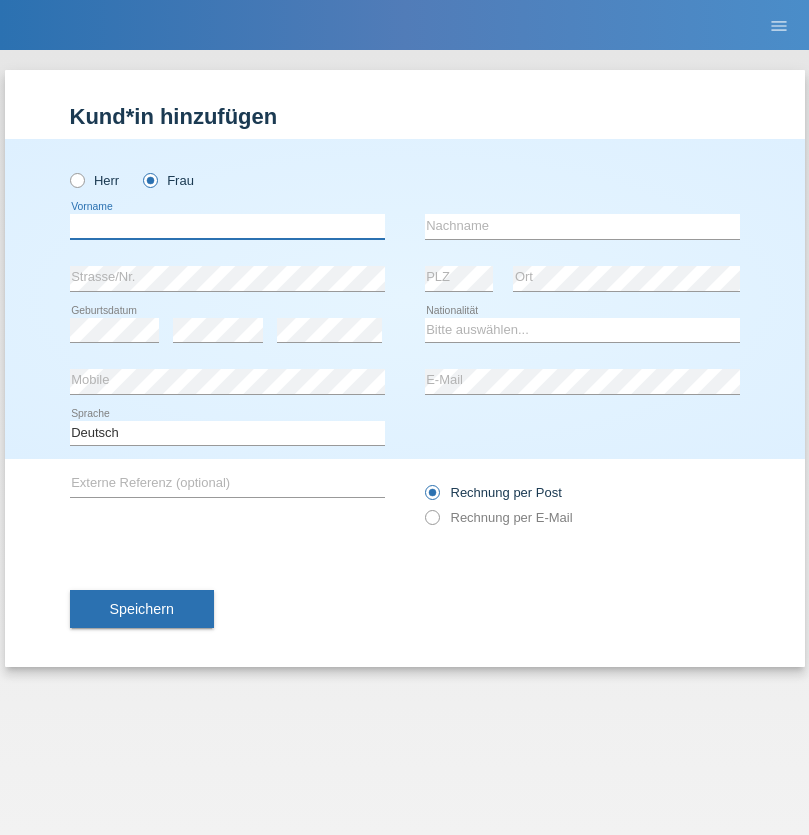 click at bounding box center (227, 226) 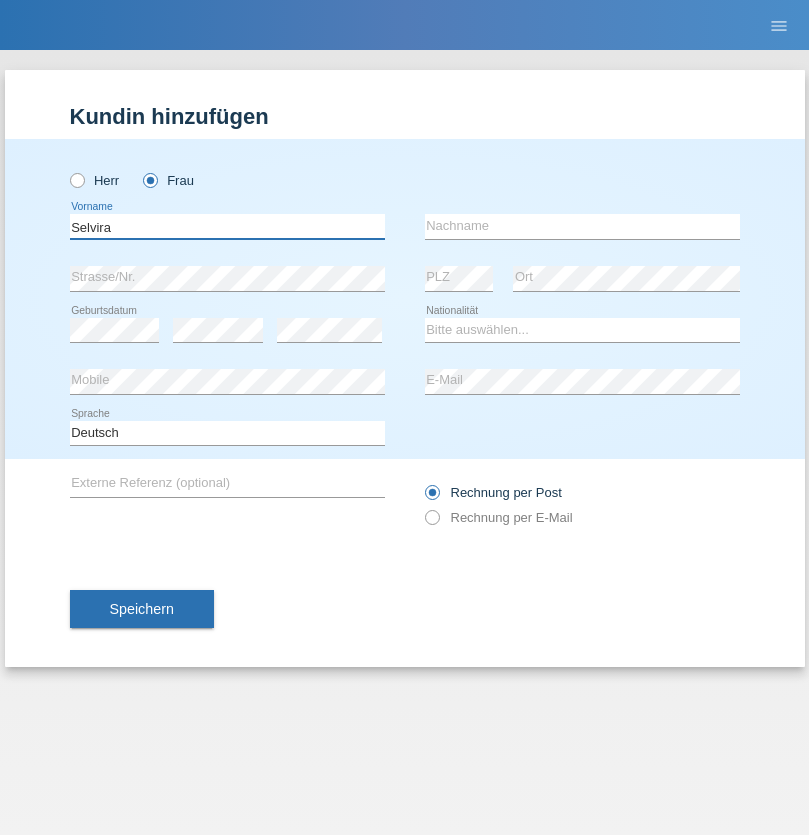type on "Selvira" 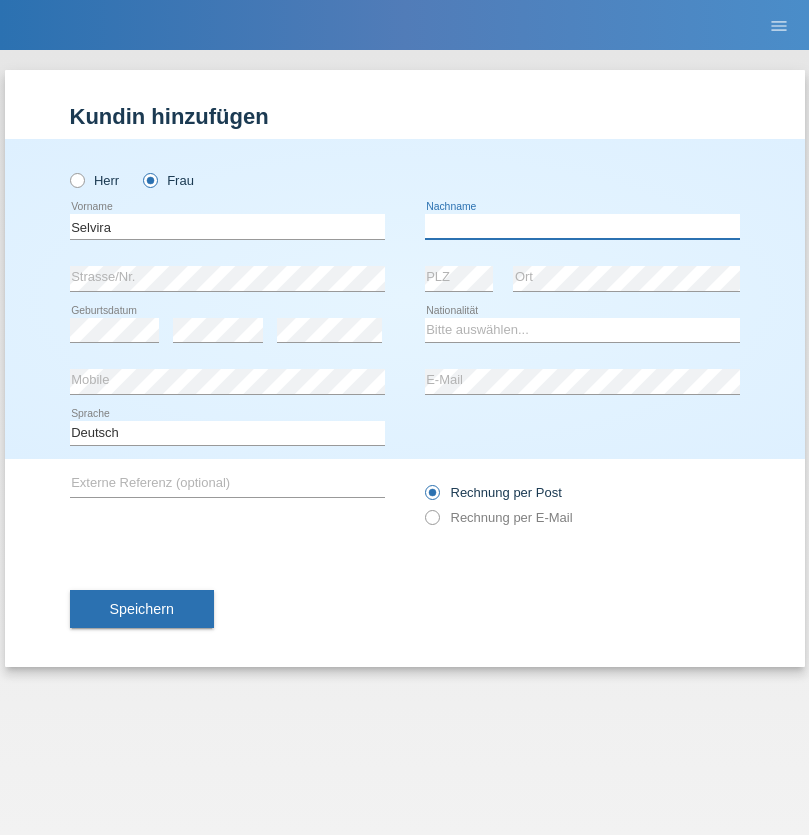 click at bounding box center (582, 226) 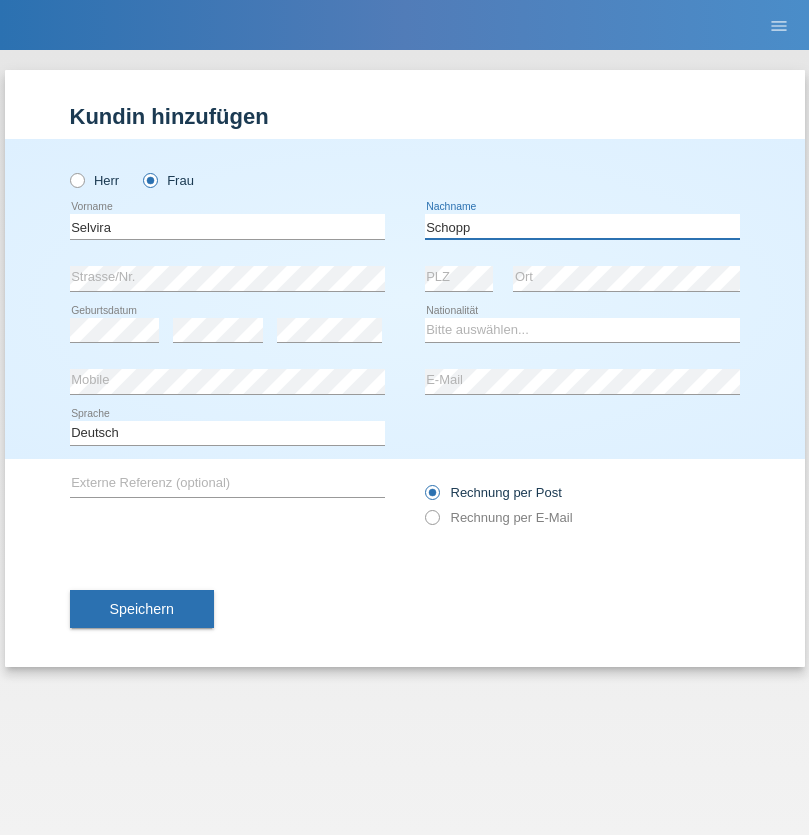 type on "Schopp" 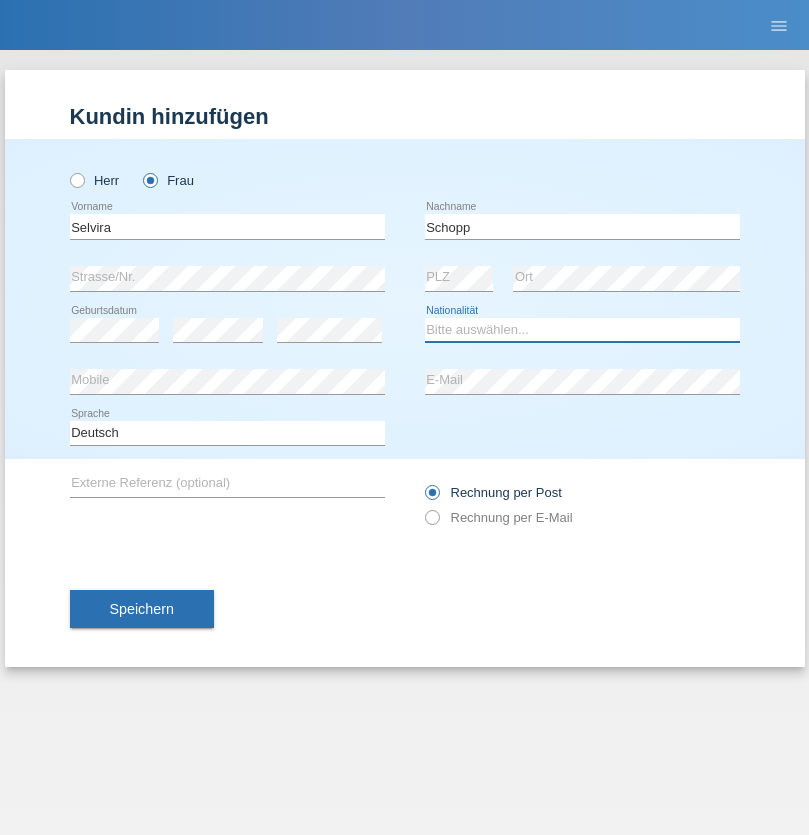select on "CH" 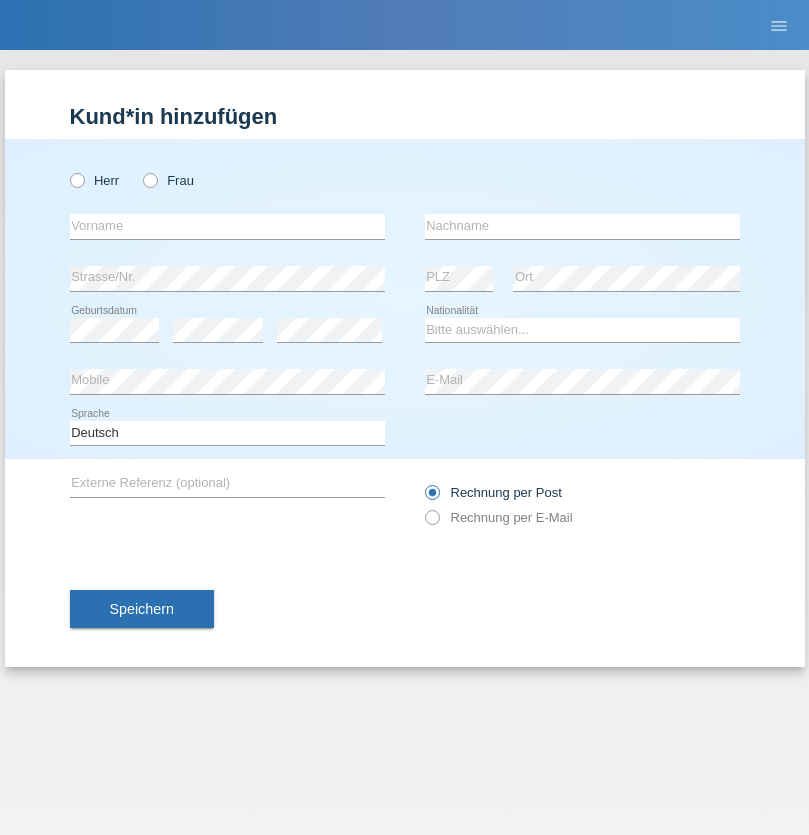scroll, scrollTop: 0, scrollLeft: 0, axis: both 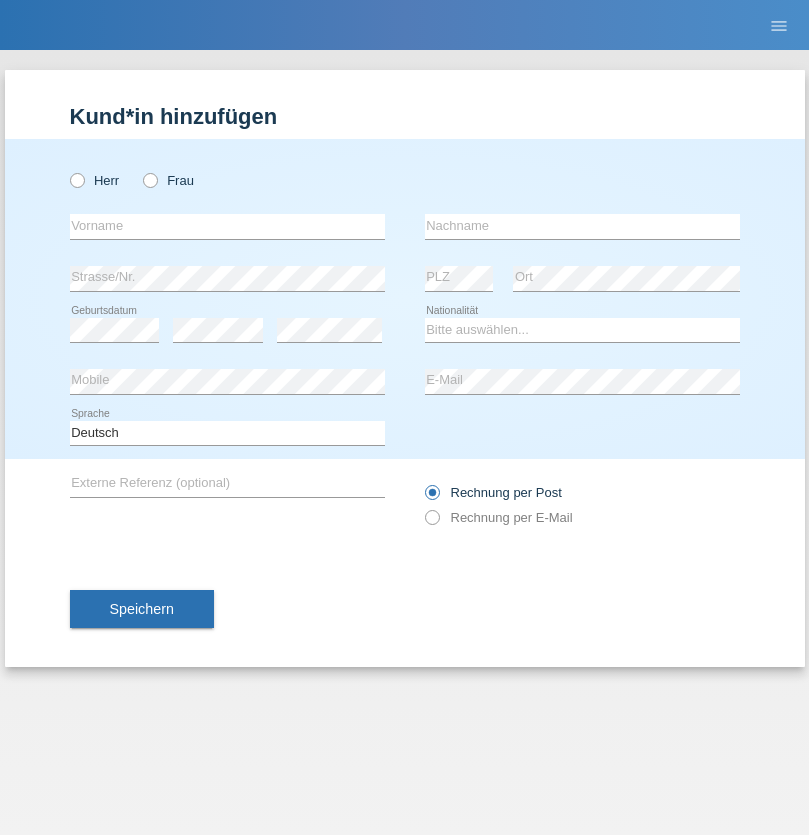 radio on "true" 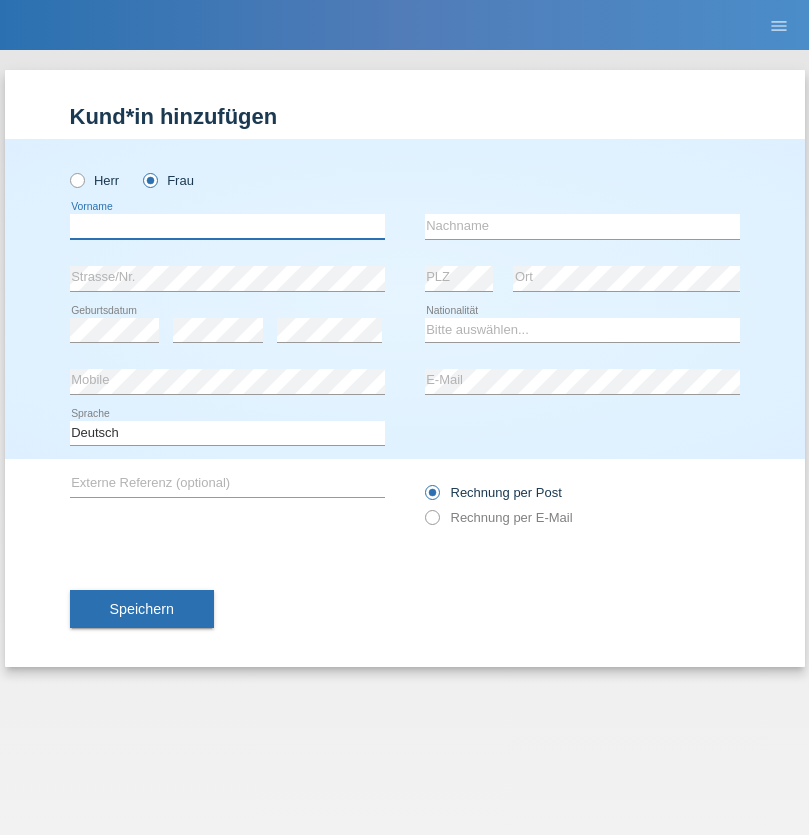 click at bounding box center [227, 226] 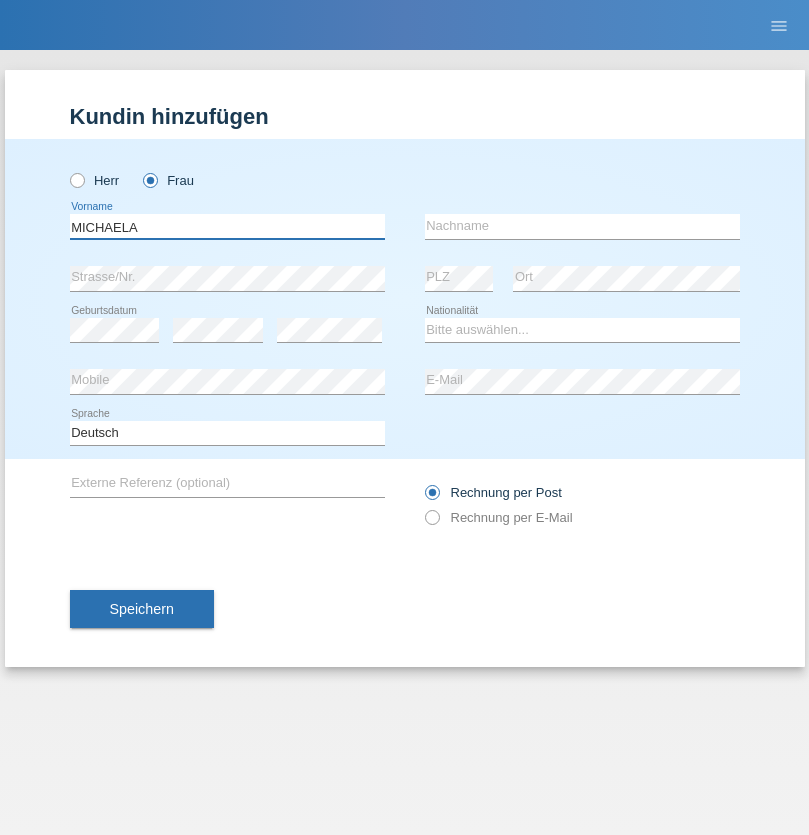 type on "MICHAELA" 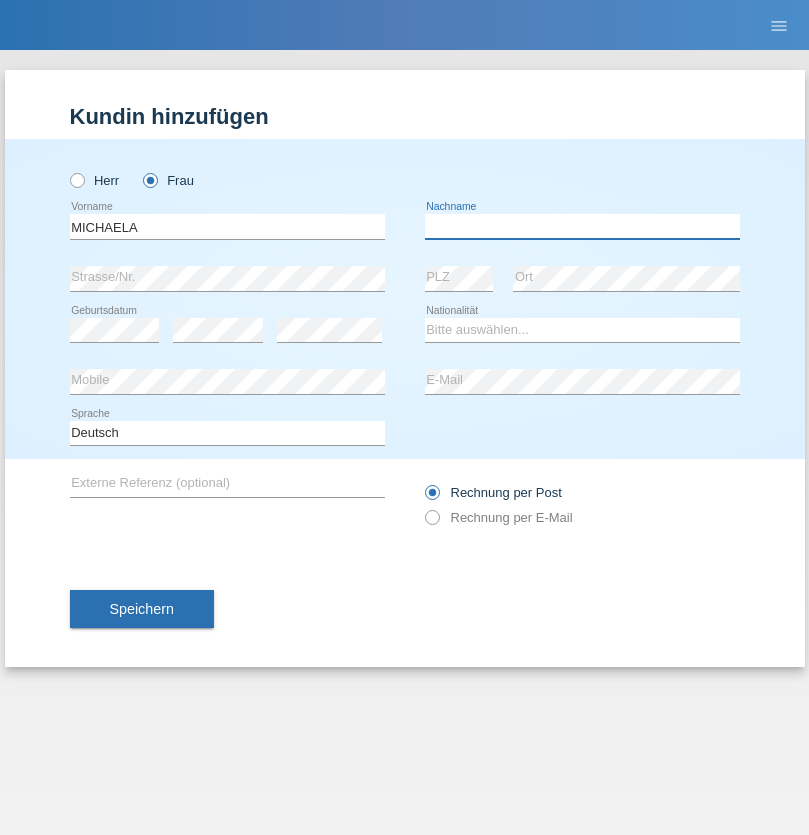 click at bounding box center (582, 226) 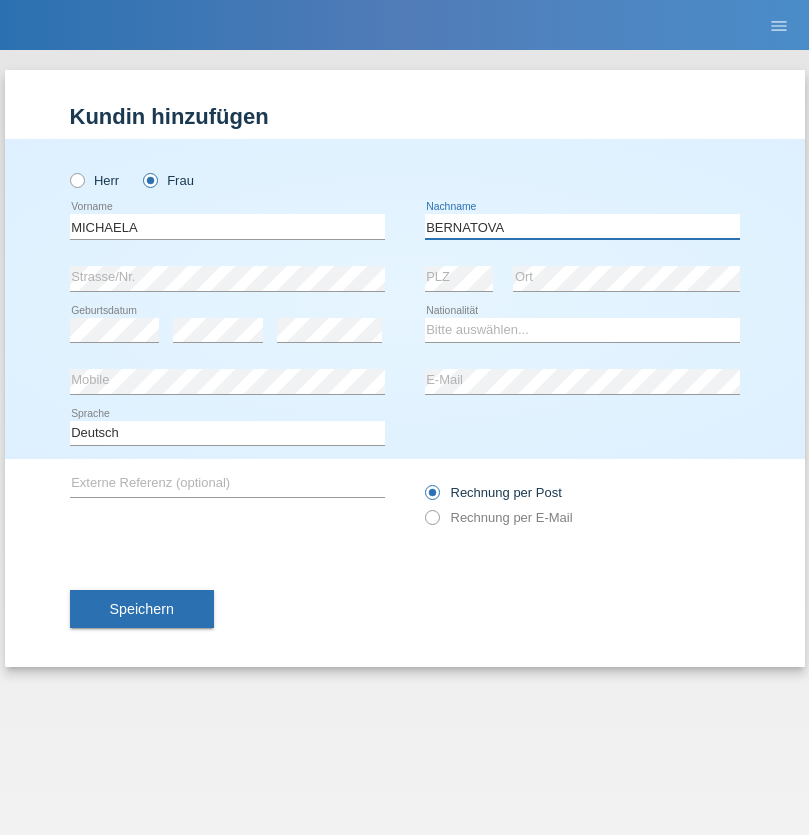 type on "BERNATOVA" 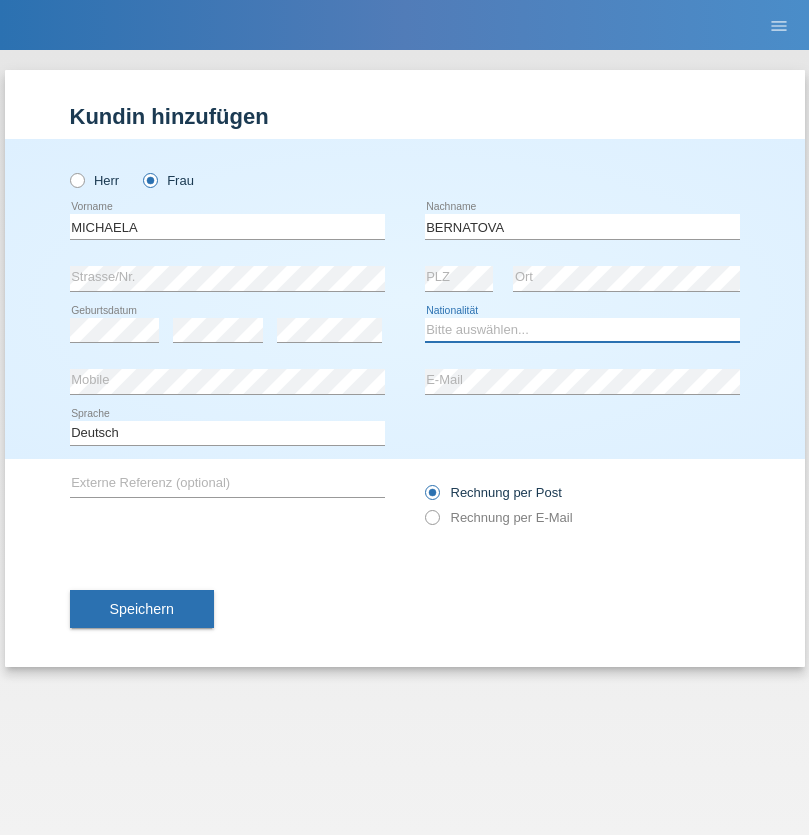 select on "SK" 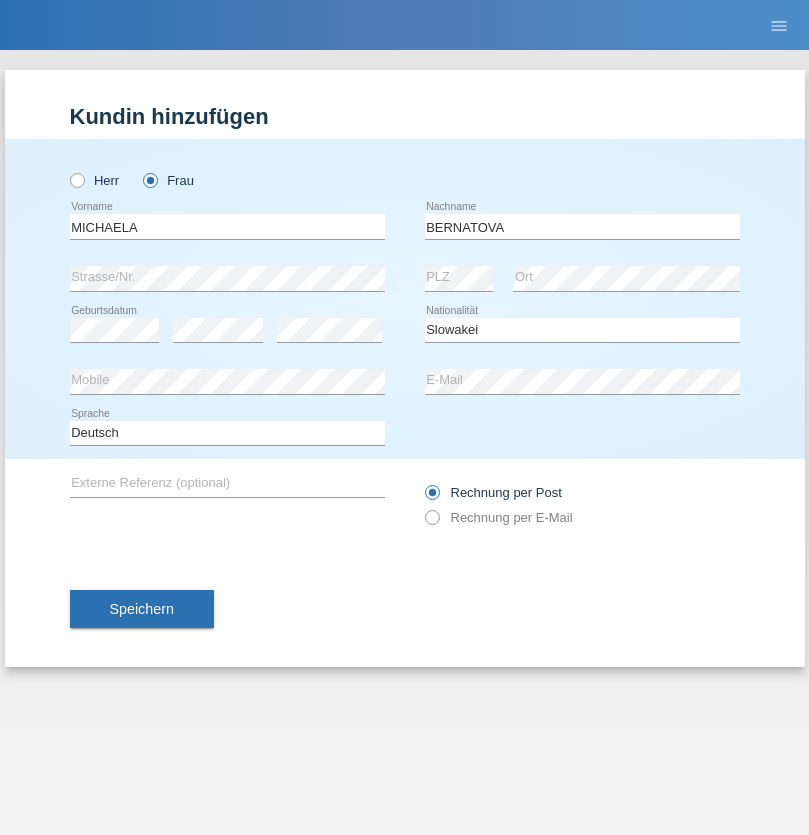 select on "C" 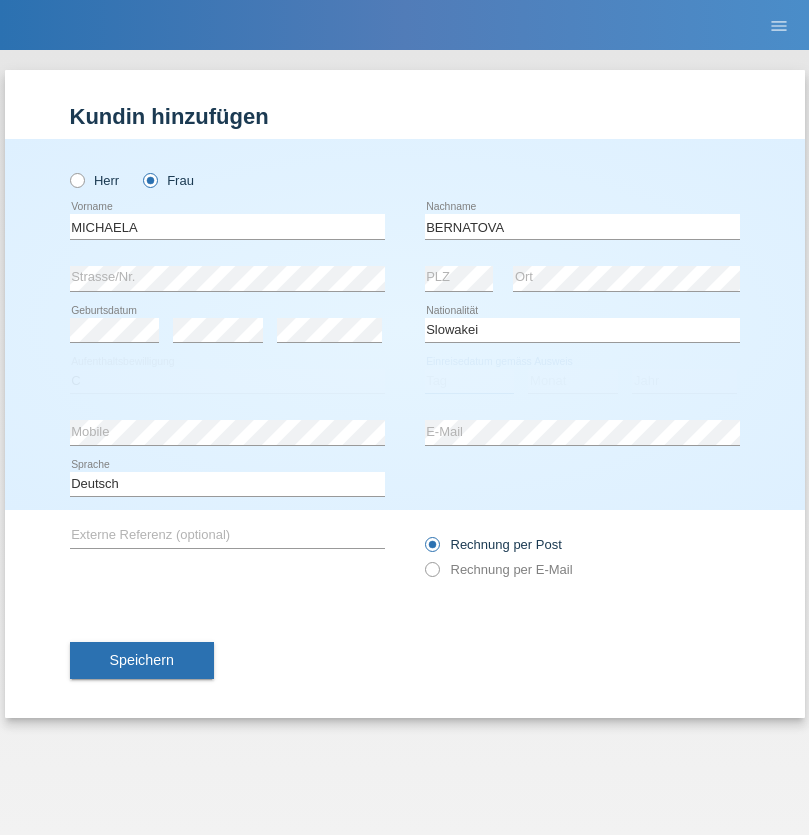 select on "05" 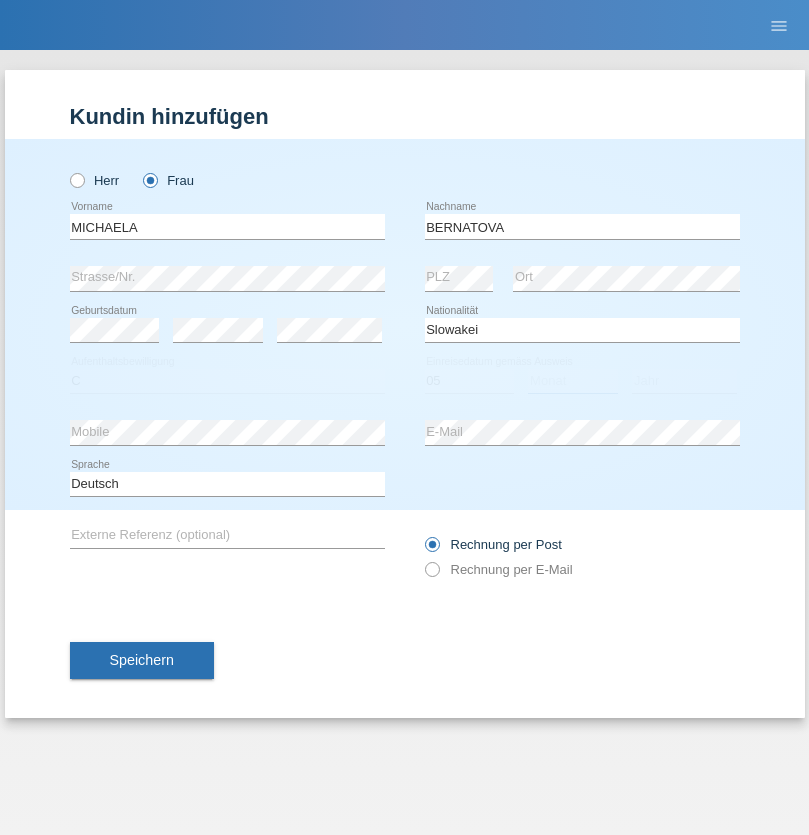 select on "04" 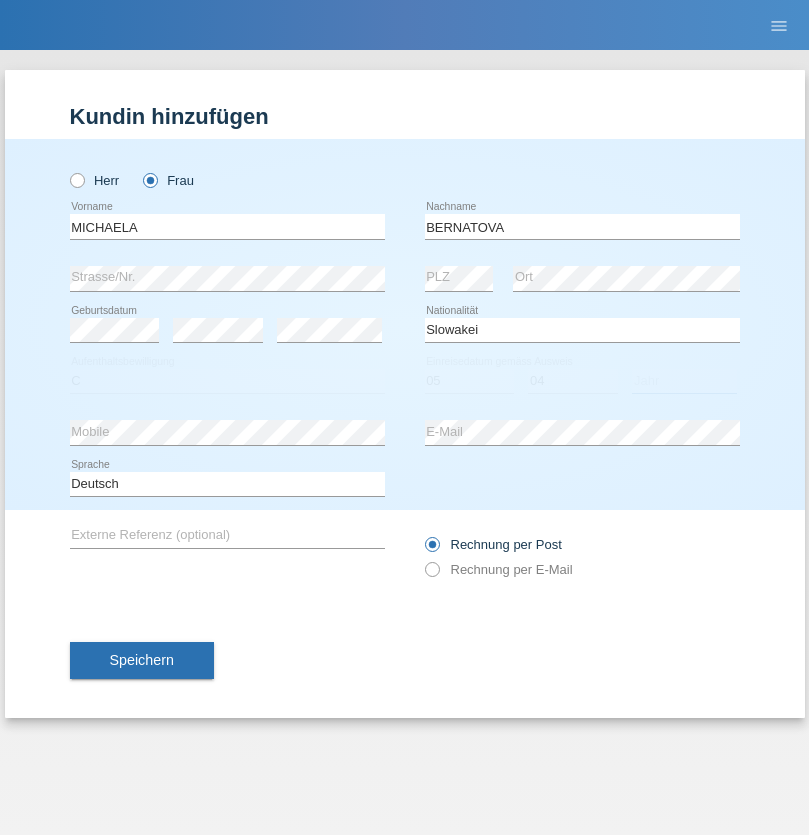 select on "2014" 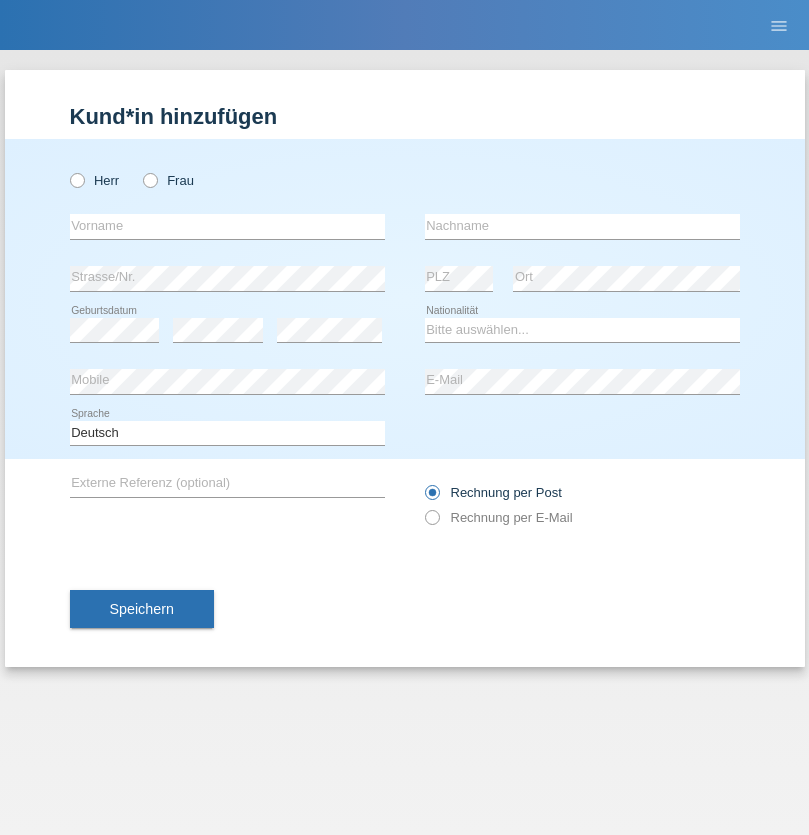 scroll, scrollTop: 0, scrollLeft: 0, axis: both 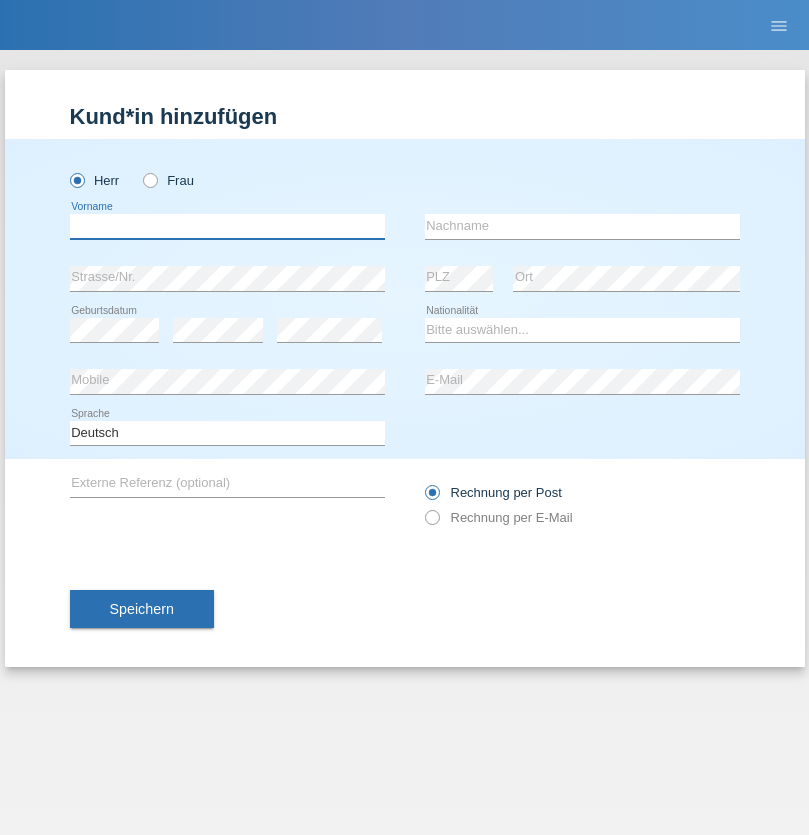 click at bounding box center (227, 226) 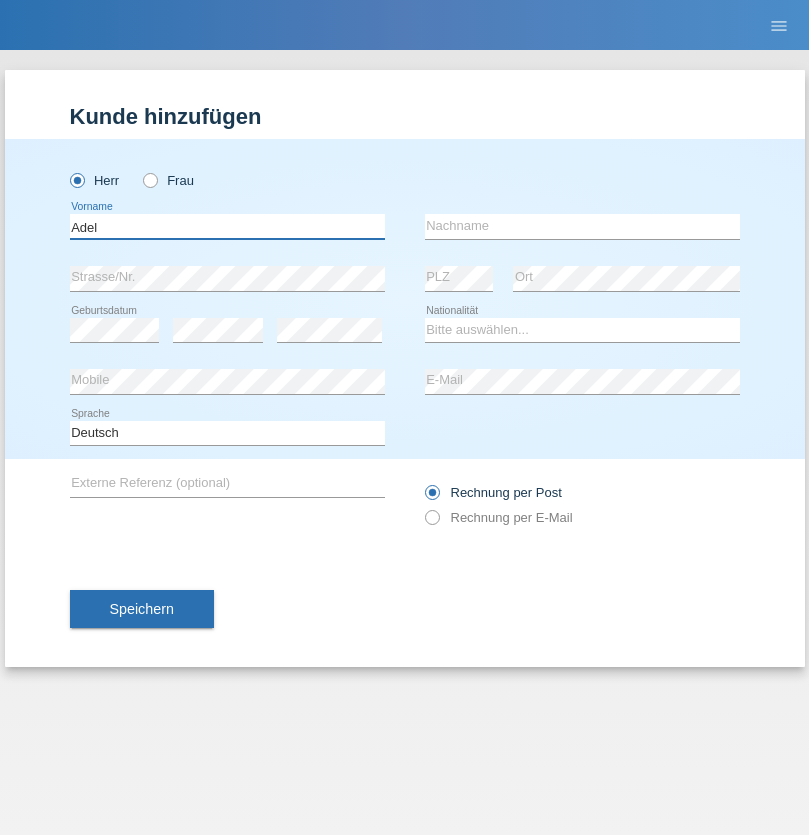 type on "Adel" 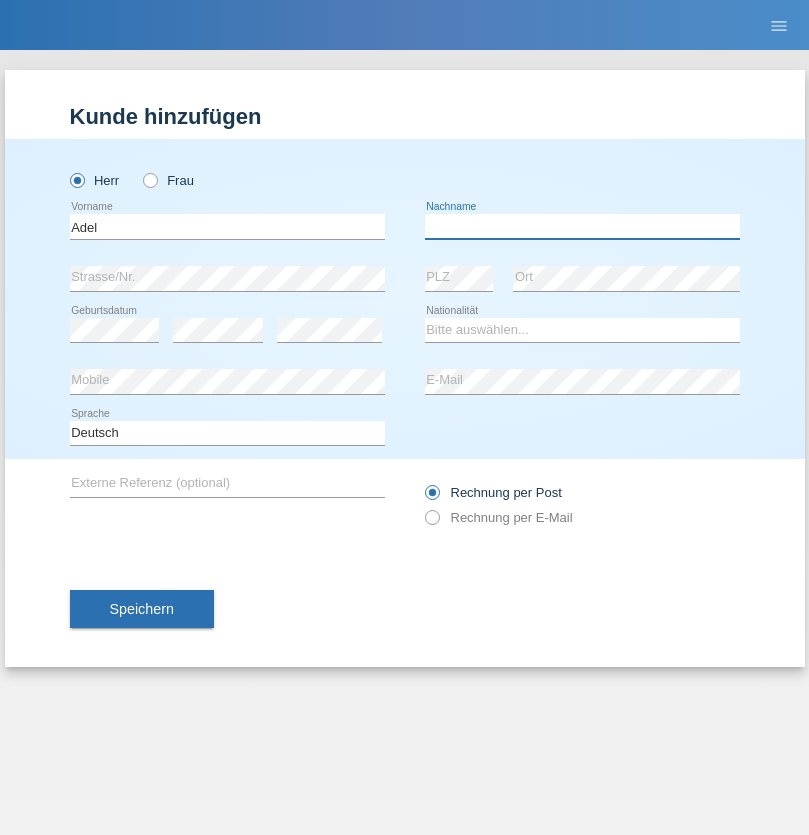 click at bounding box center (582, 226) 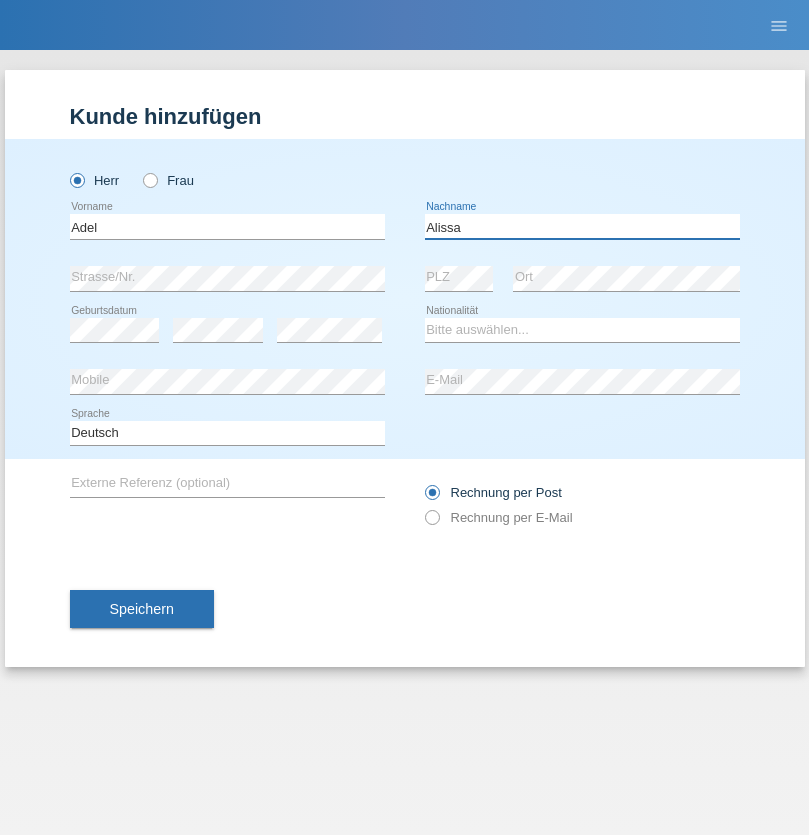 type on "Alissa" 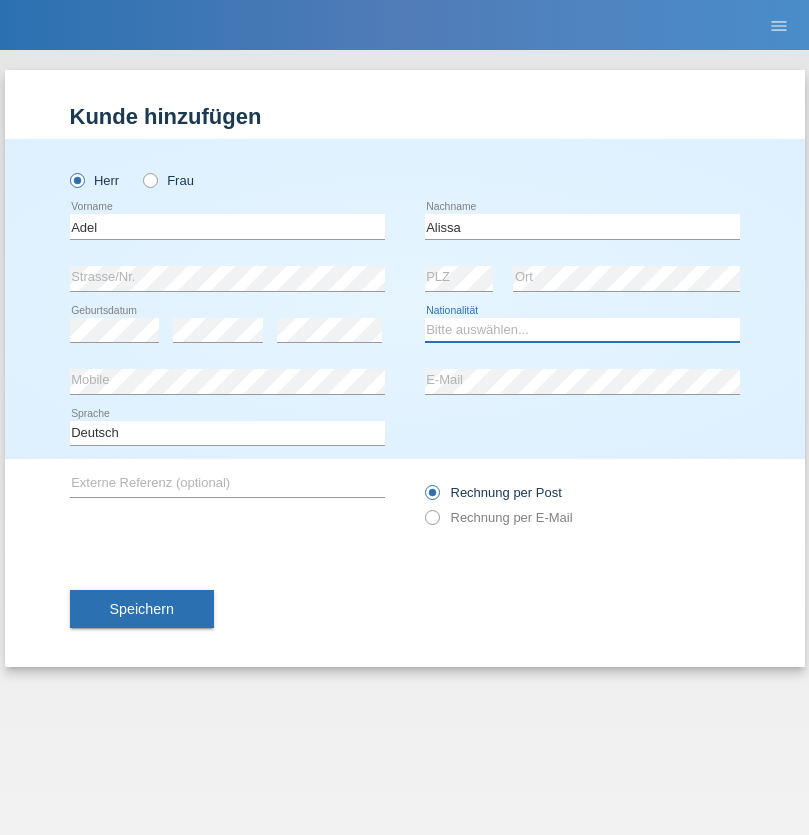 select on "SY" 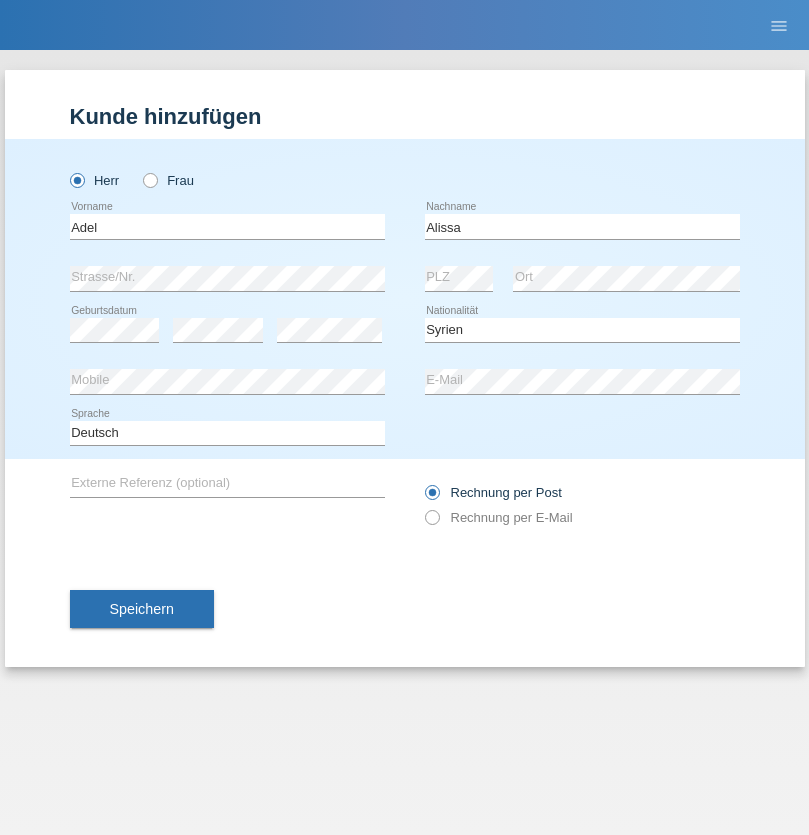 select on "C" 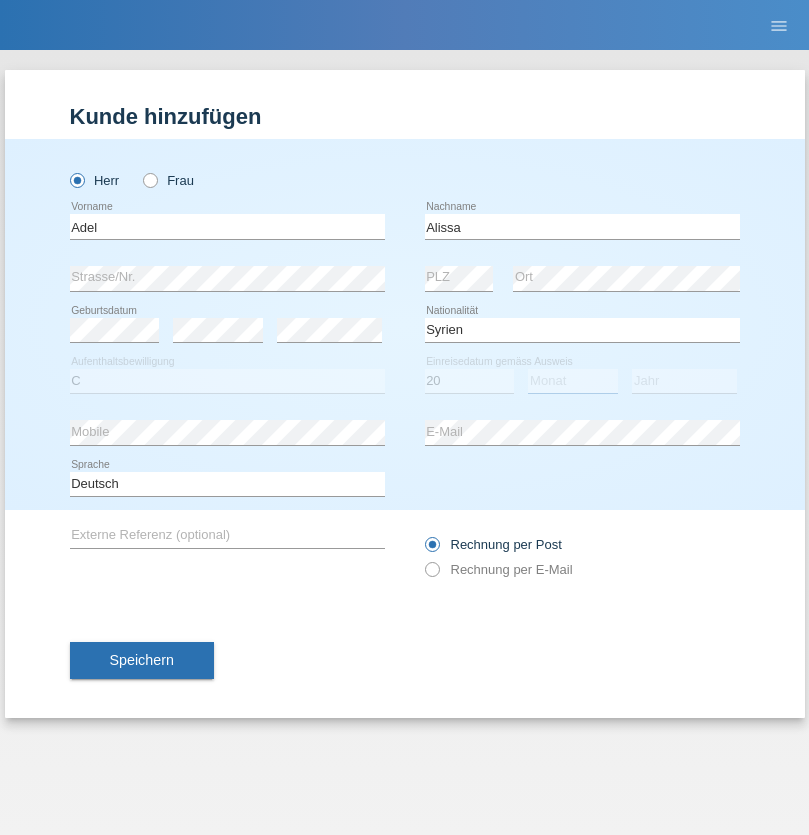 select on "09" 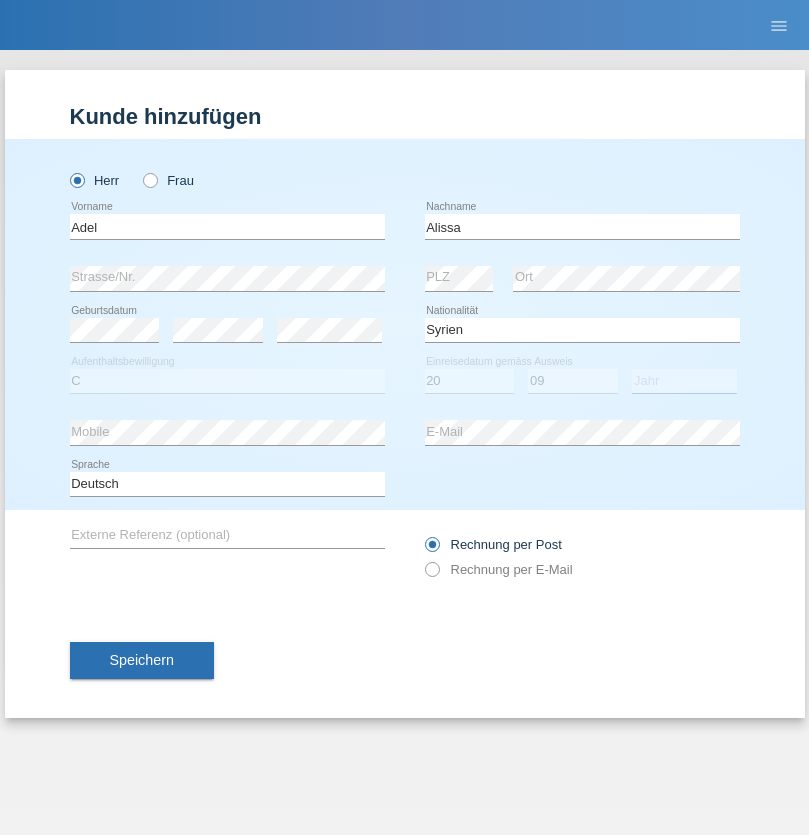 select on "2018" 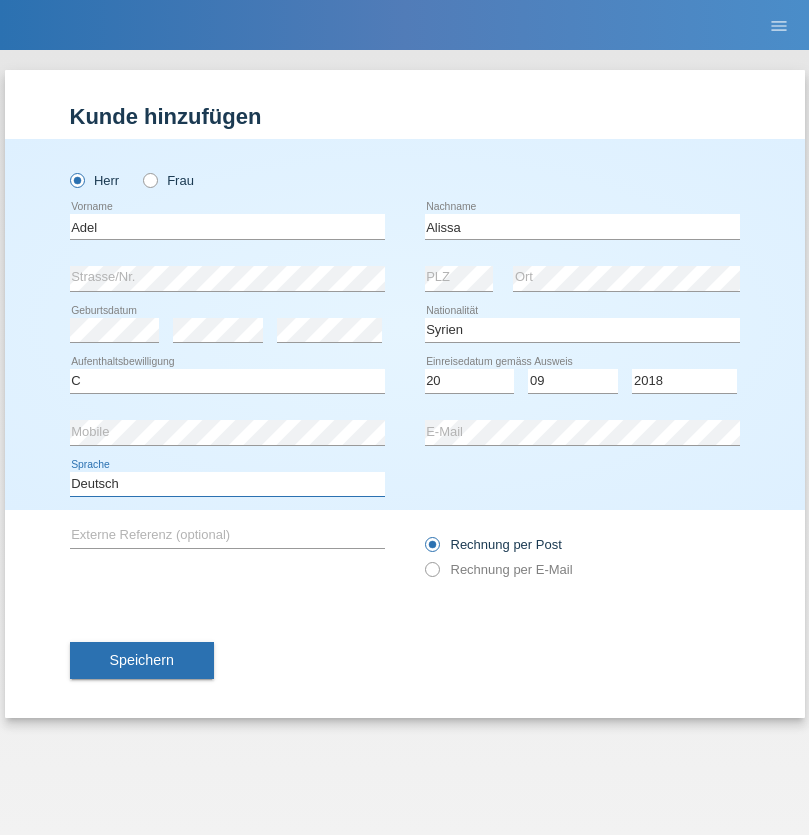 select on "en" 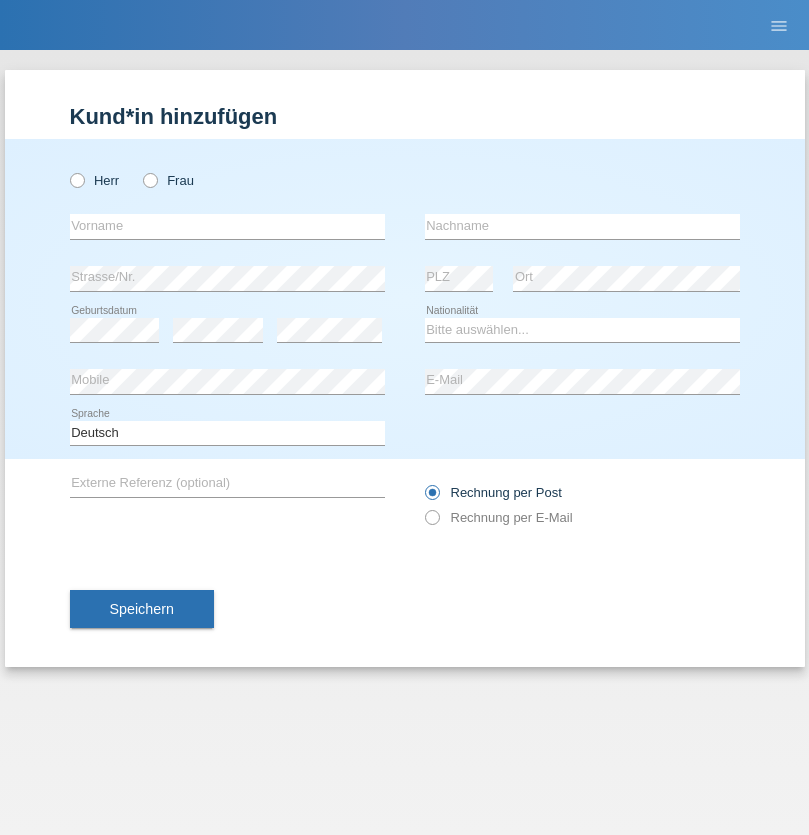 scroll, scrollTop: 0, scrollLeft: 0, axis: both 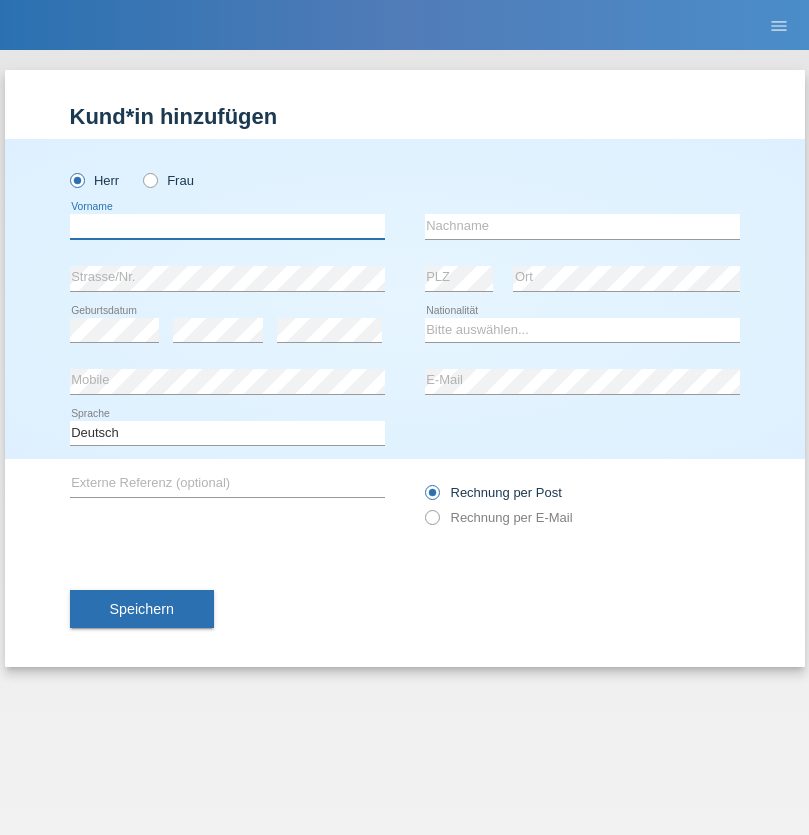 click at bounding box center (227, 226) 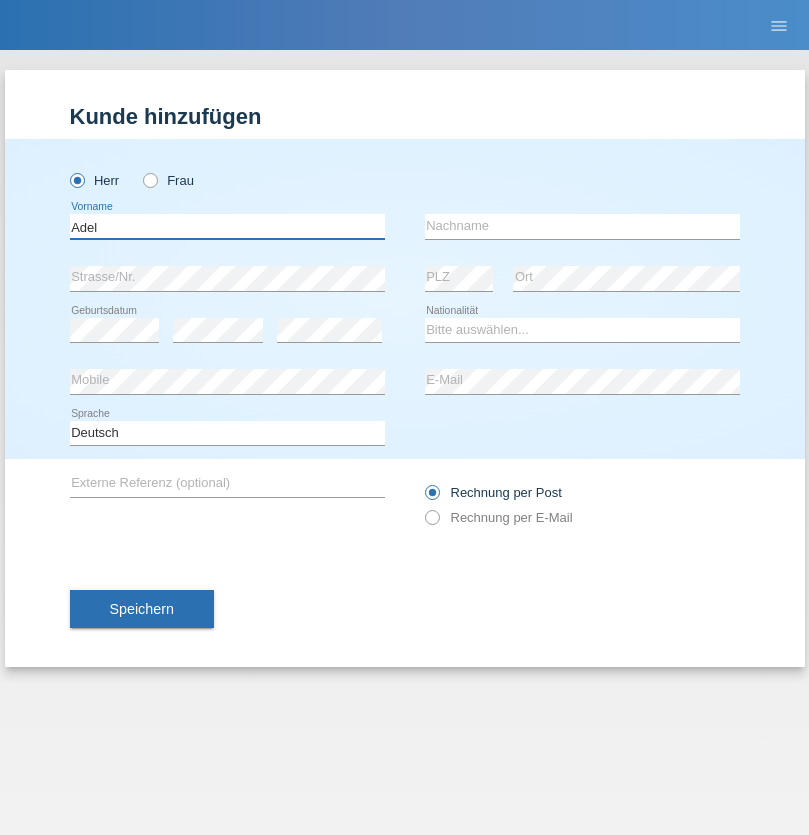 type on "Adel" 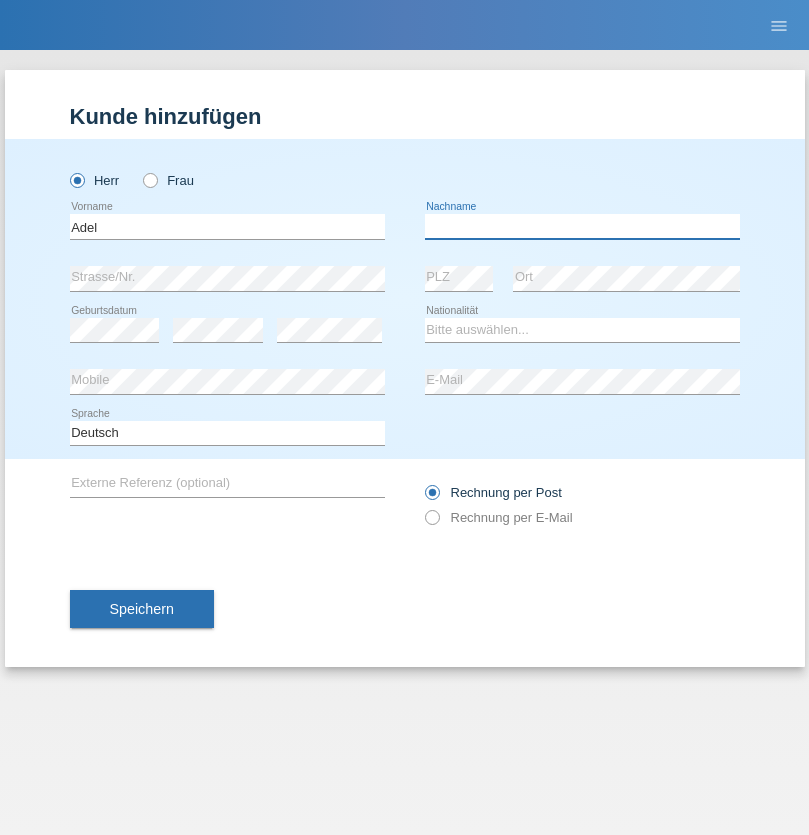 click at bounding box center (582, 226) 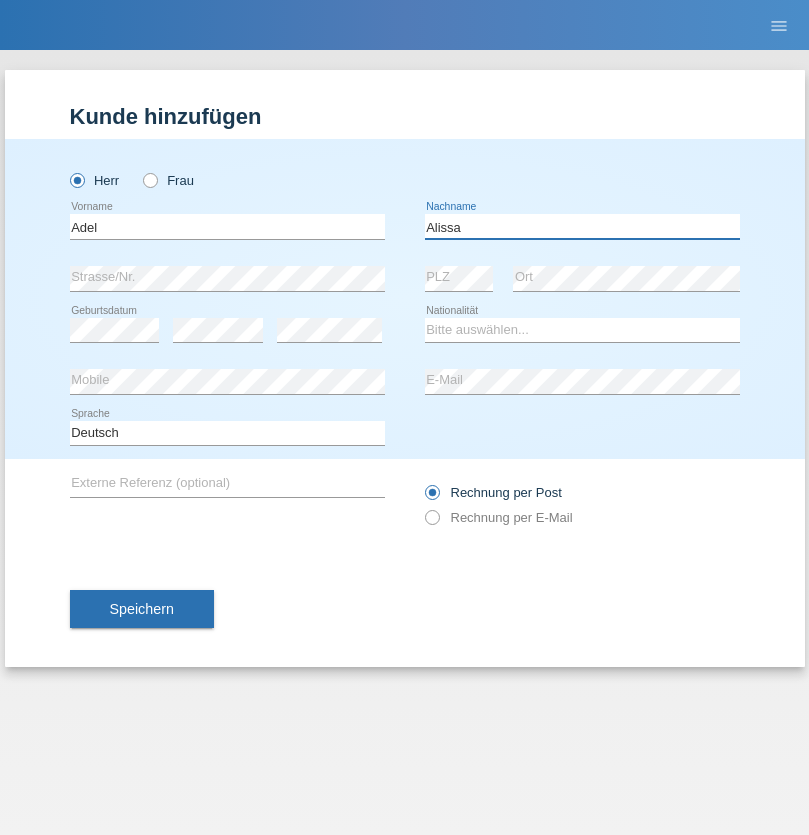 type on "Alissa" 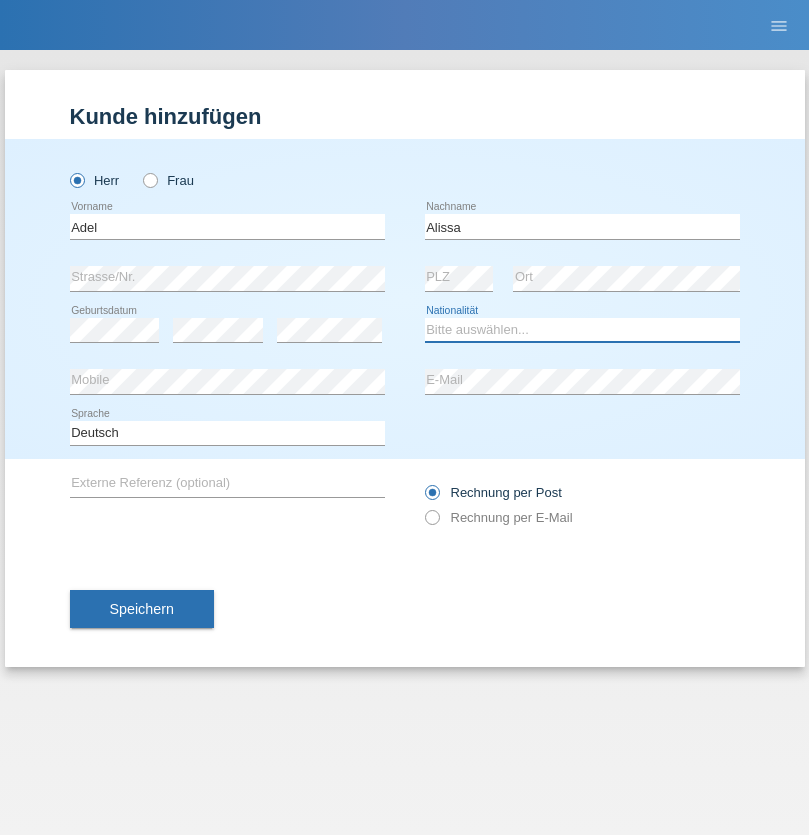 select on "SY" 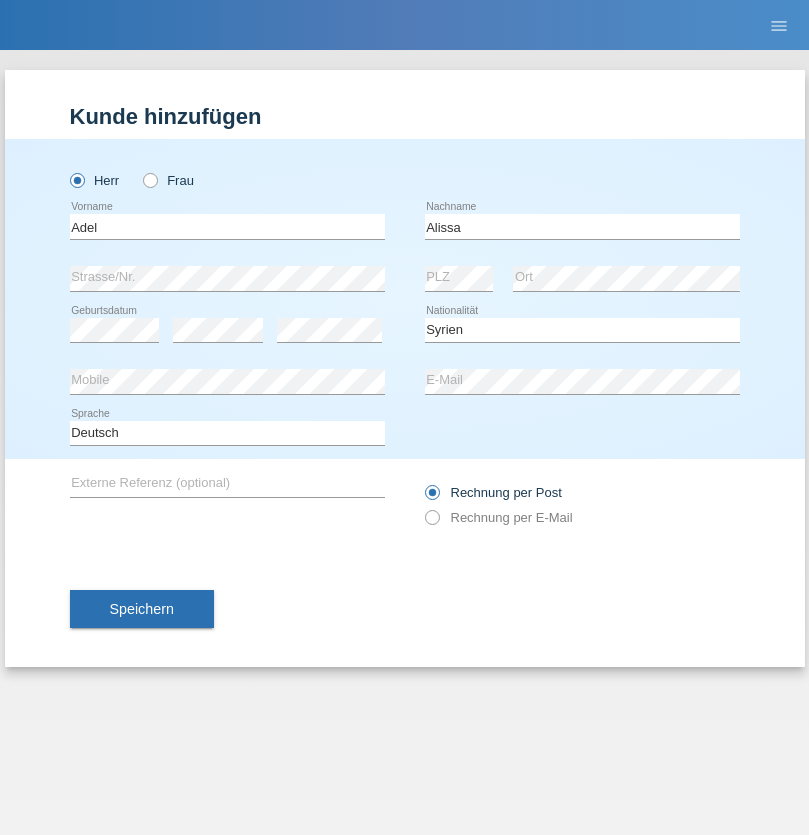 select on "C" 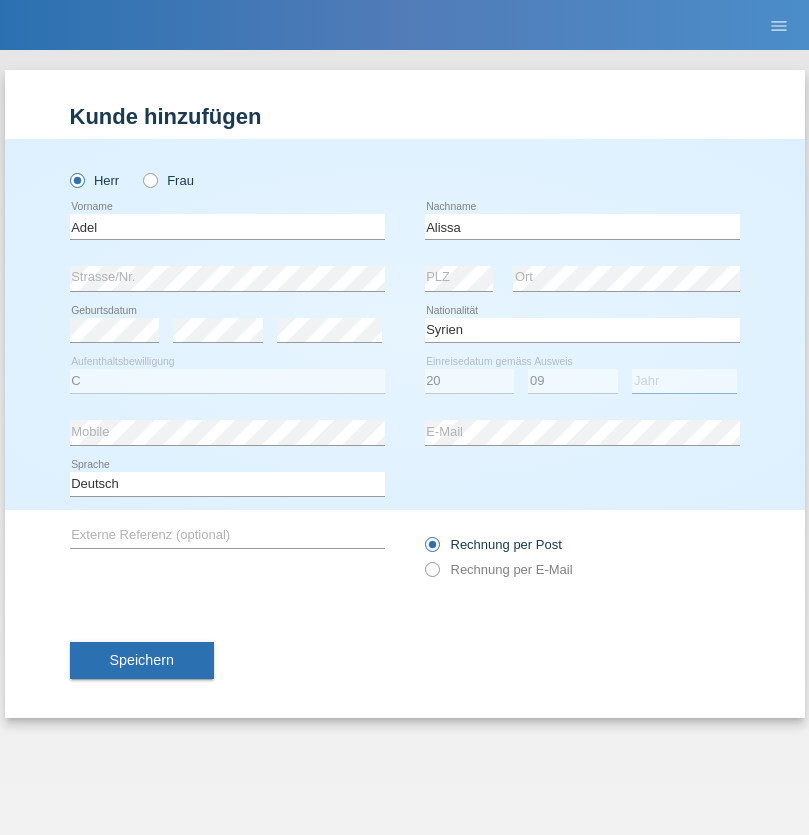 select on "2018" 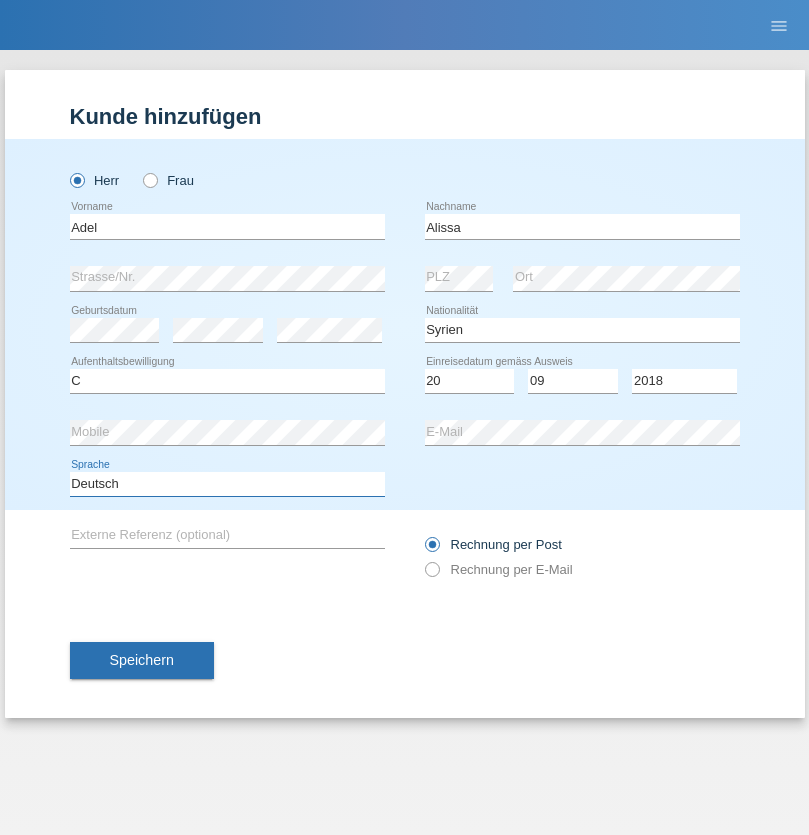 select on "en" 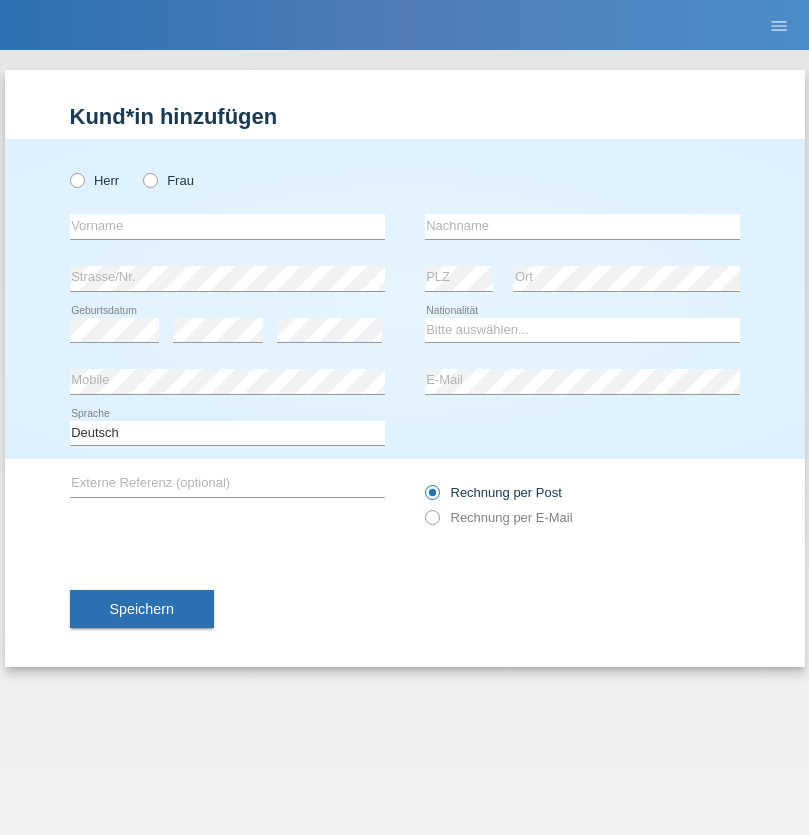 scroll, scrollTop: 0, scrollLeft: 0, axis: both 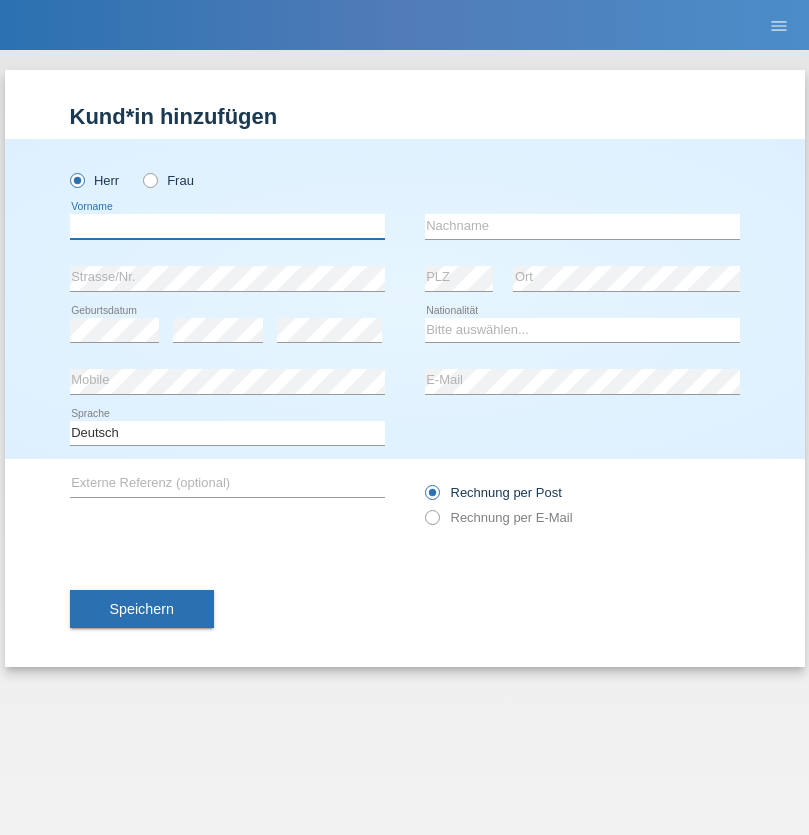 click at bounding box center (227, 226) 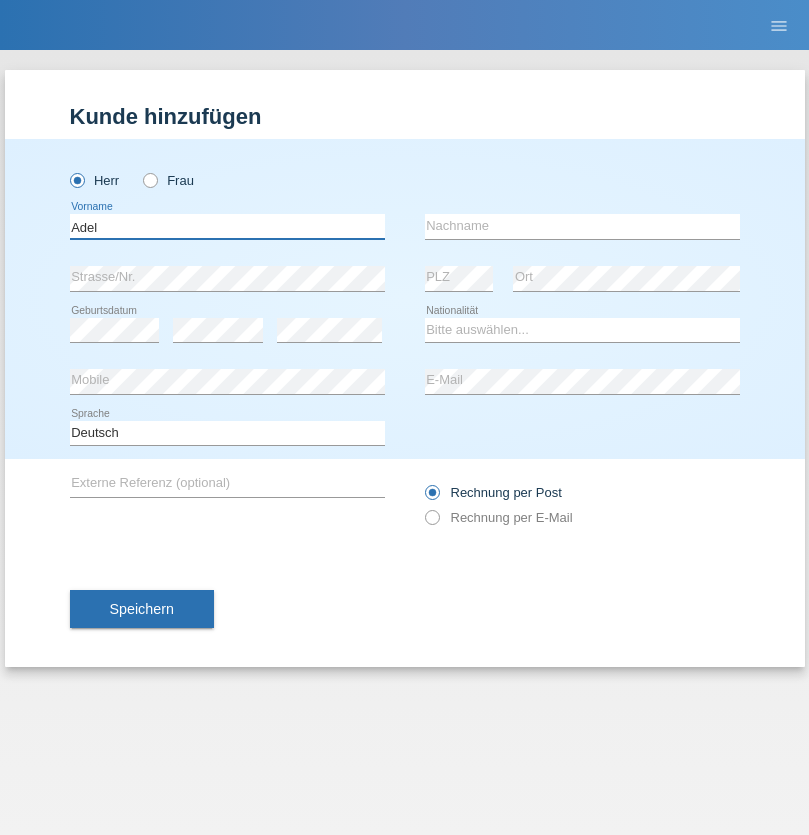 type on "Adel" 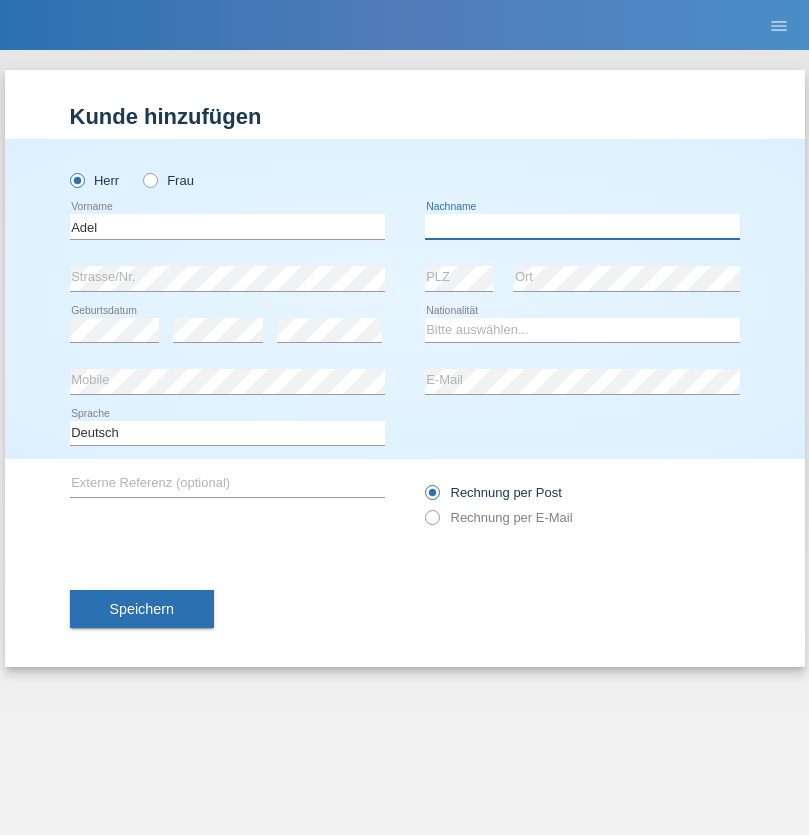 click at bounding box center [582, 226] 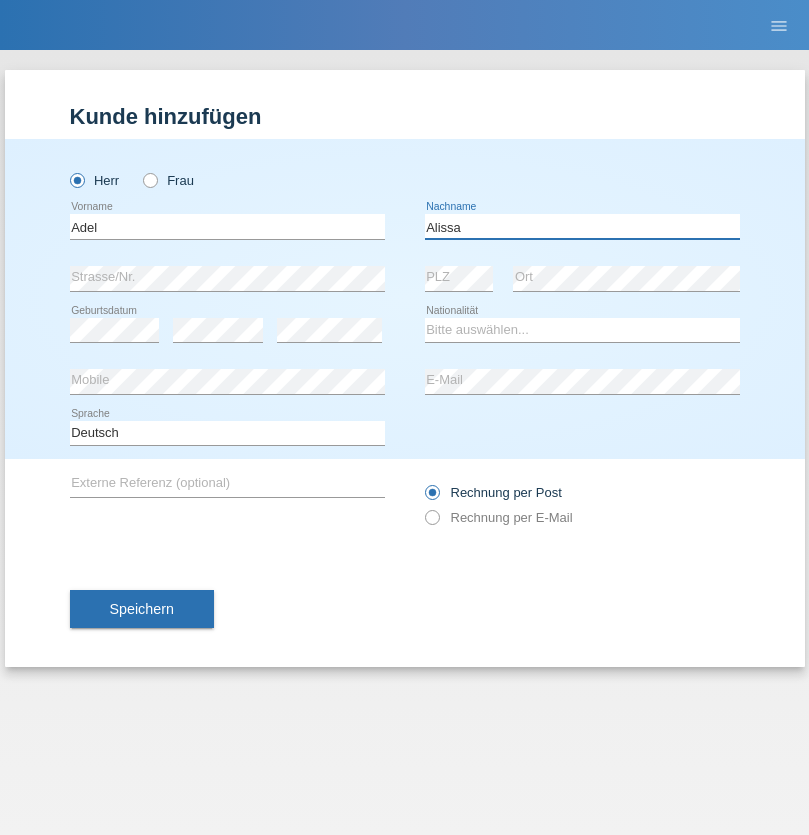 type on "Alissa" 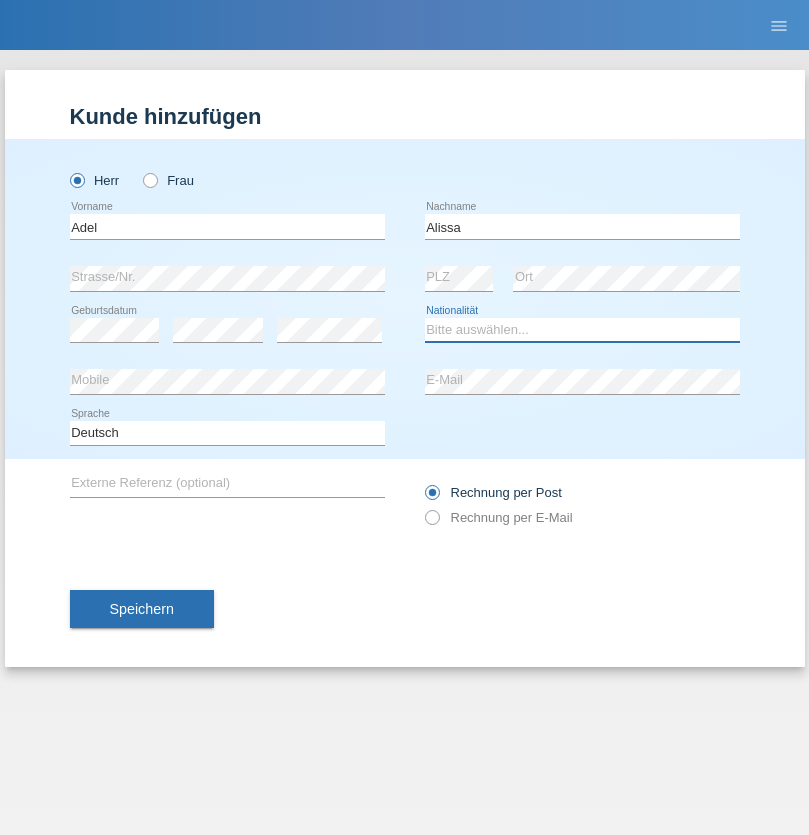select on "SY" 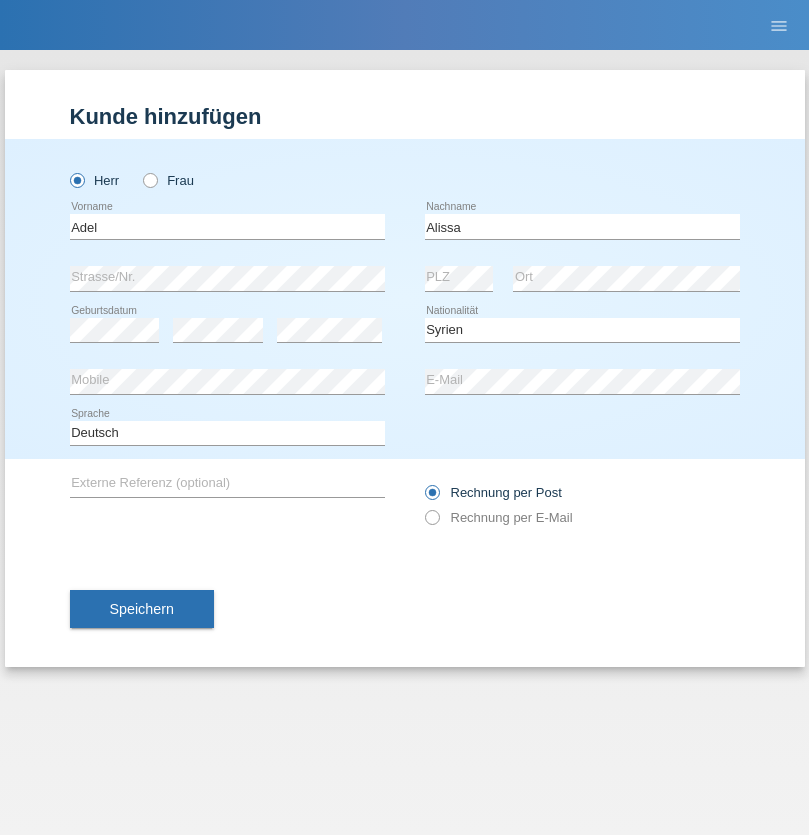 select on "C" 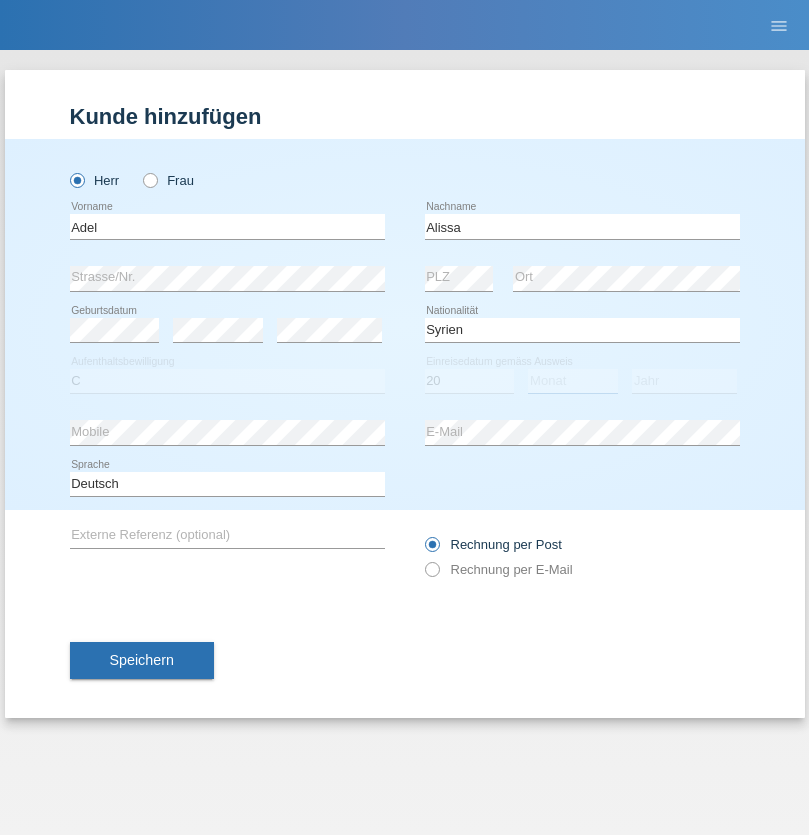 select on "09" 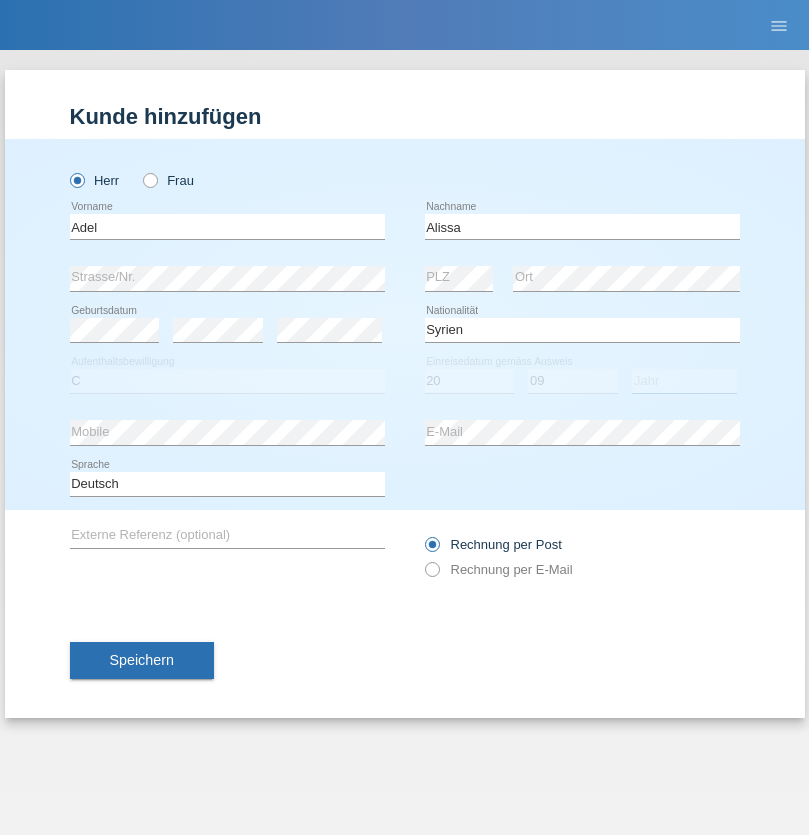 select on "2018" 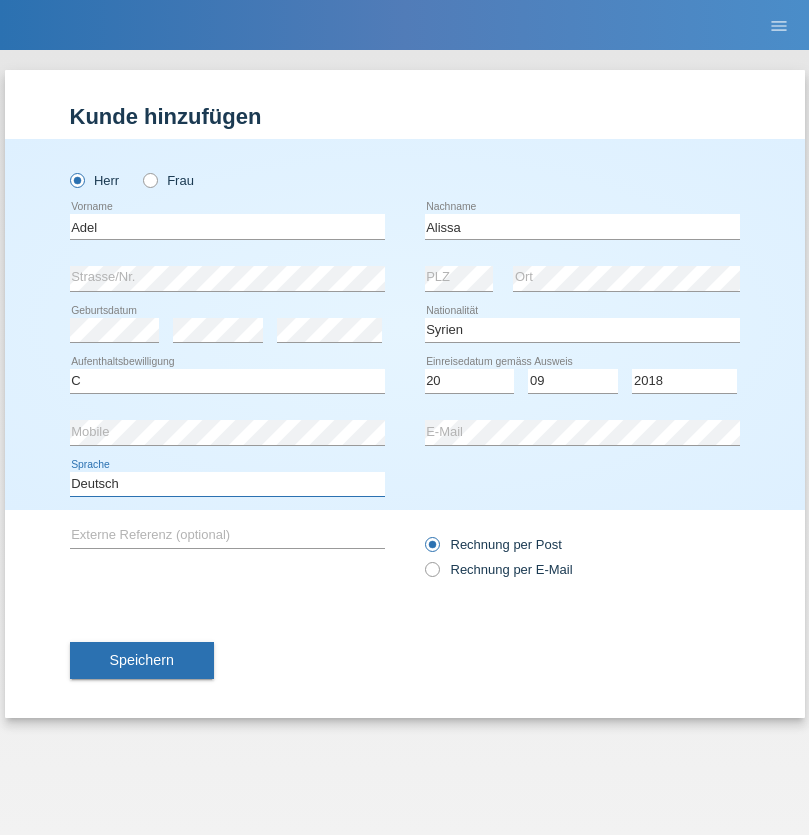 select on "en" 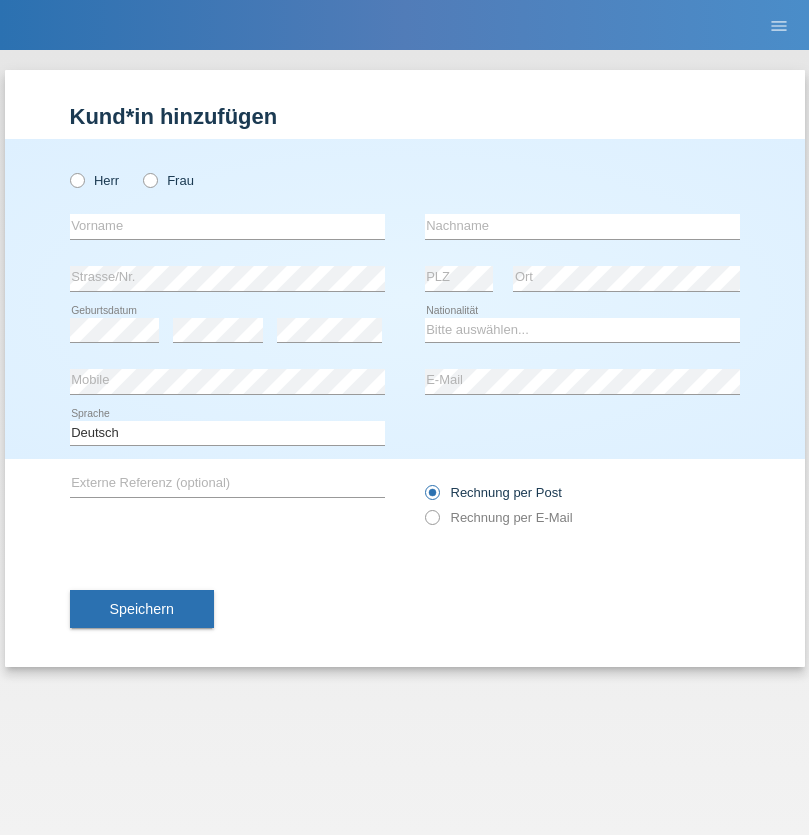 scroll, scrollTop: 0, scrollLeft: 0, axis: both 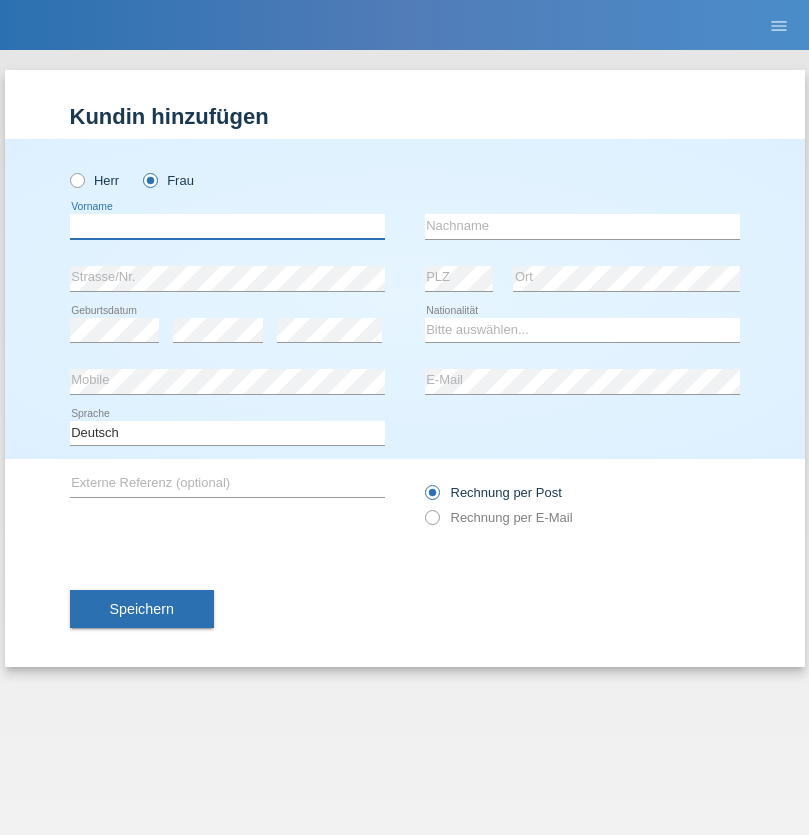 click at bounding box center [227, 226] 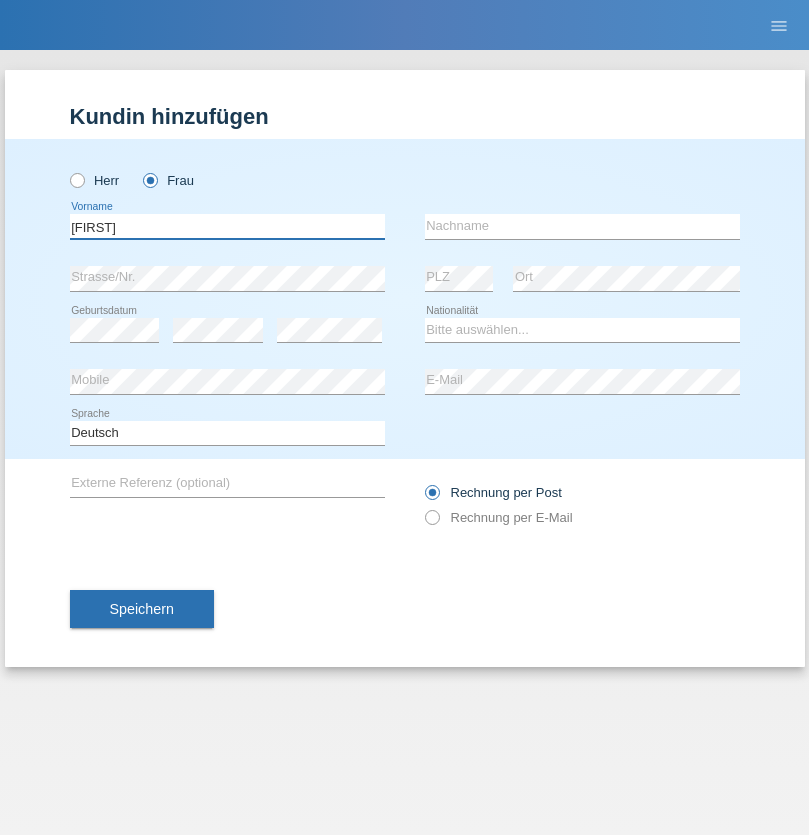 type on "[FIRST]" 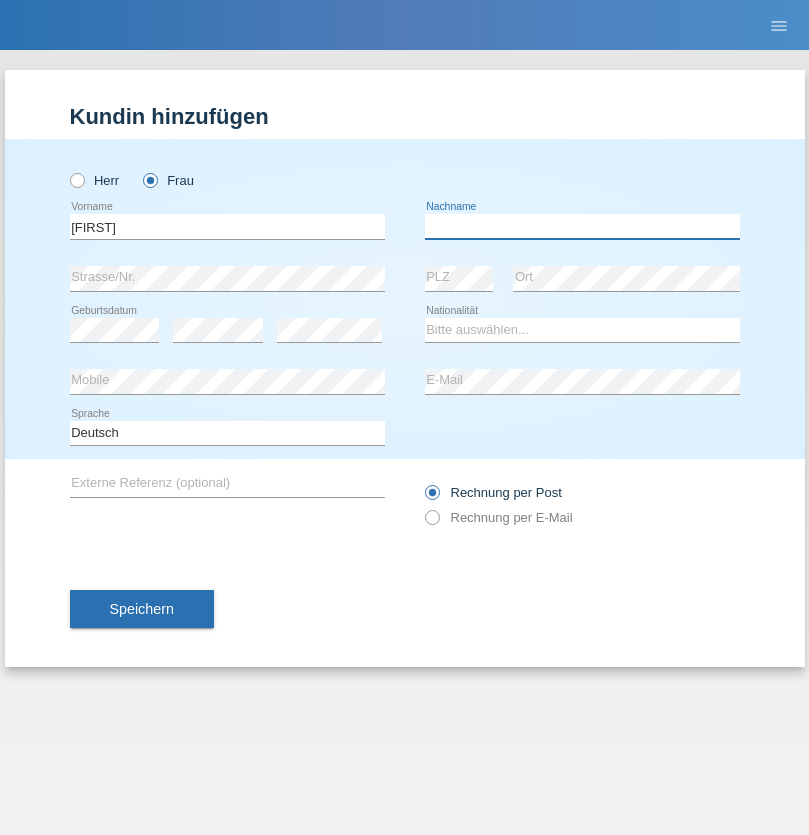click at bounding box center [582, 226] 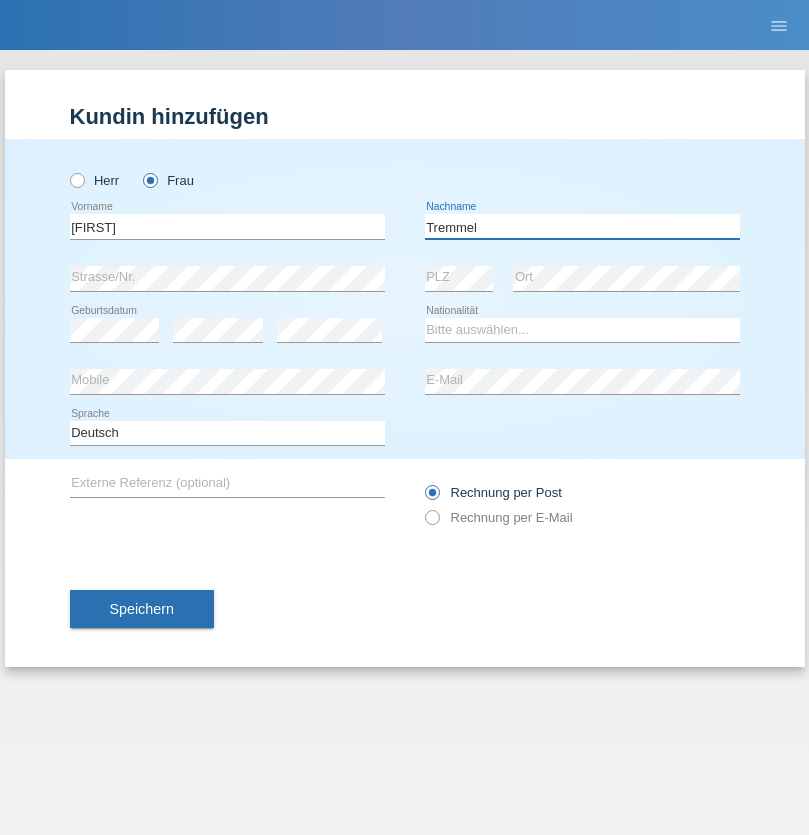 type on "Tremmel" 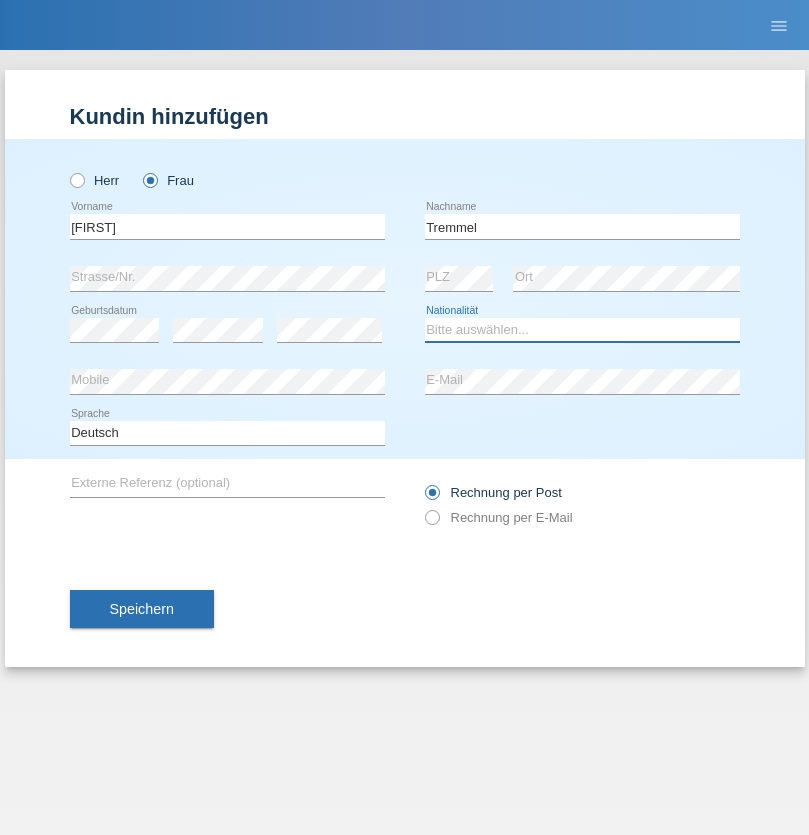 select on "PT" 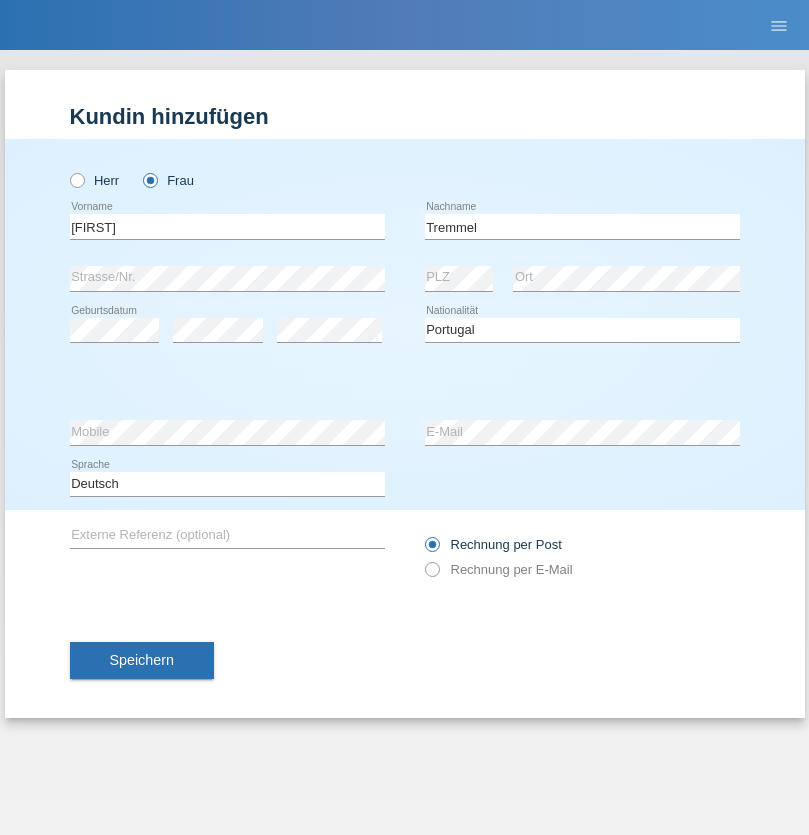select on "C" 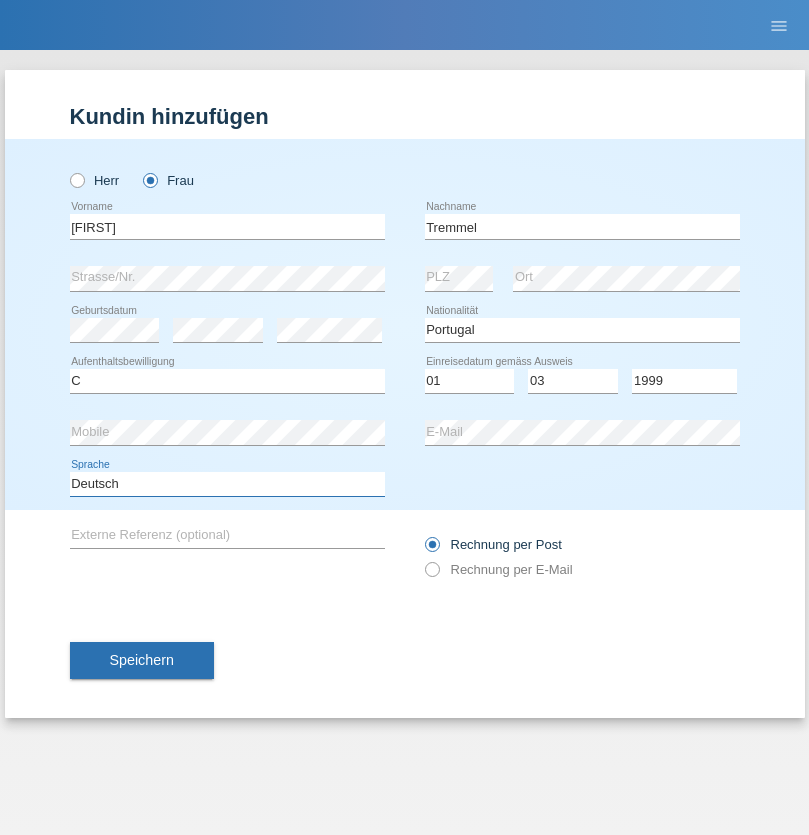 select on "en" 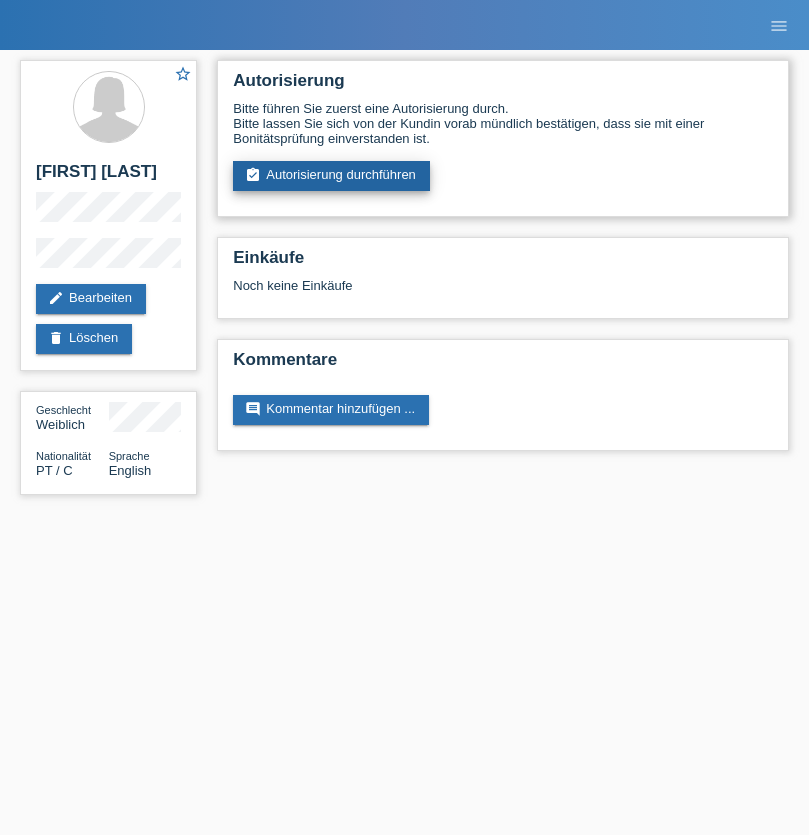 click on "assignment_turned_in  Autorisierung durchführen" at bounding box center (331, 176) 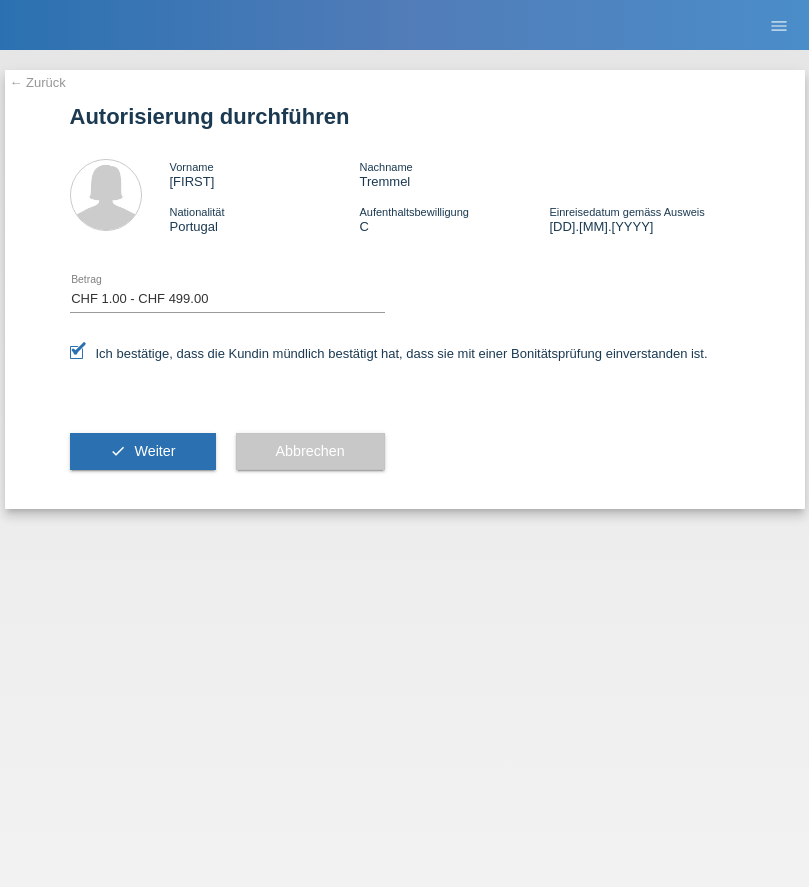 select on "1" 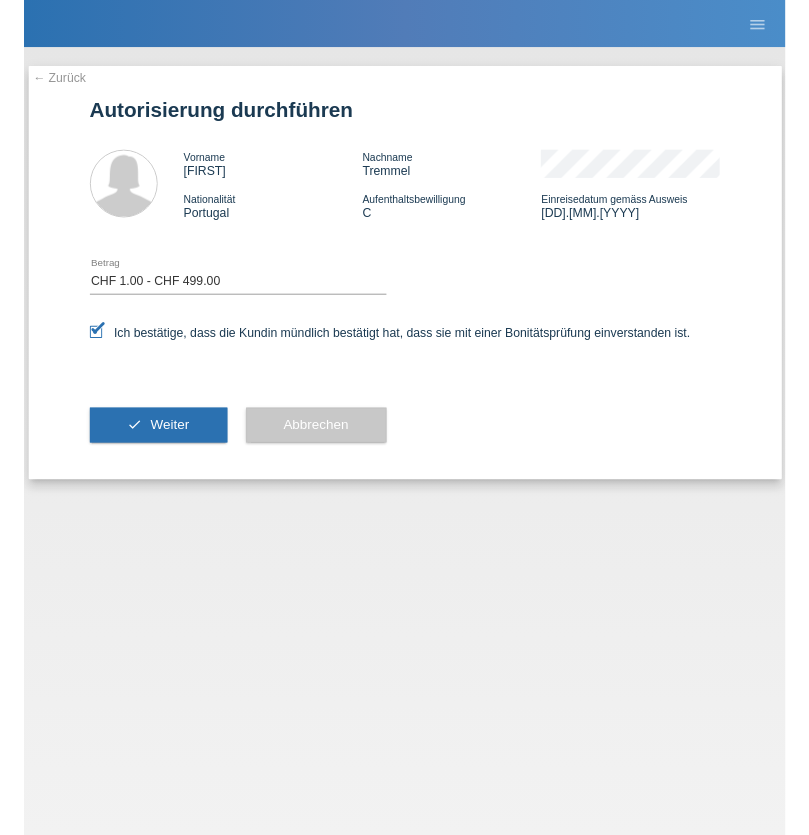 scroll, scrollTop: 0, scrollLeft: 0, axis: both 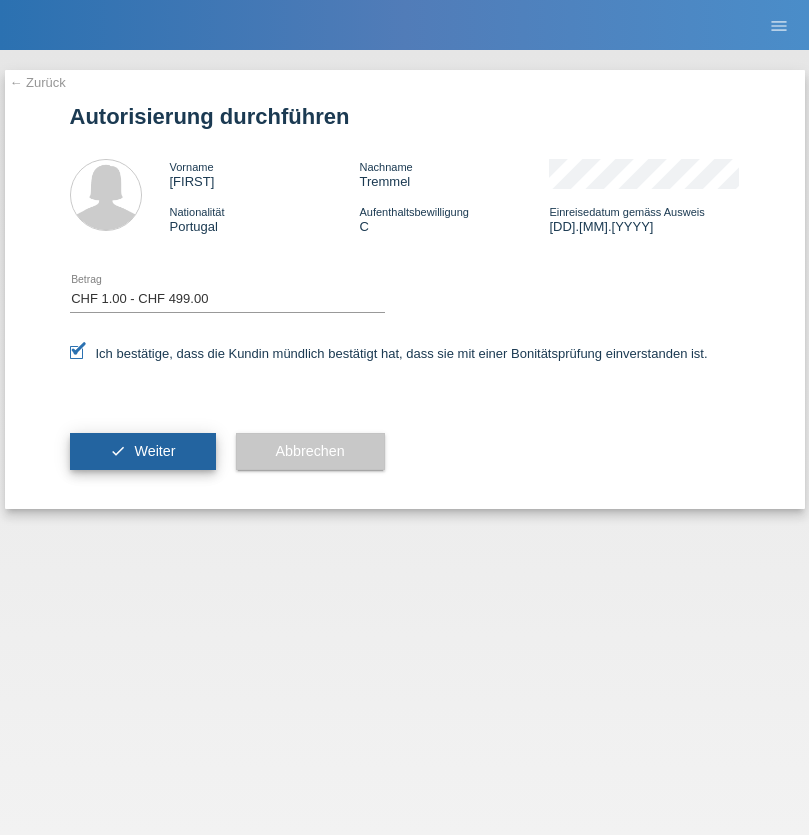 click on "Weiter" at bounding box center (154, 451) 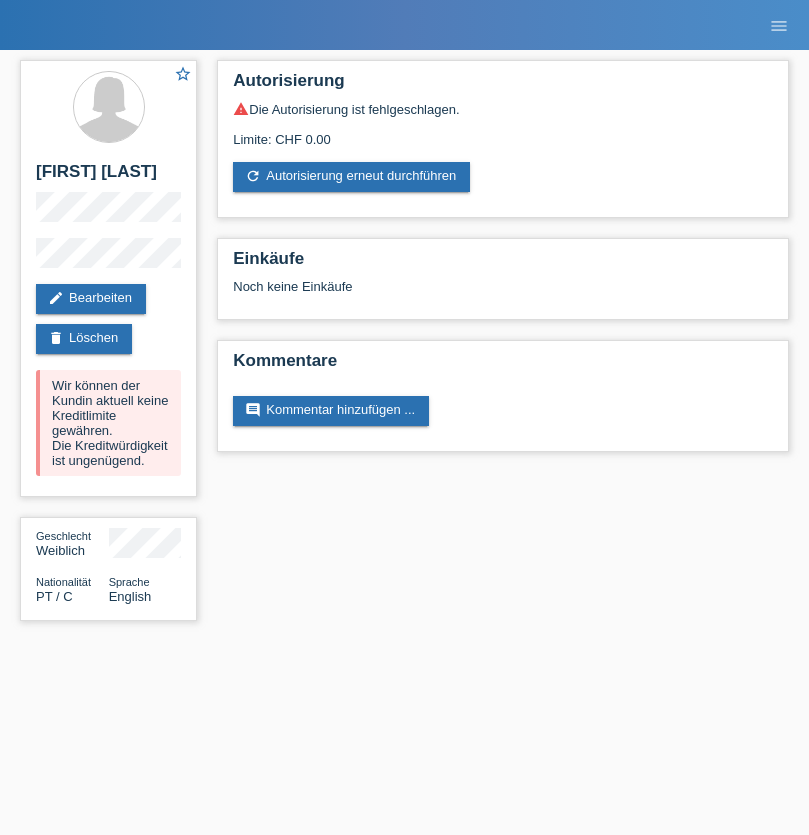 scroll, scrollTop: 0, scrollLeft: 0, axis: both 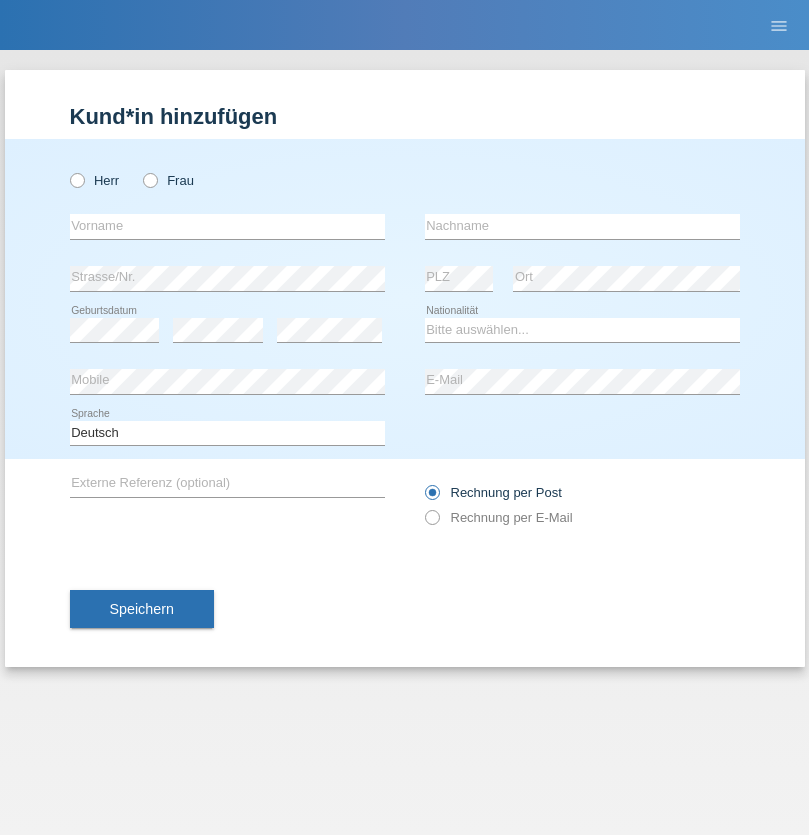 radio on "true" 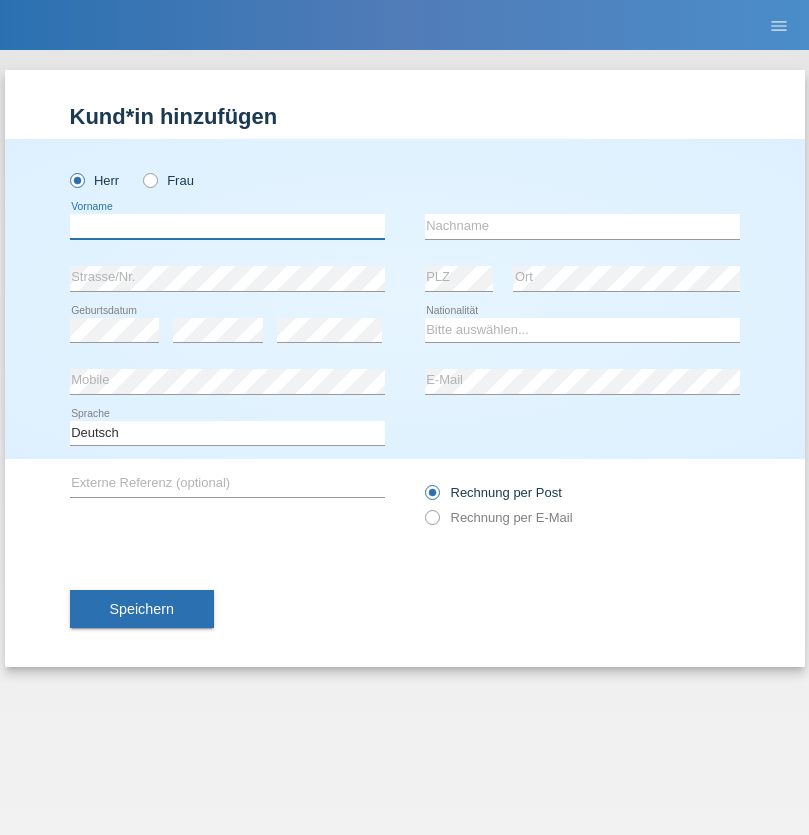 click at bounding box center (227, 226) 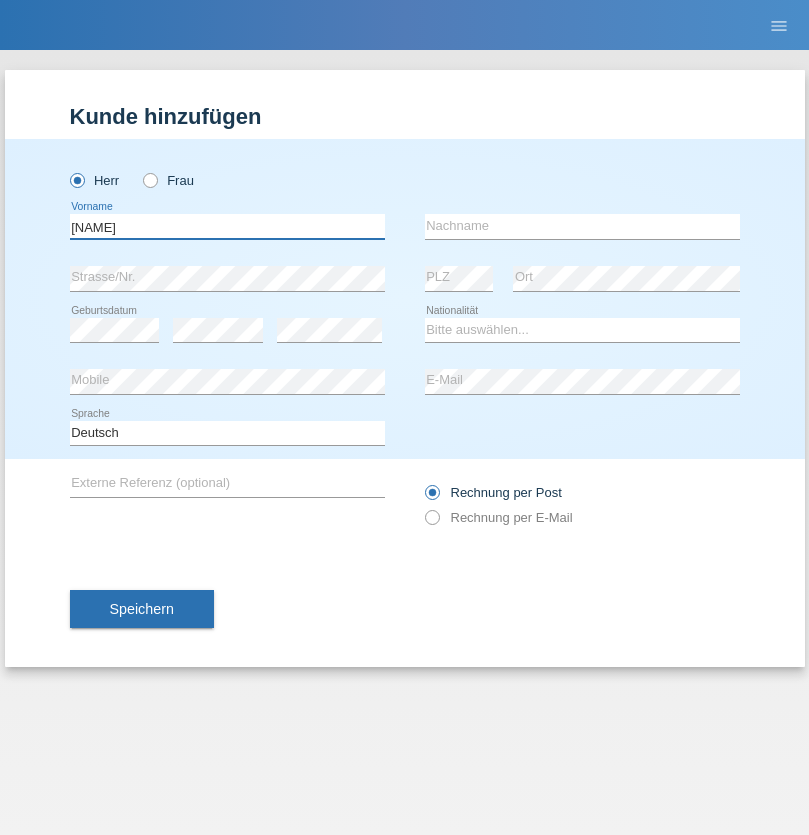 type on "[NAME]" 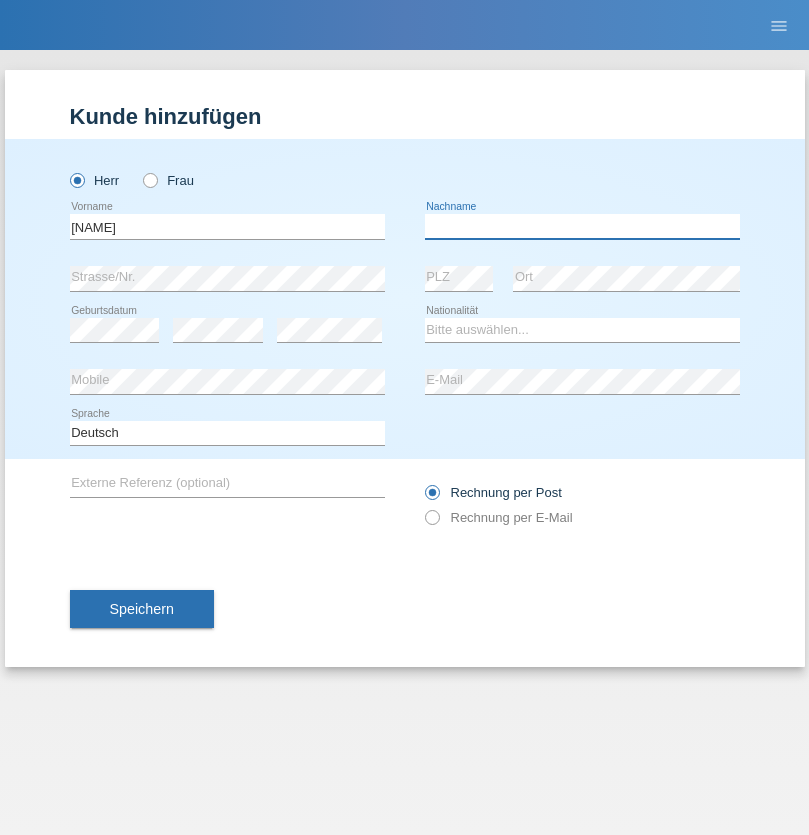 click at bounding box center [582, 226] 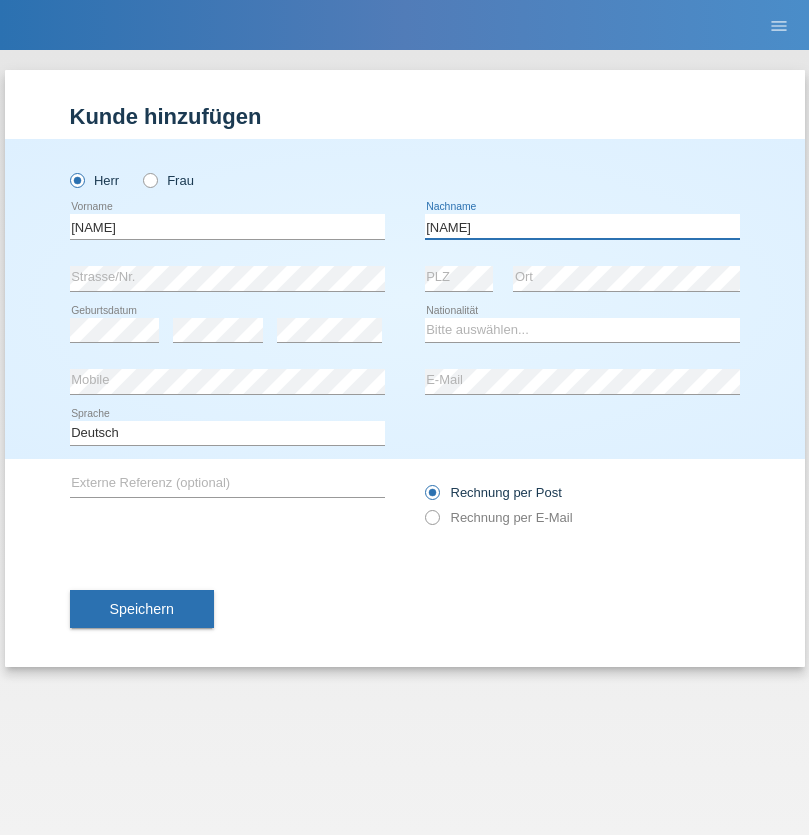 type on "[NAME]" 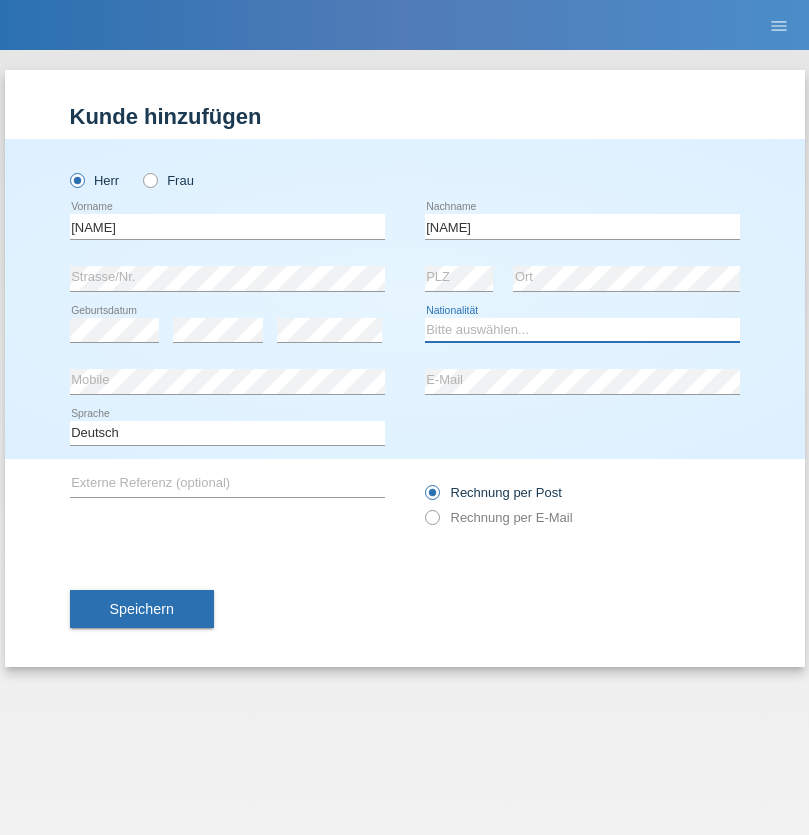 select on "PT" 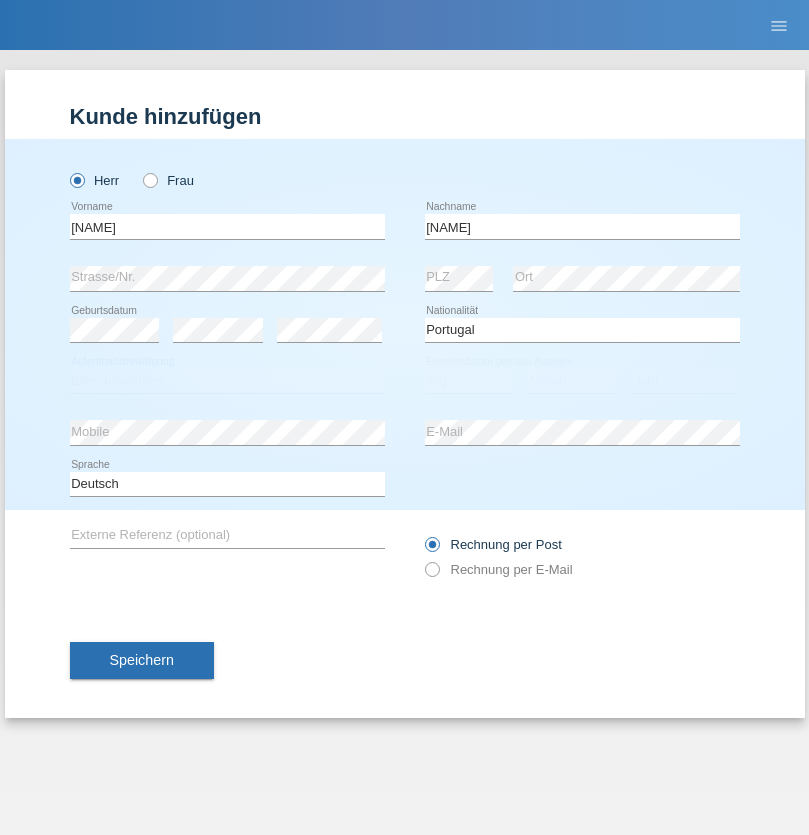 select on "C" 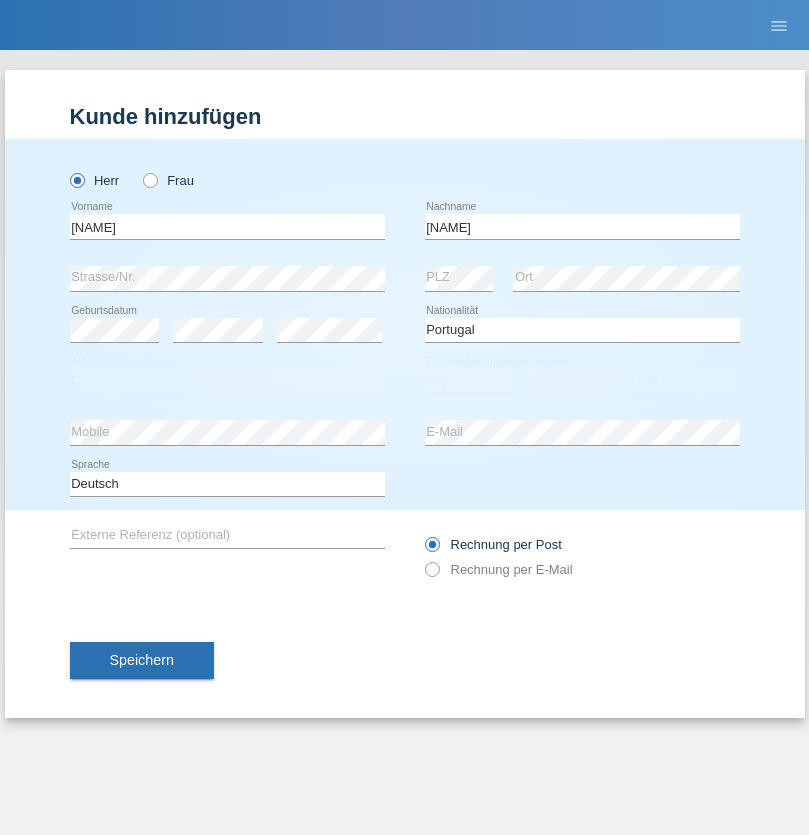 select on "30" 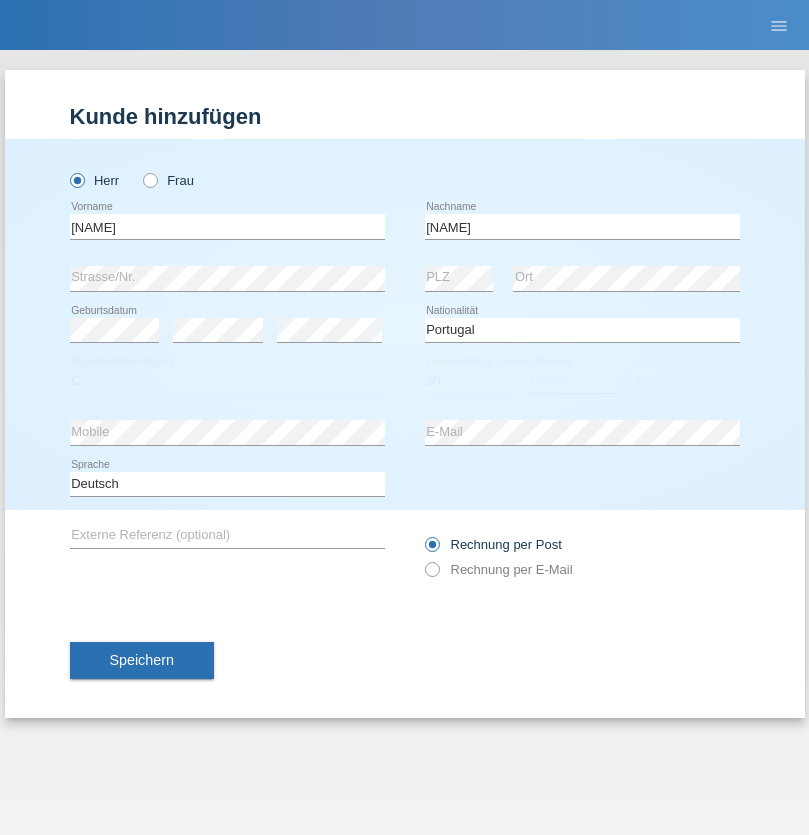 select on "04" 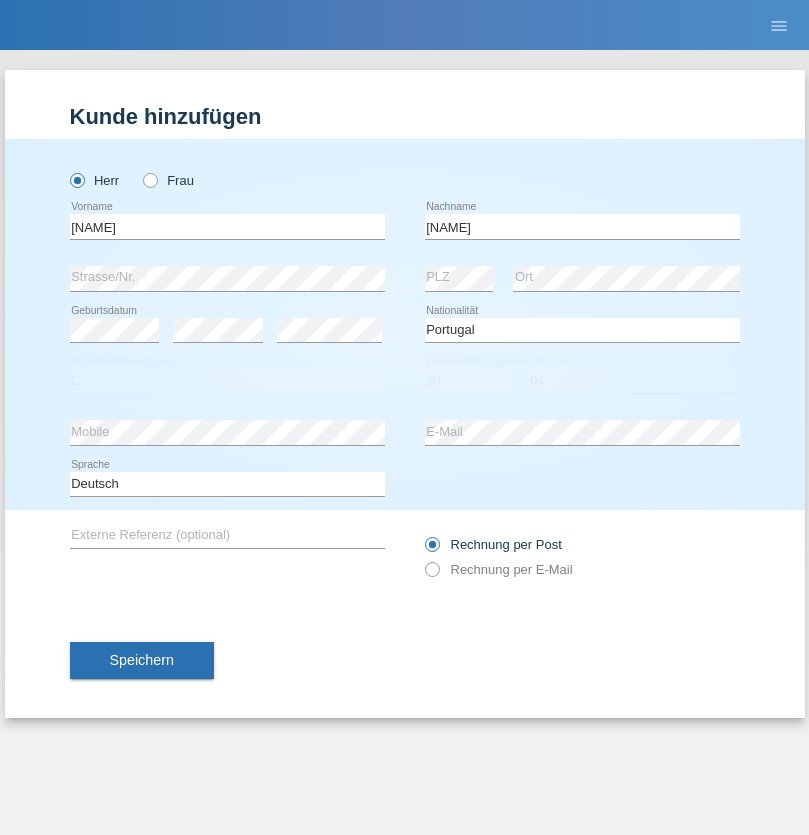 select on "2021" 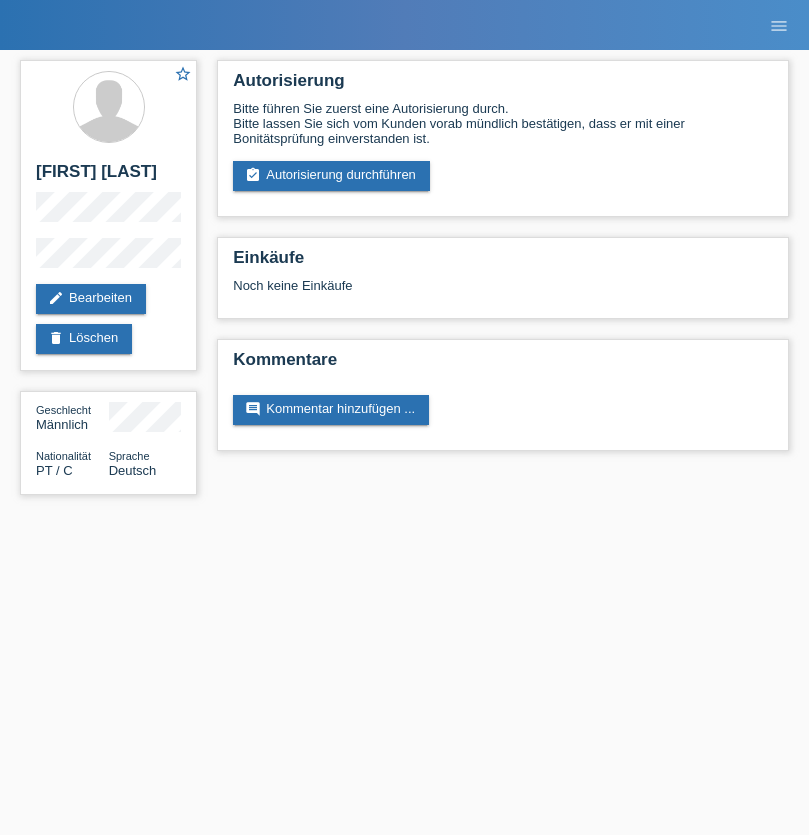 scroll, scrollTop: 0, scrollLeft: 0, axis: both 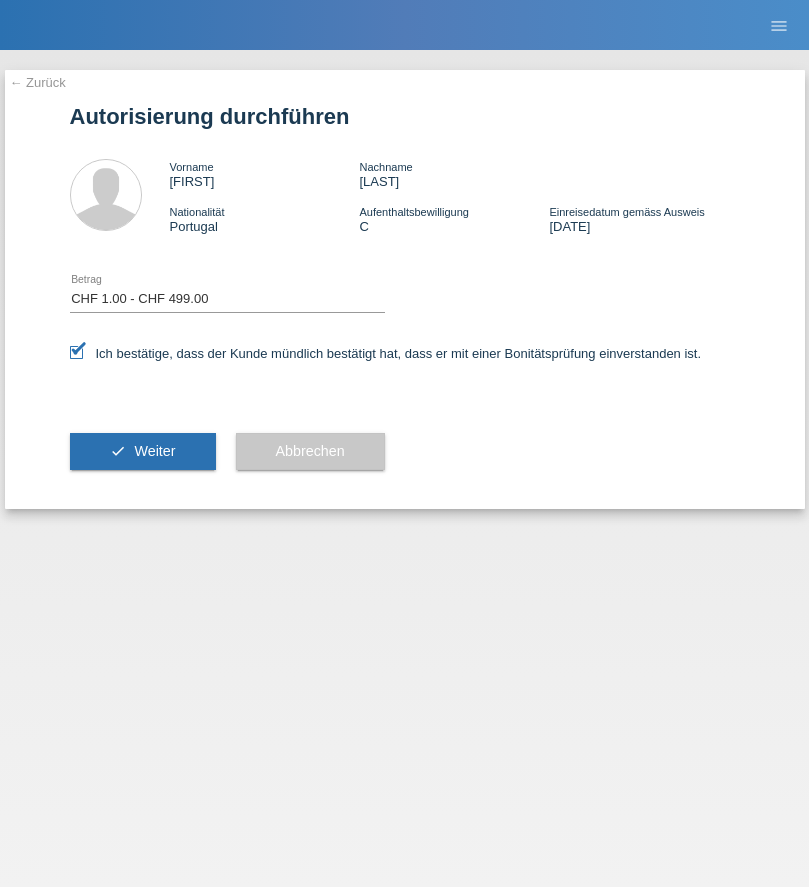 select on "1" 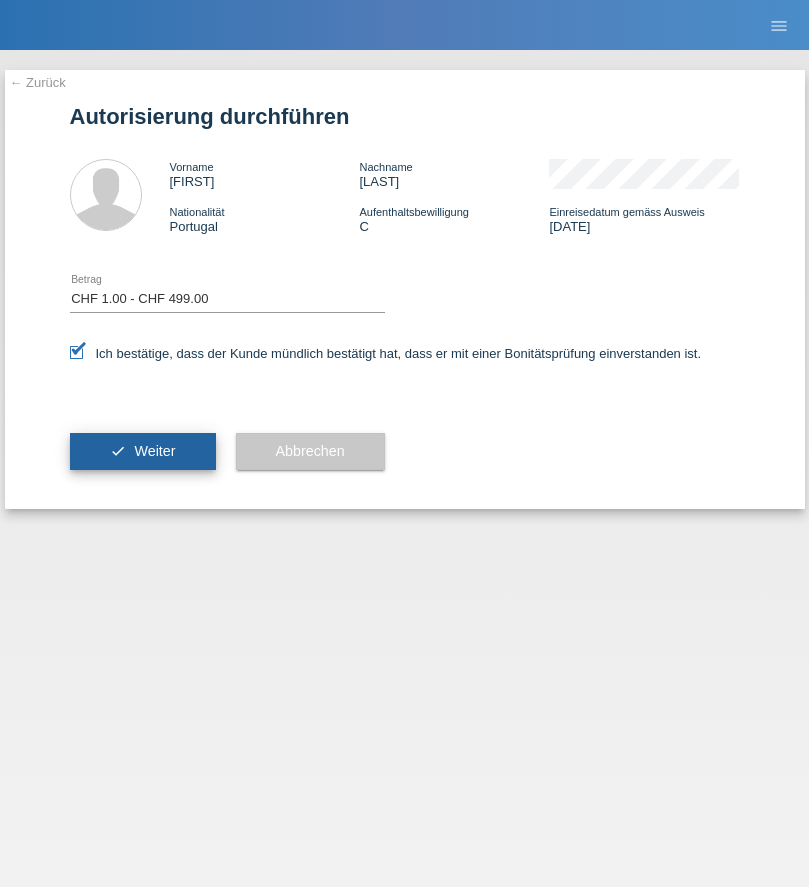 click on "Weiter" at bounding box center [154, 451] 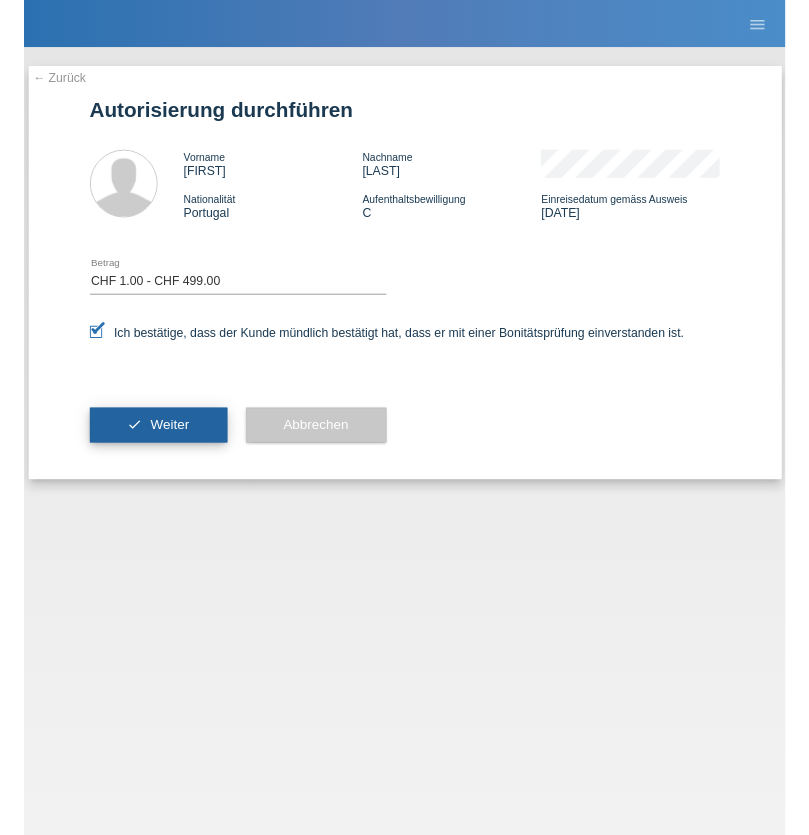scroll, scrollTop: 0, scrollLeft: 0, axis: both 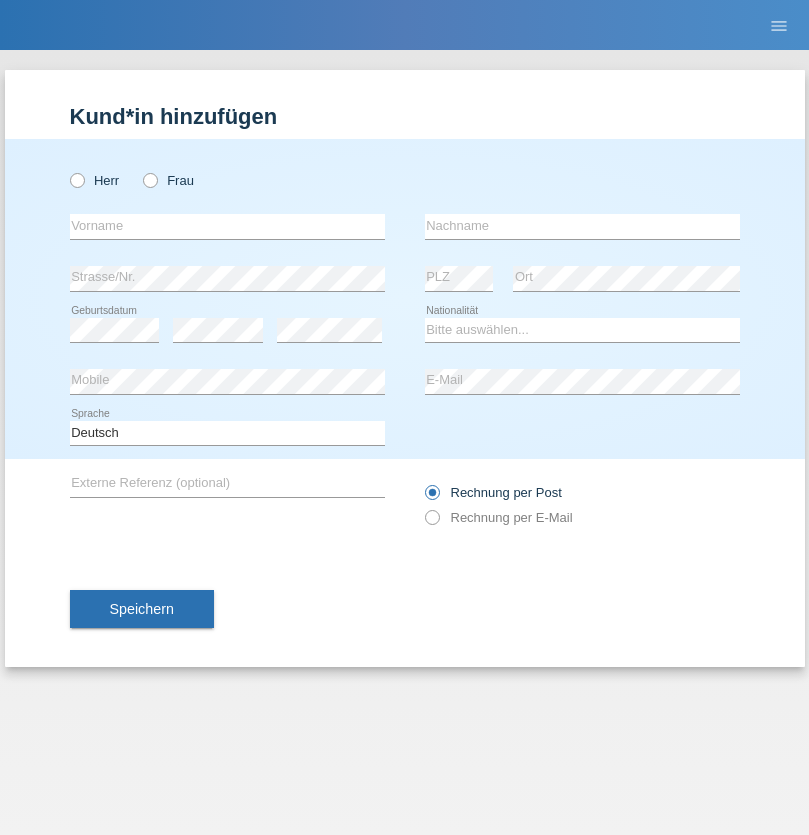 radio on "true" 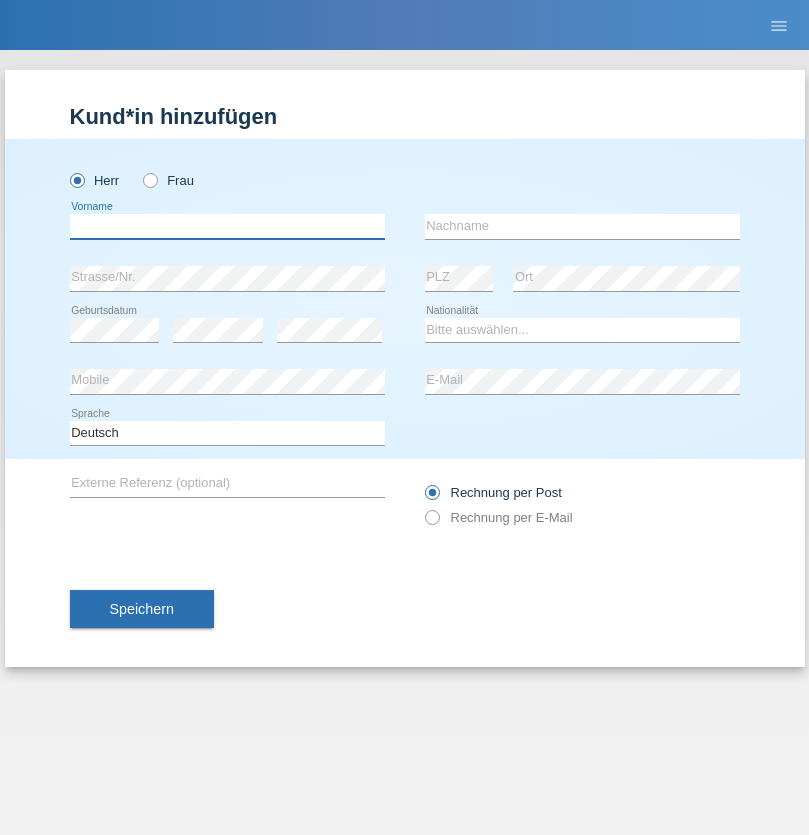 click at bounding box center (227, 226) 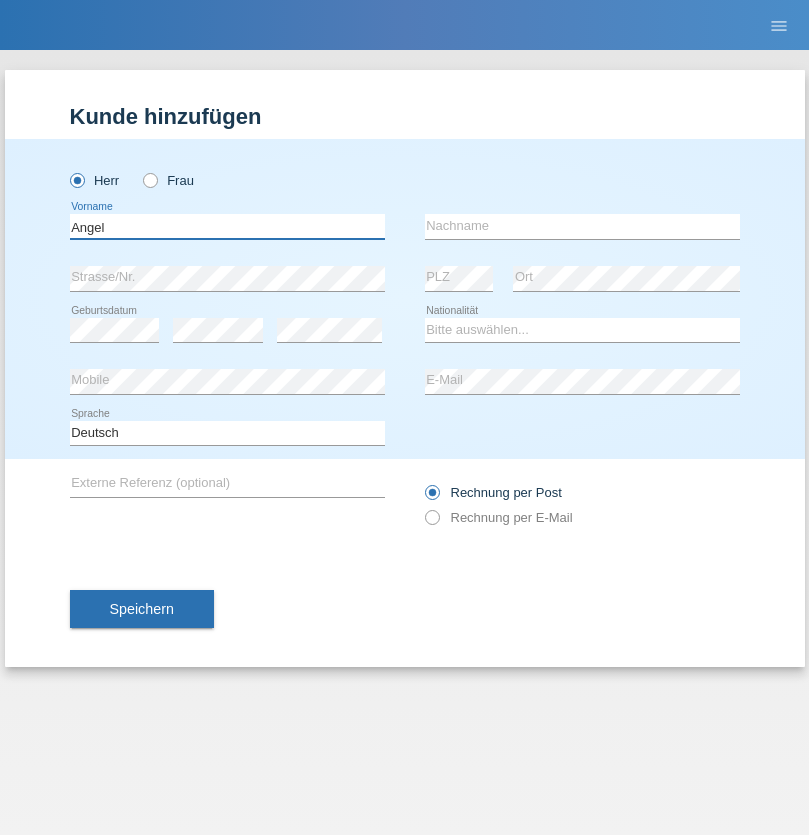 type on "Angel" 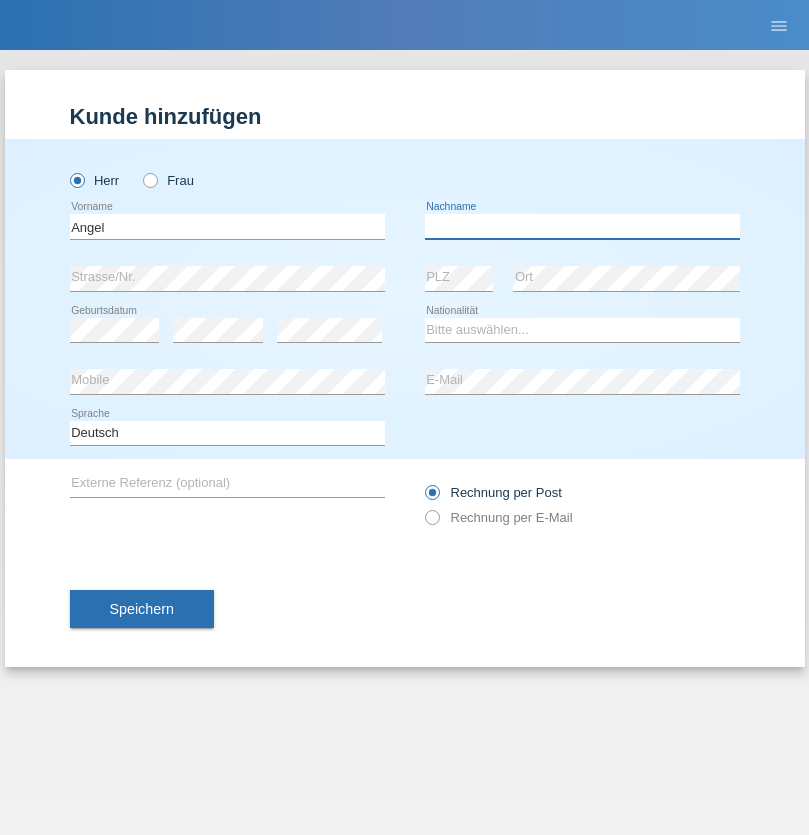 click at bounding box center [582, 226] 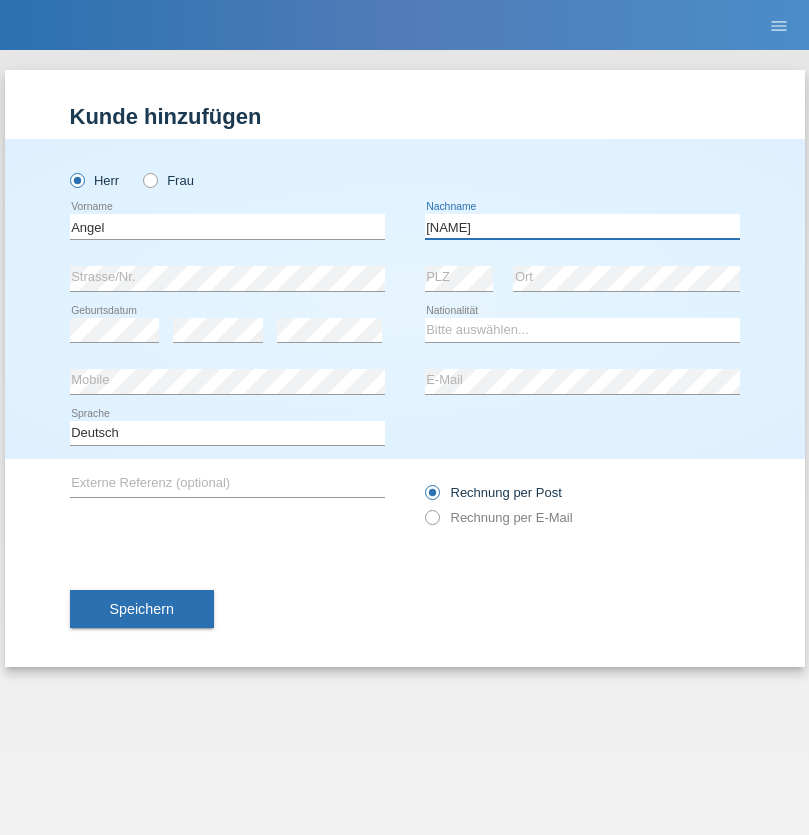 type on "Haria" 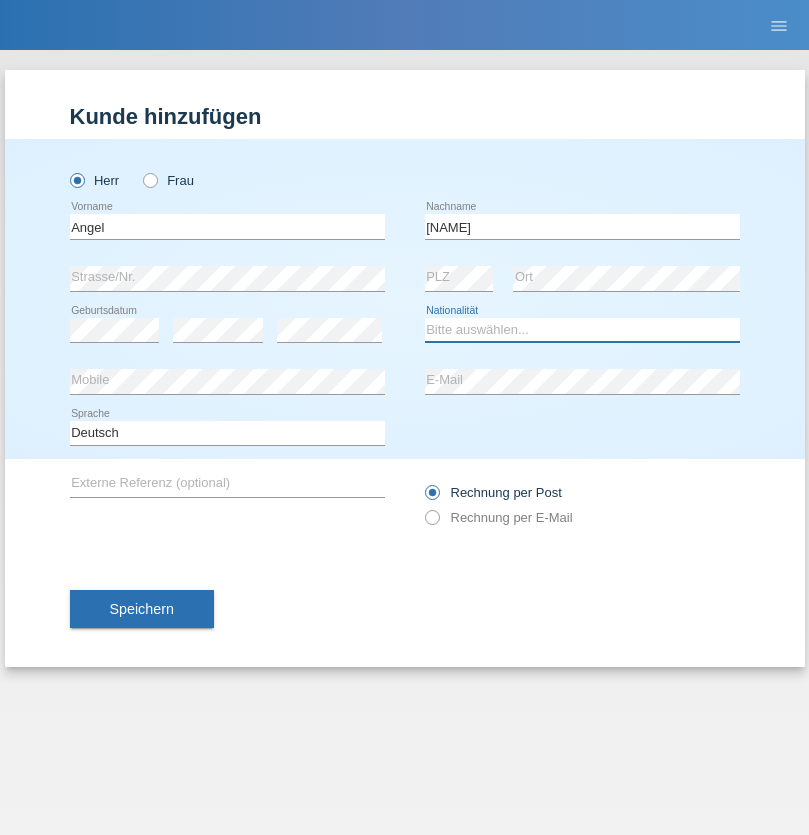 select on "DE" 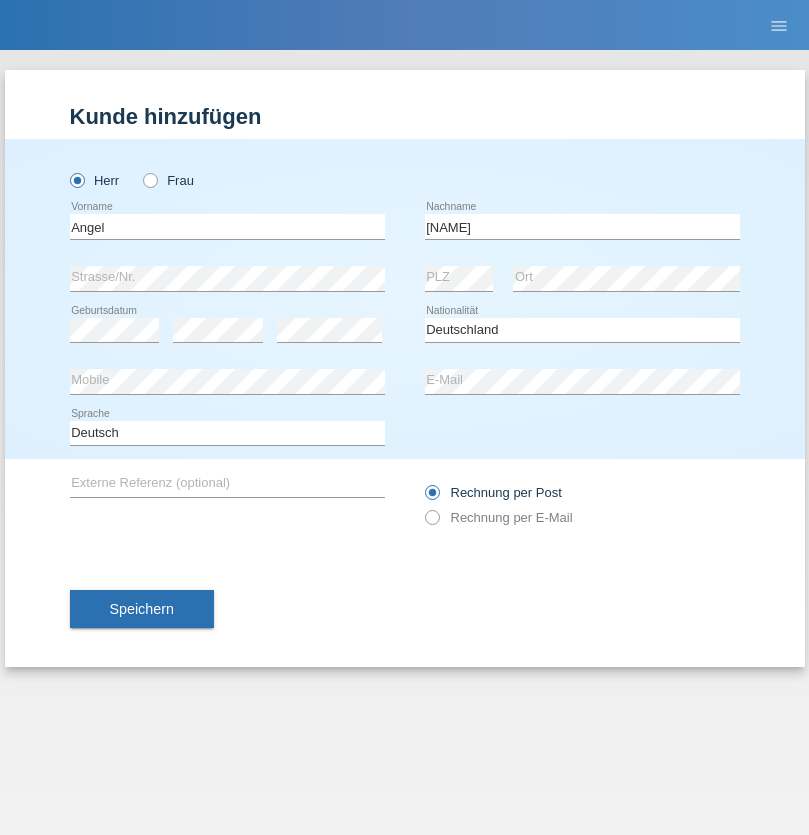 select on "C" 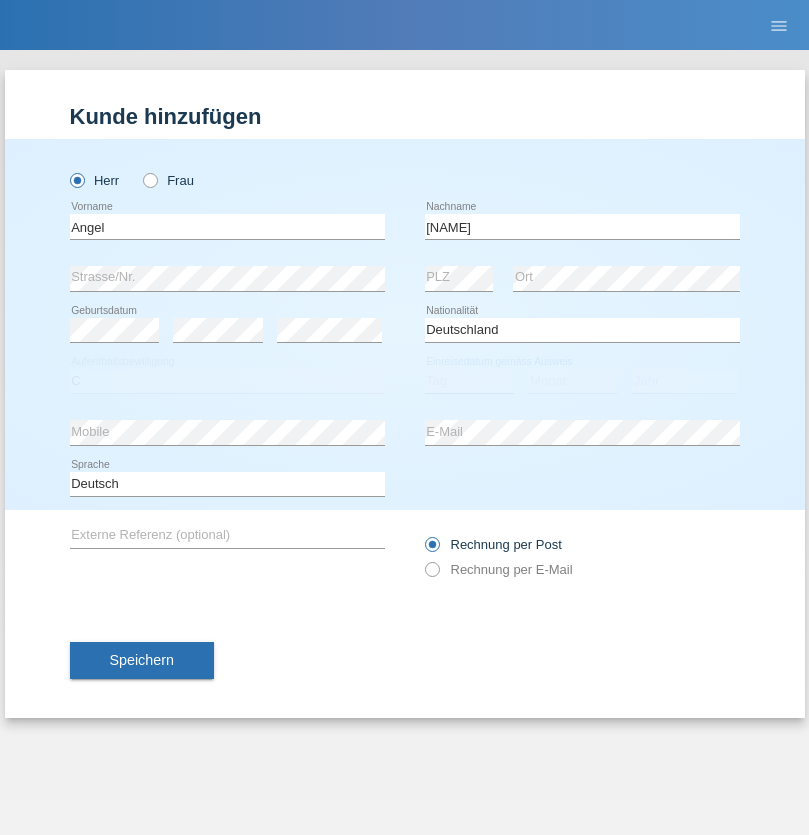 select on "04" 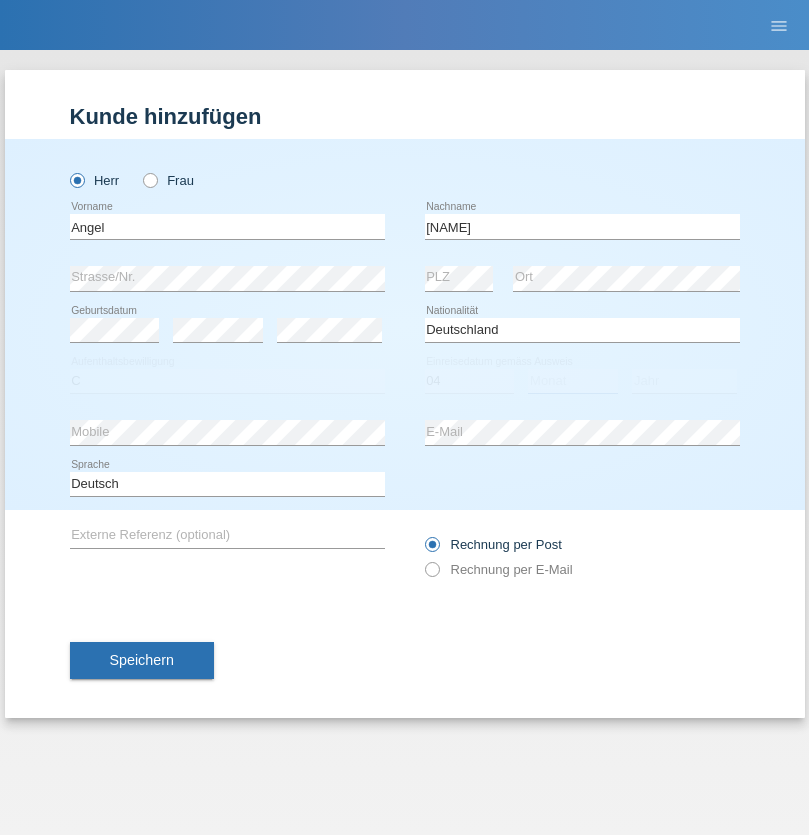 select on "04" 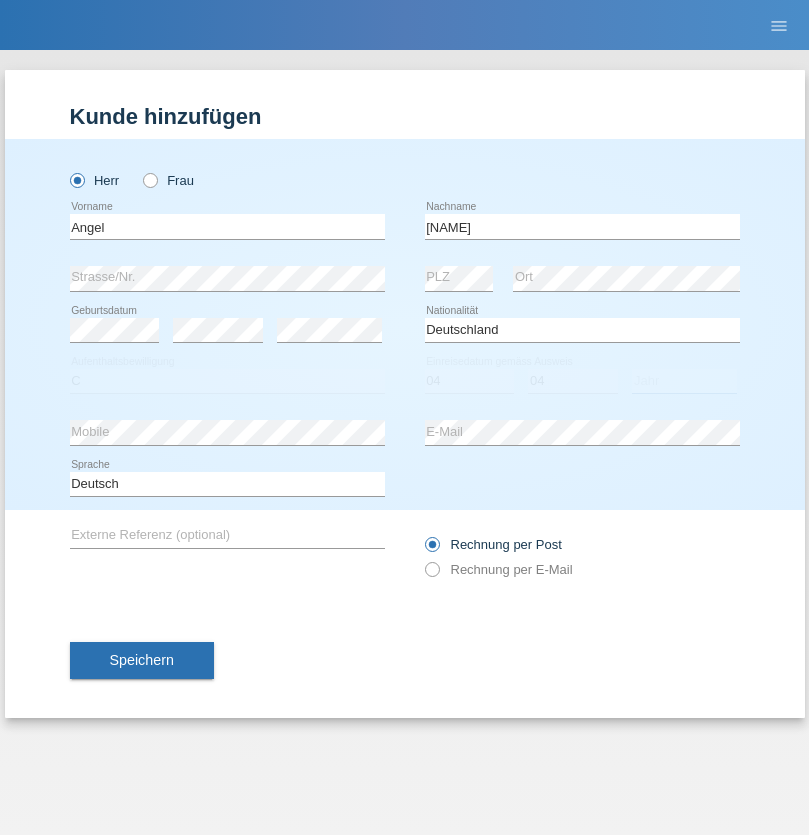 select on "2021" 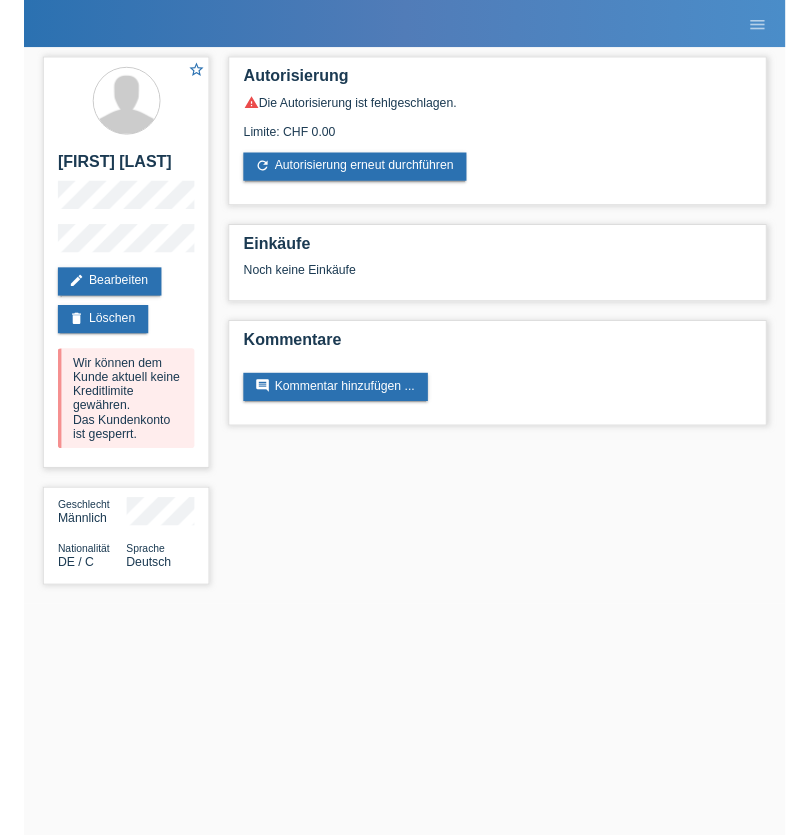 scroll, scrollTop: 0, scrollLeft: 0, axis: both 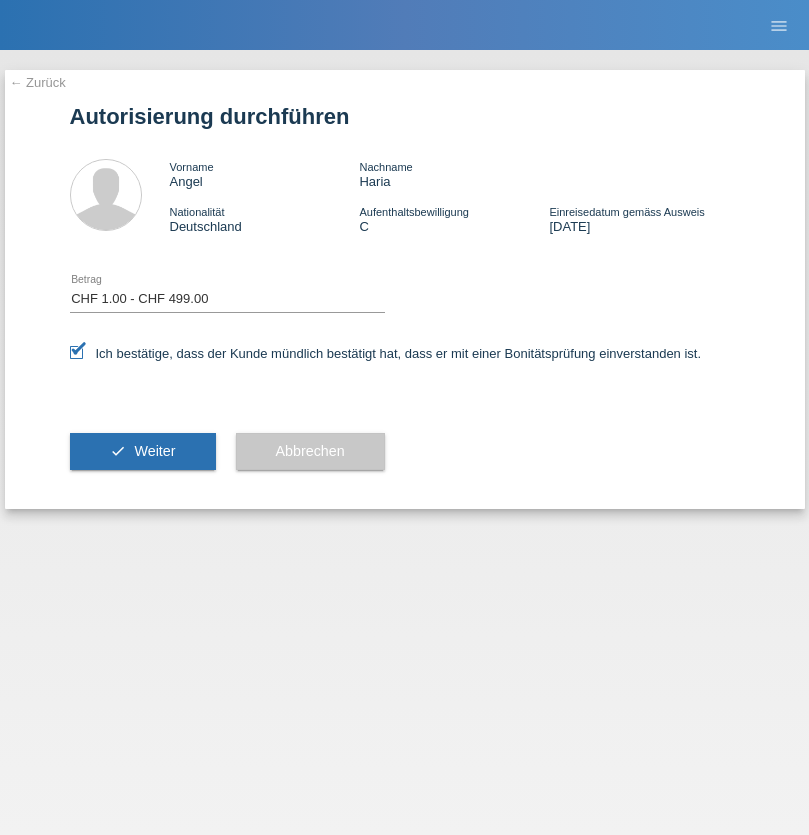select on "1" 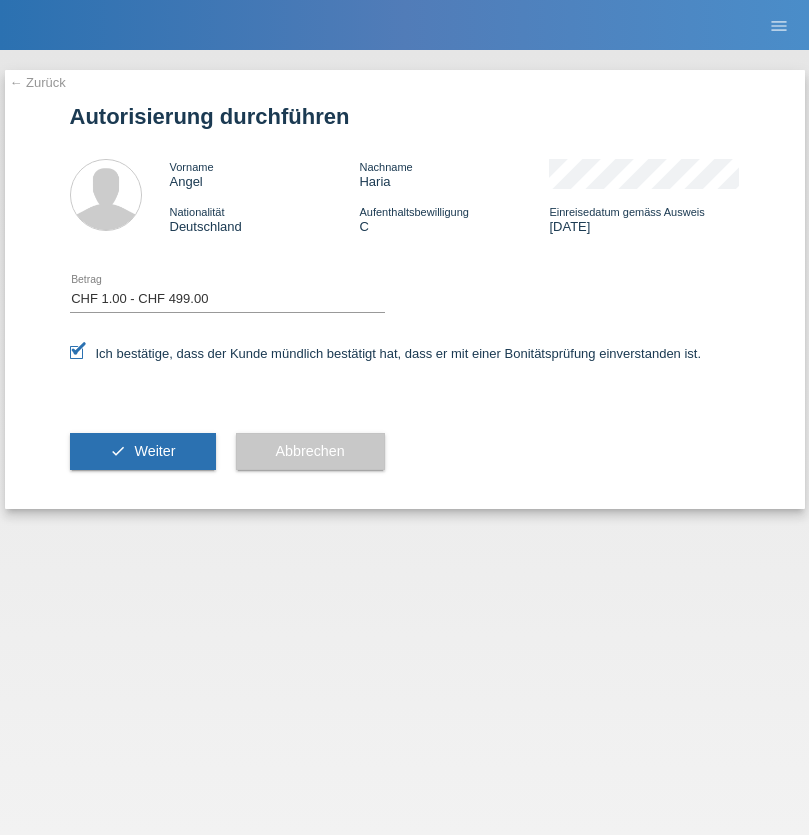 scroll, scrollTop: 0, scrollLeft: 0, axis: both 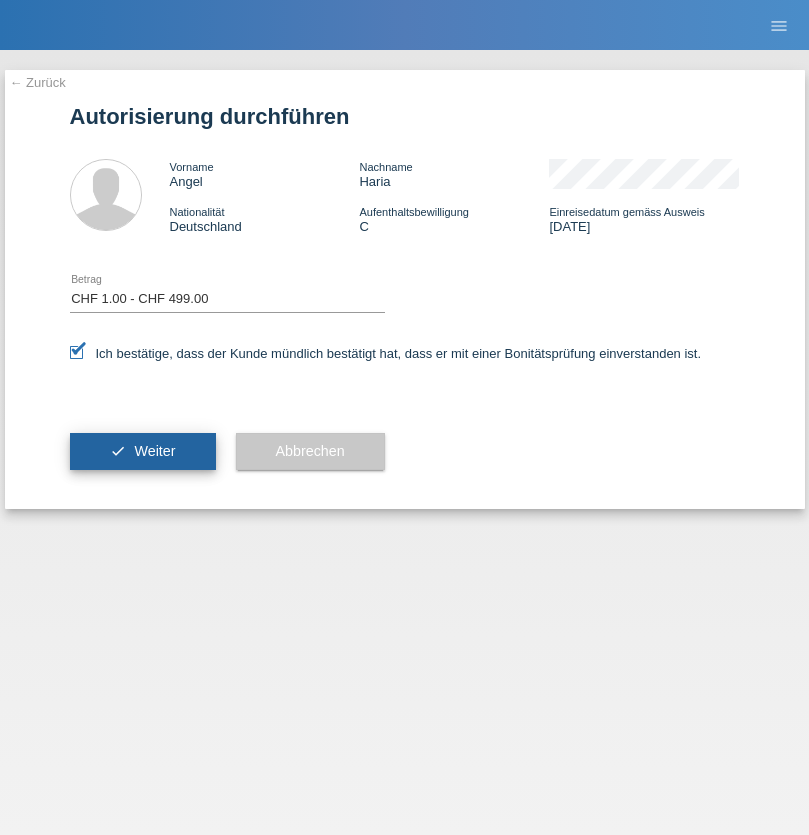 click on "Weiter" at bounding box center [154, 451] 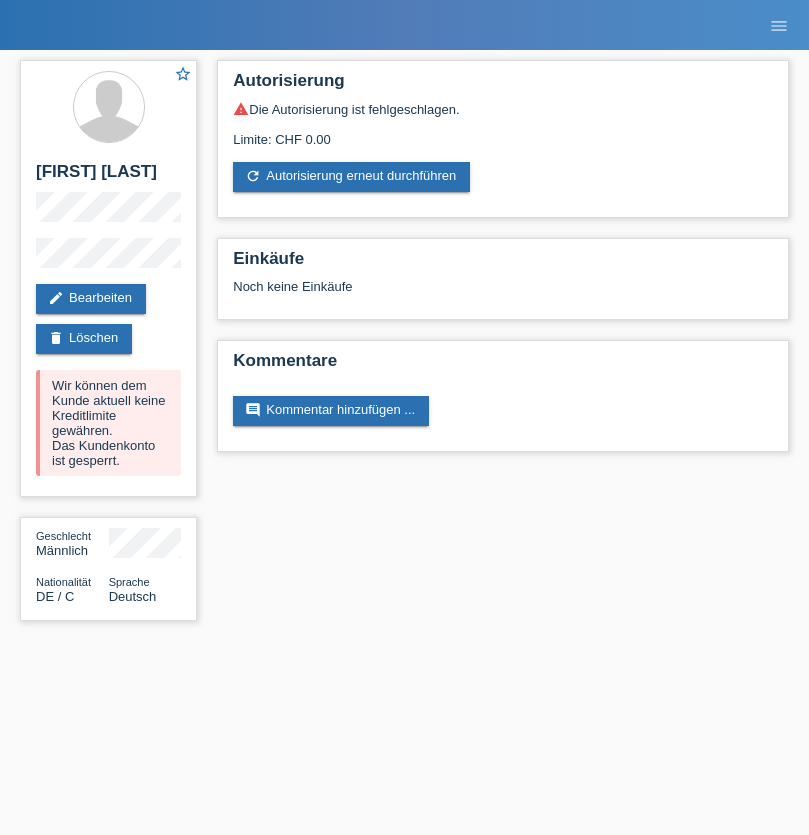 scroll, scrollTop: 0, scrollLeft: 0, axis: both 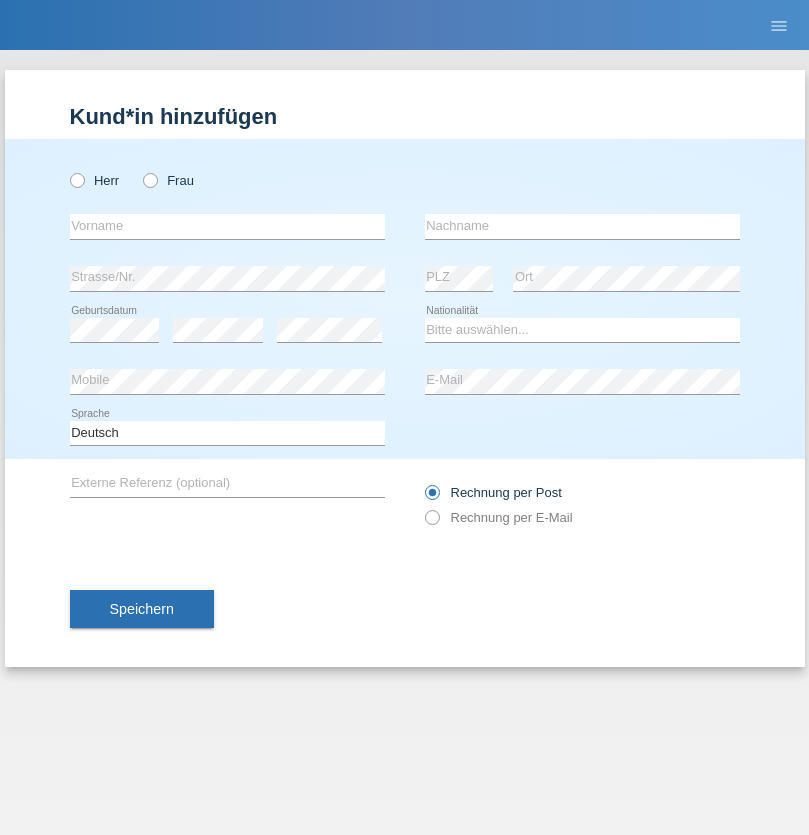 radio on "true" 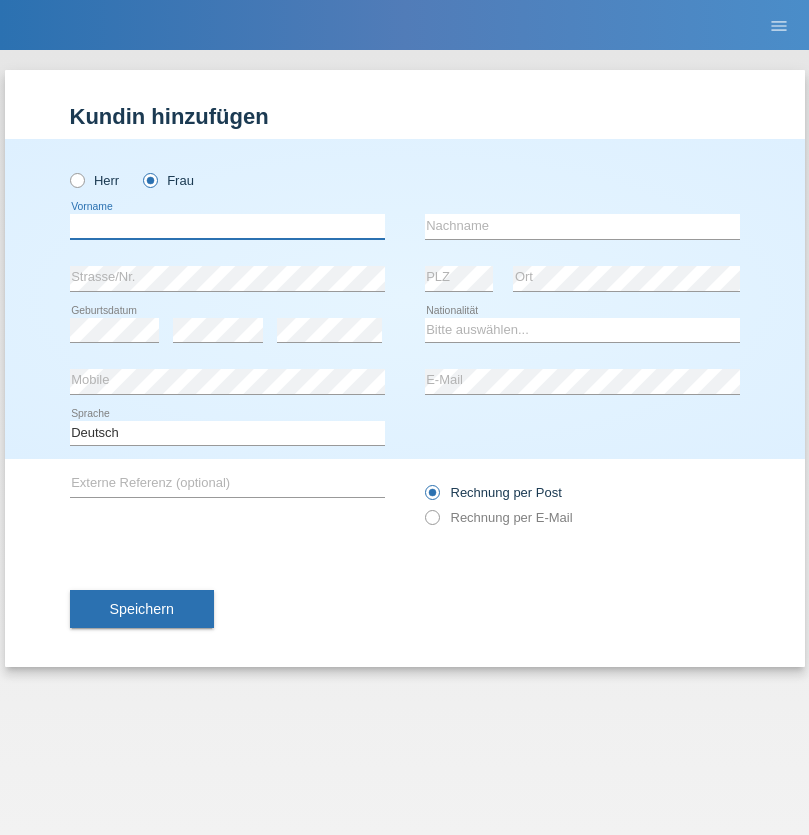 click at bounding box center (227, 226) 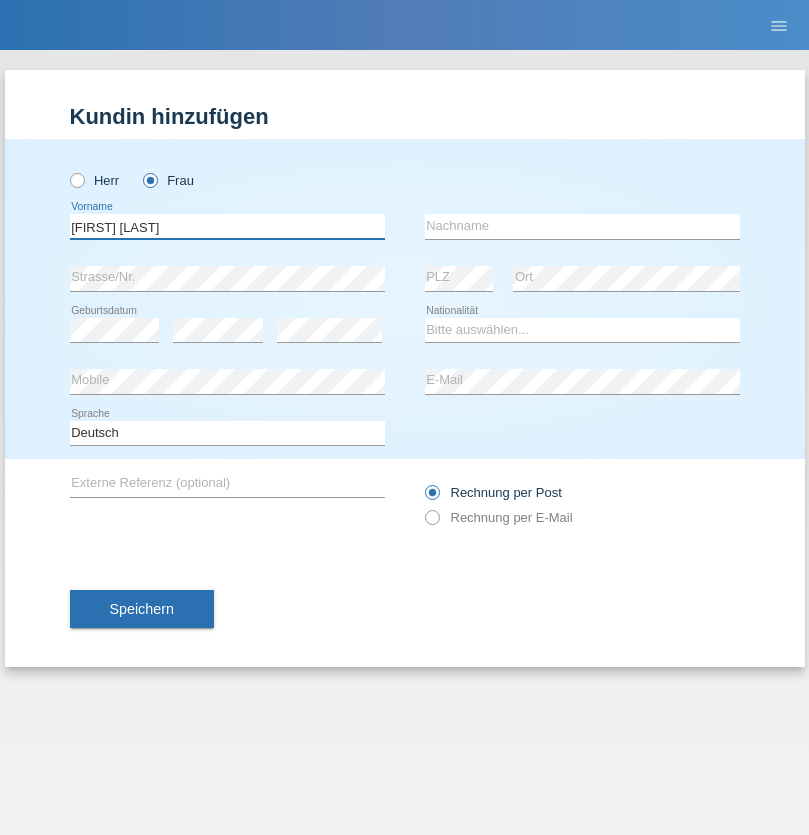 type on "Margare Asucena" 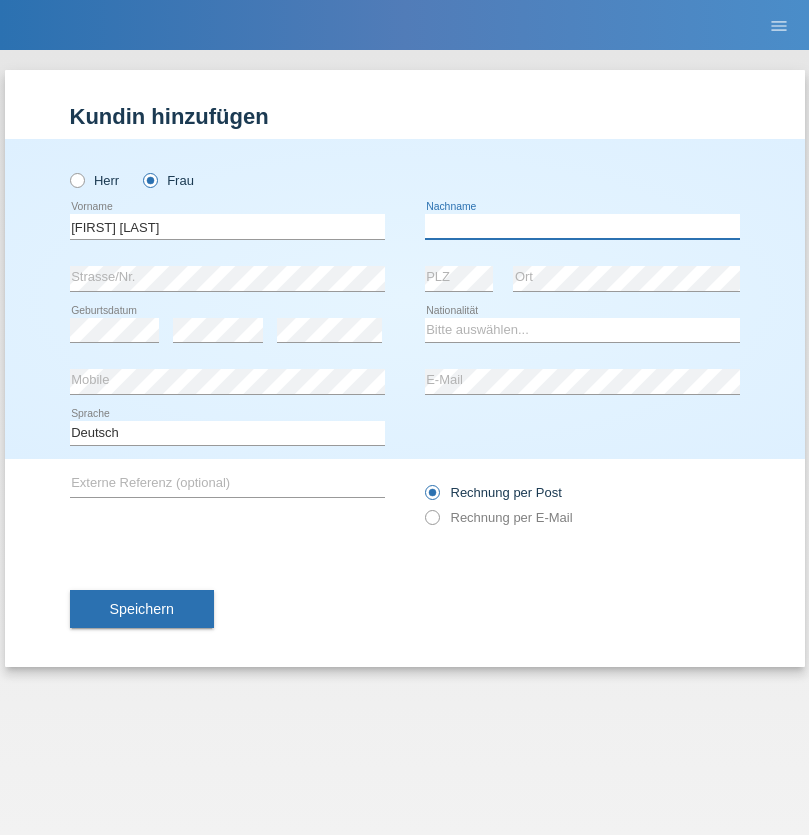 click at bounding box center (582, 226) 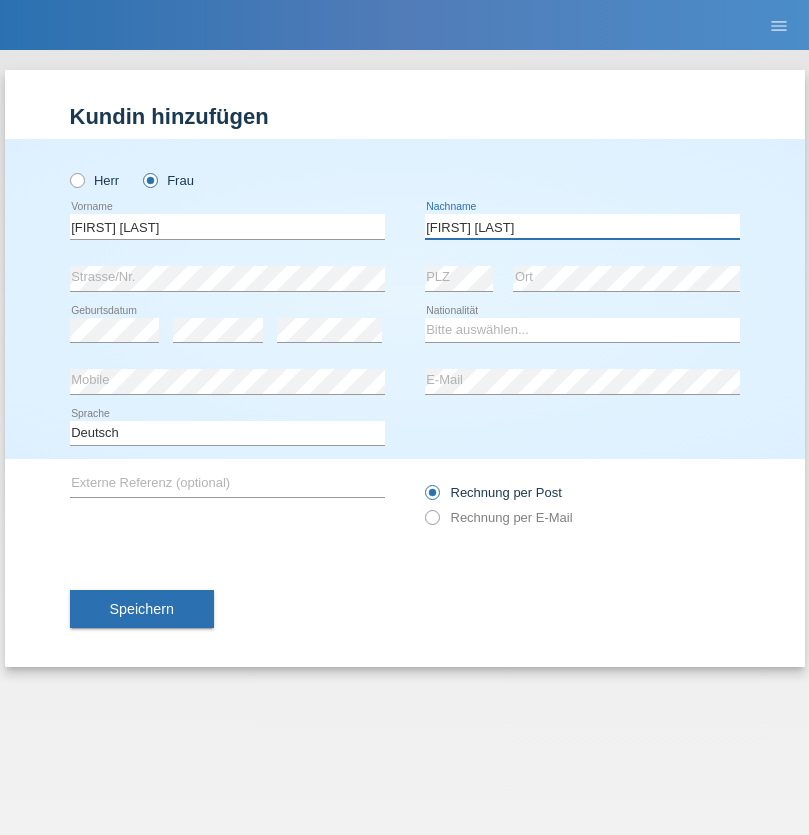 type on "Herebia de Beck" 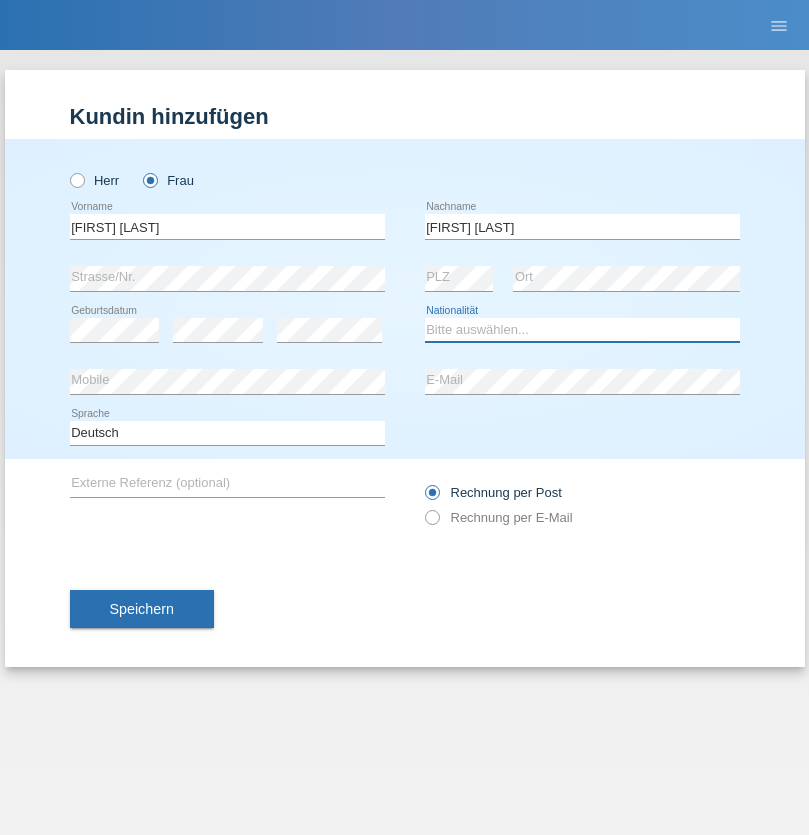 select on "CH" 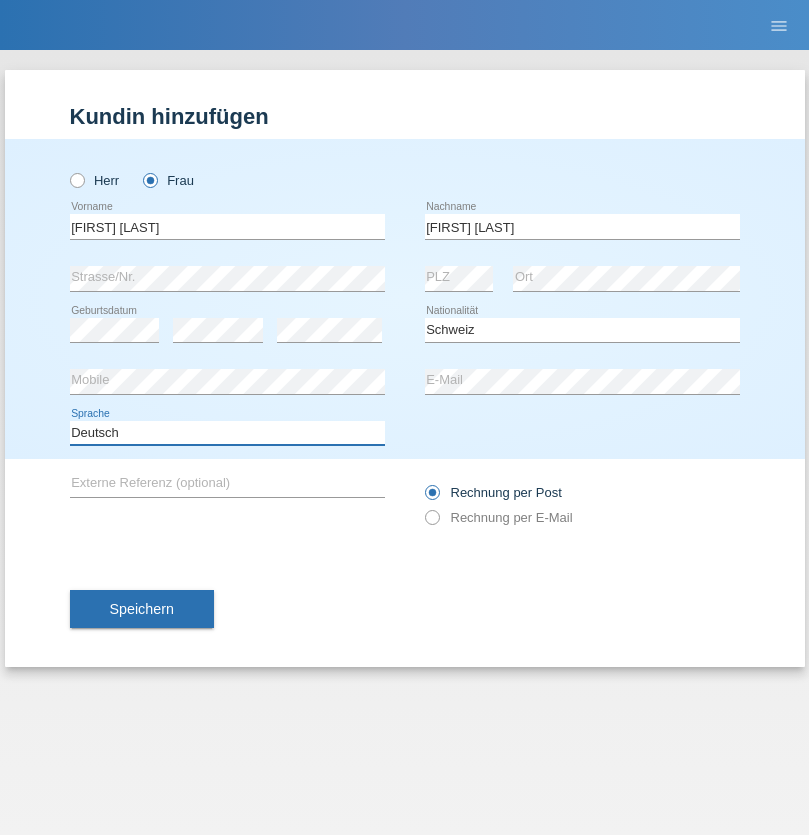 select on "en" 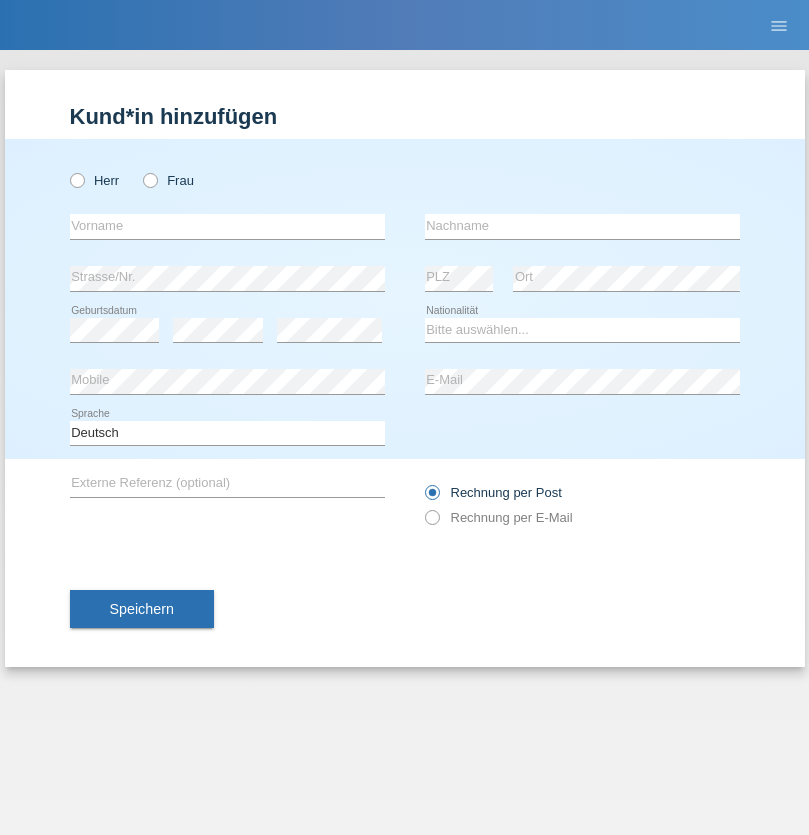 scroll, scrollTop: 0, scrollLeft: 0, axis: both 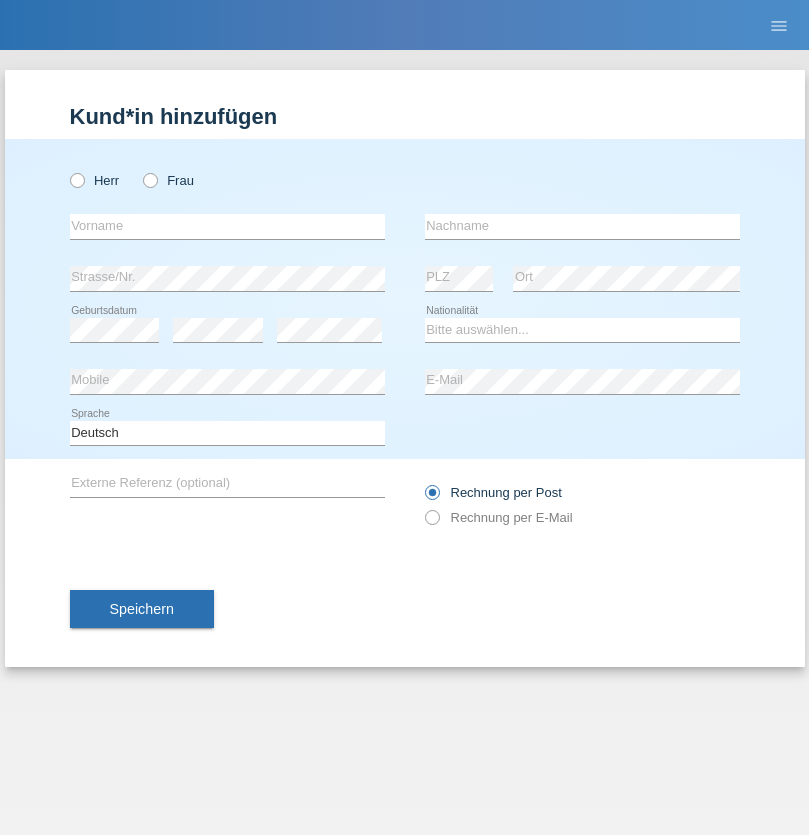 radio on "true" 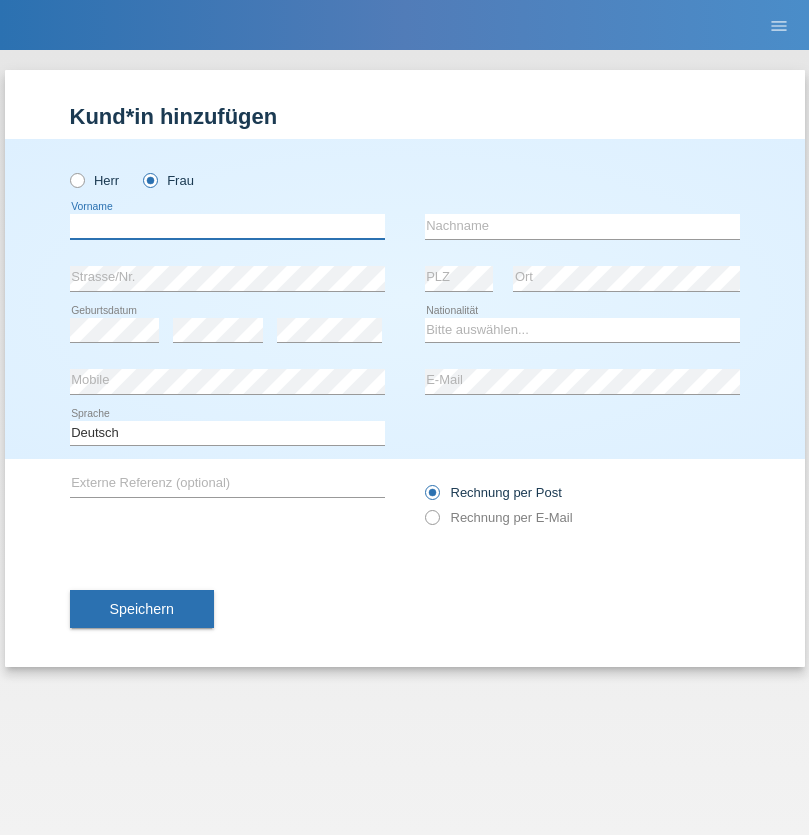 click at bounding box center (227, 226) 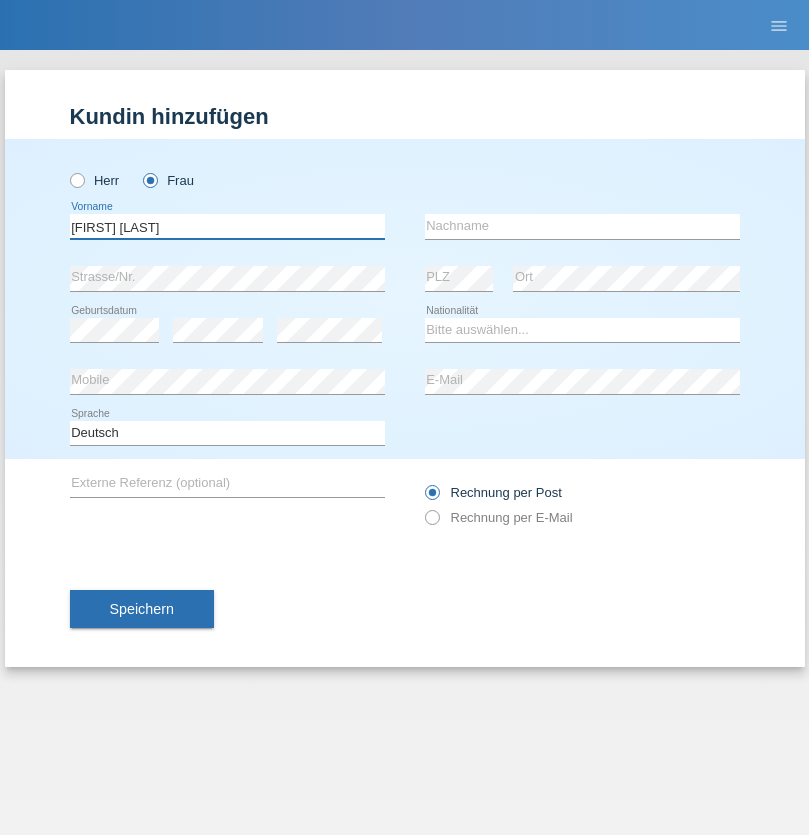 type on "[FIRST] [LAST]" 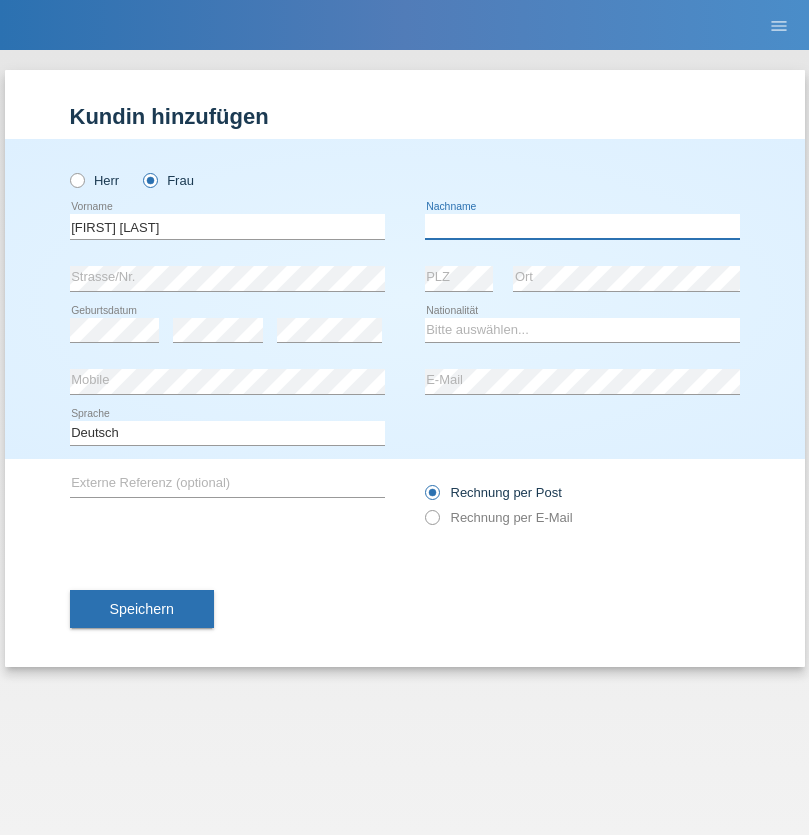 click at bounding box center (582, 226) 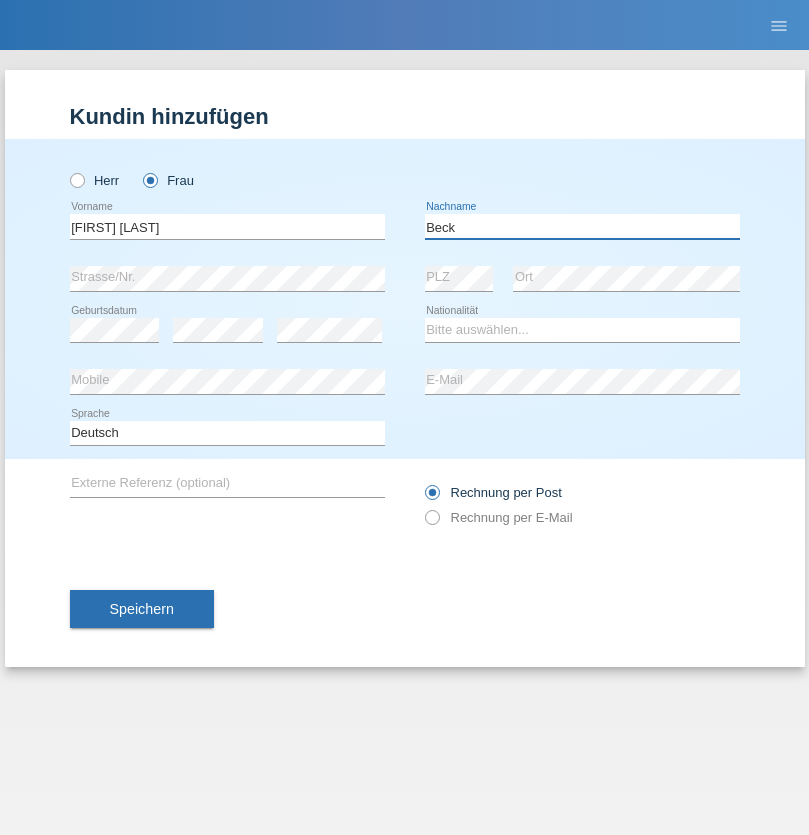 type on "Beck" 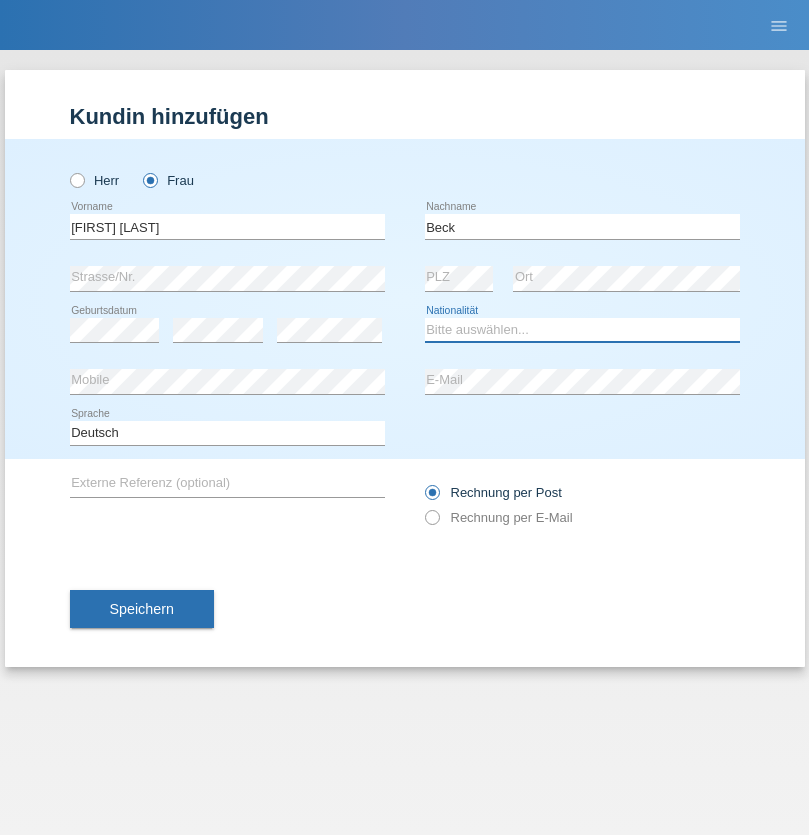 select on "CH" 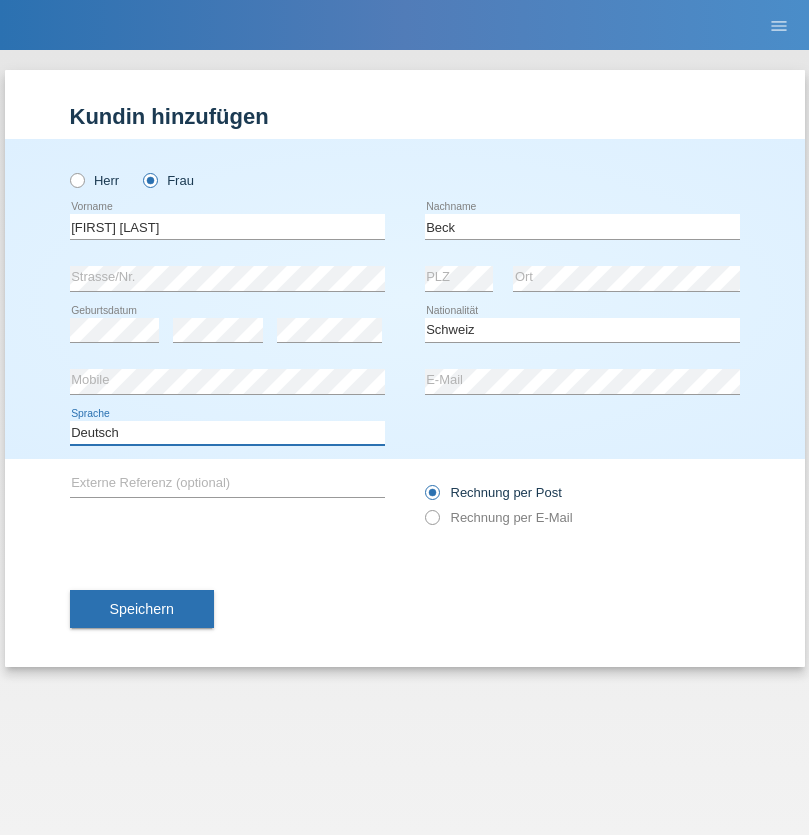 select on "en" 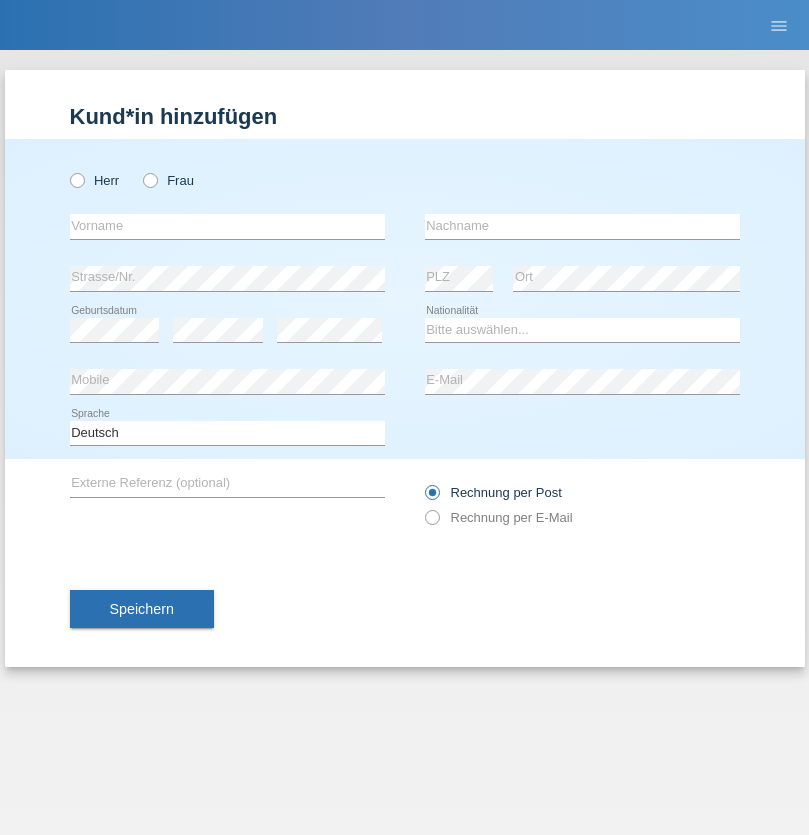 scroll, scrollTop: 0, scrollLeft: 0, axis: both 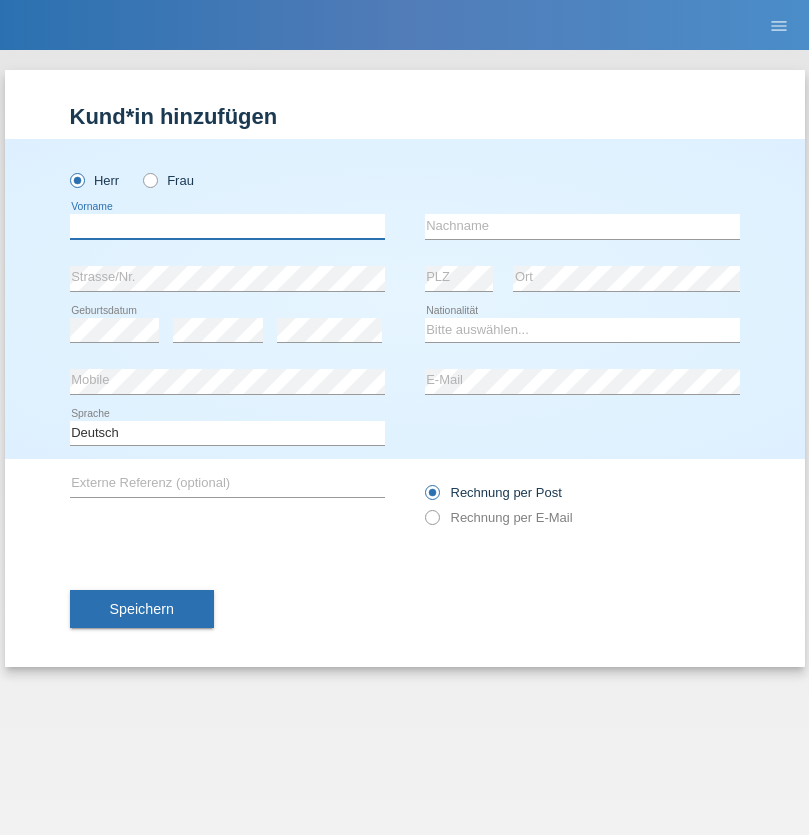click at bounding box center [227, 226] 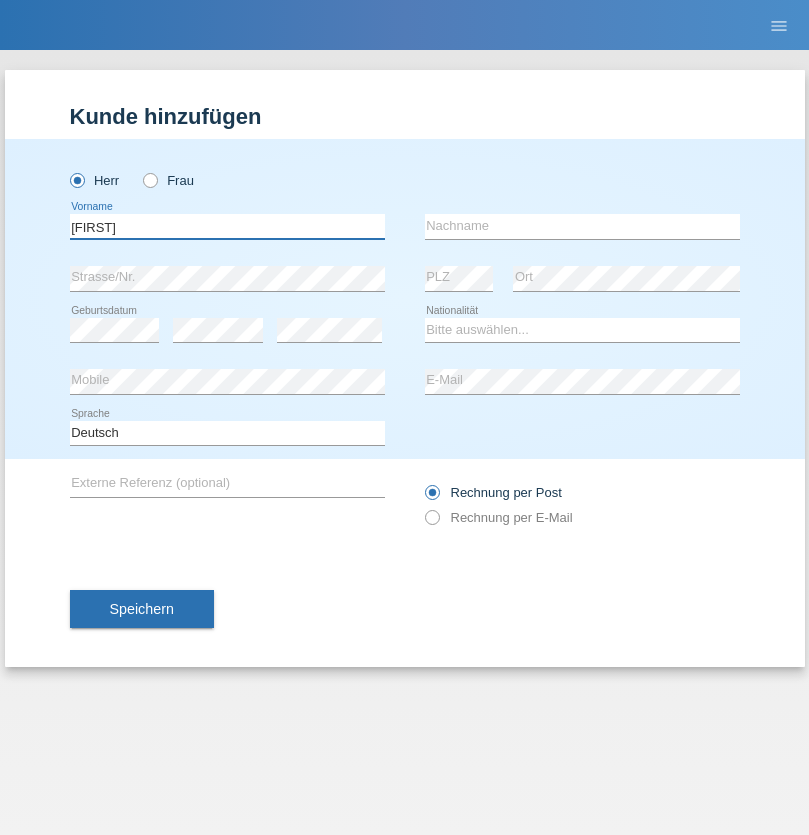type on "Steve" 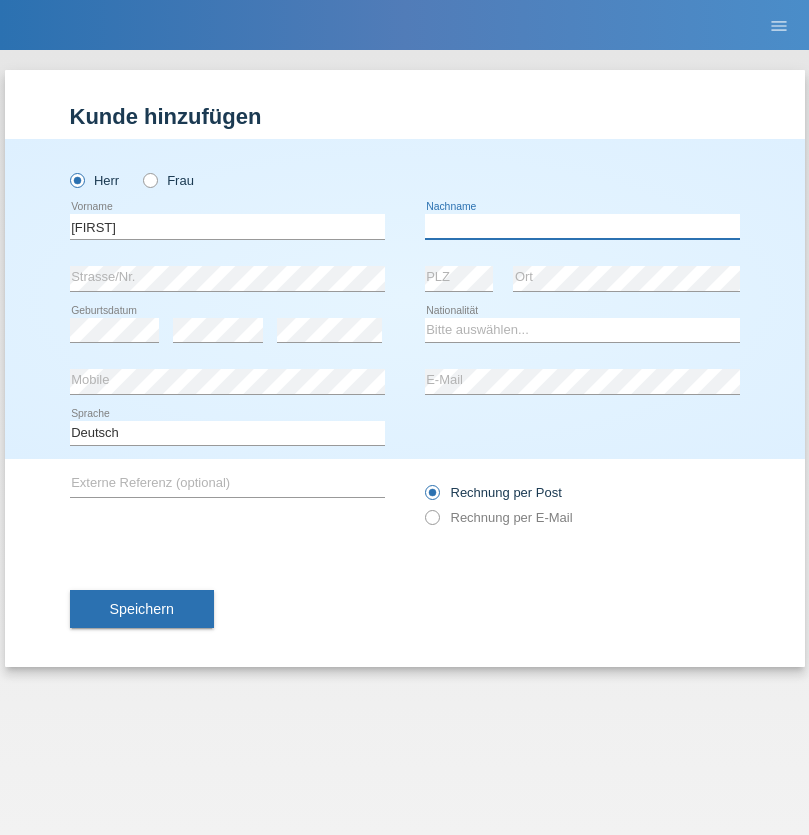 click at bounding box center [582, 226] 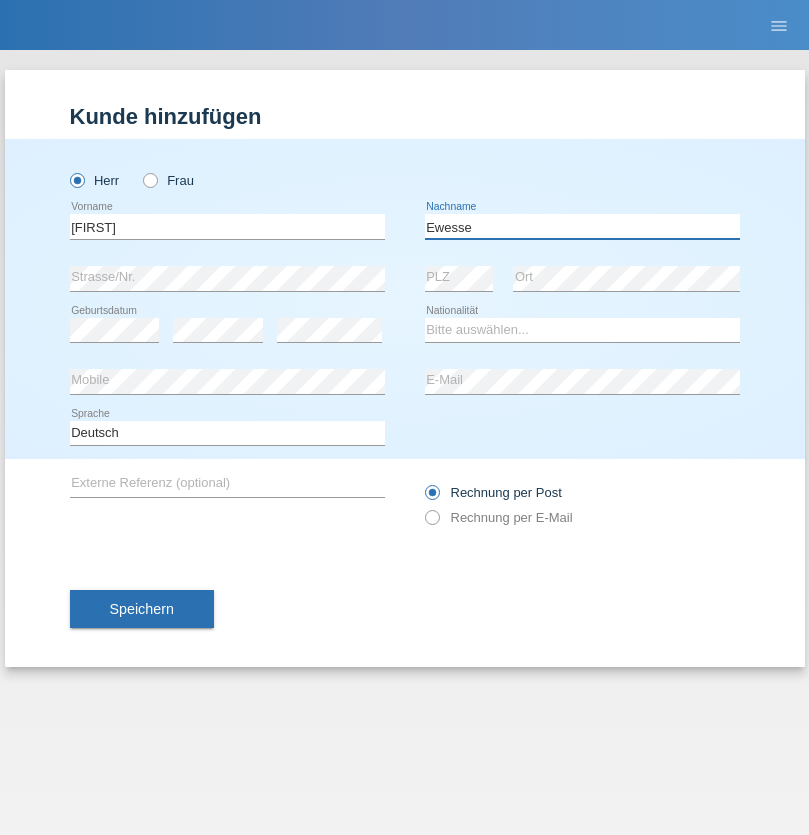 type on "Ewesse" 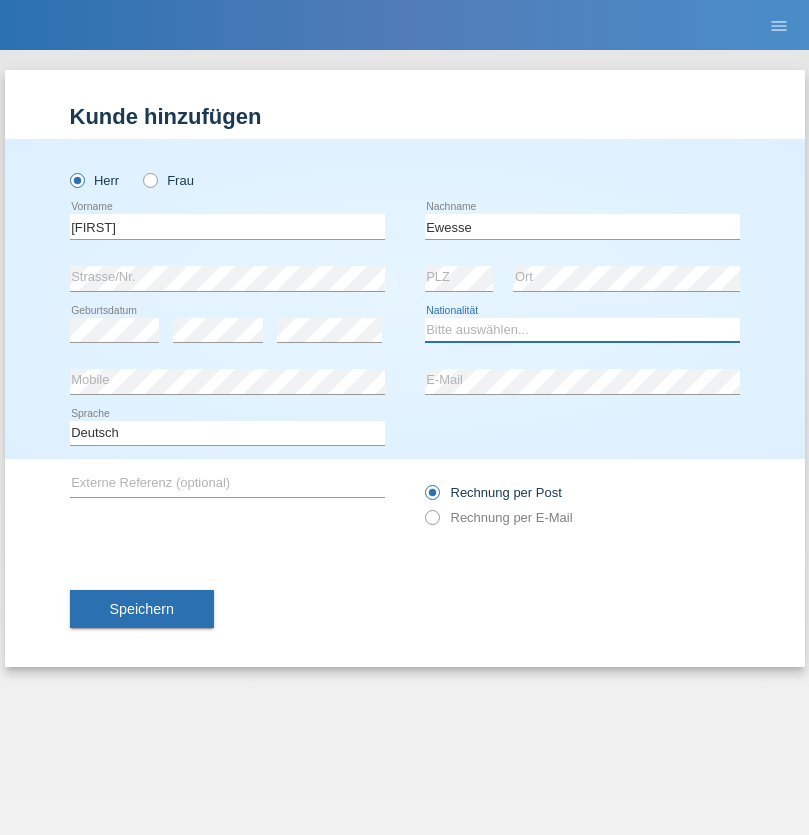 select on "FR" 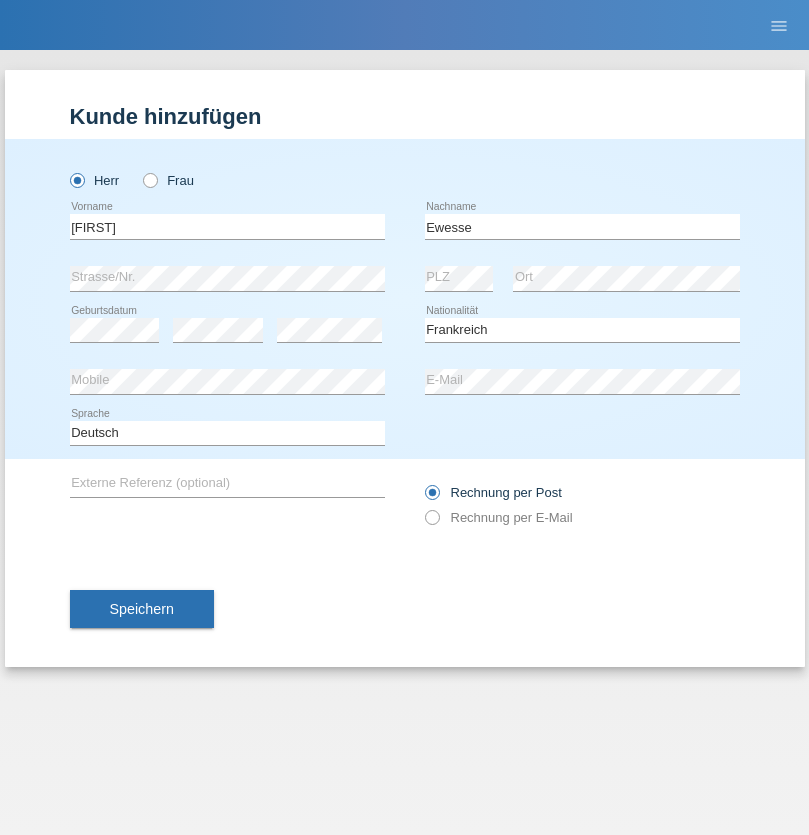 select on "C" 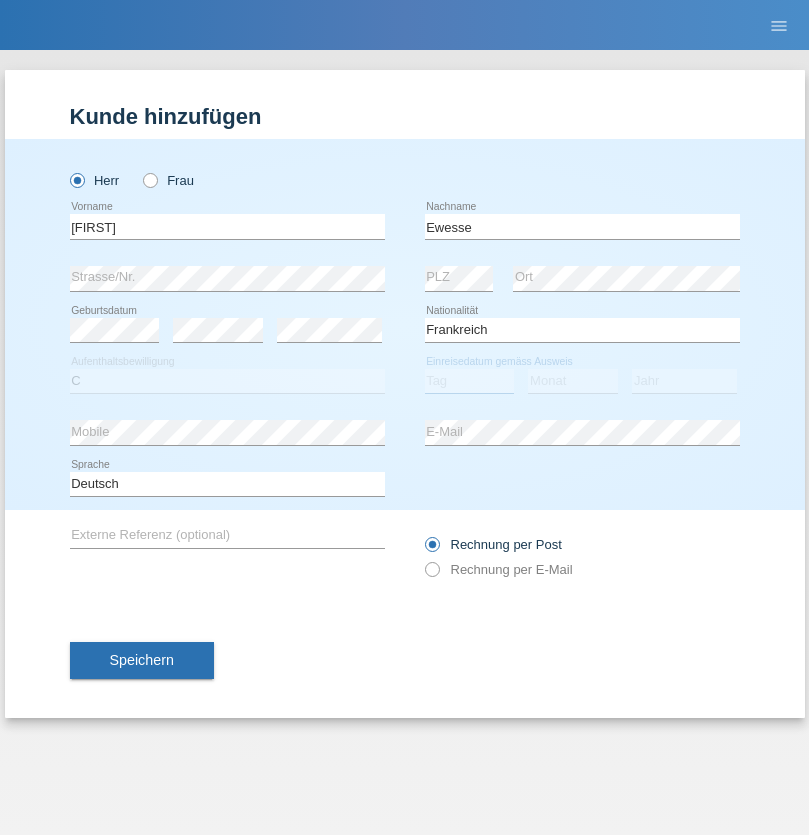 select on "24" 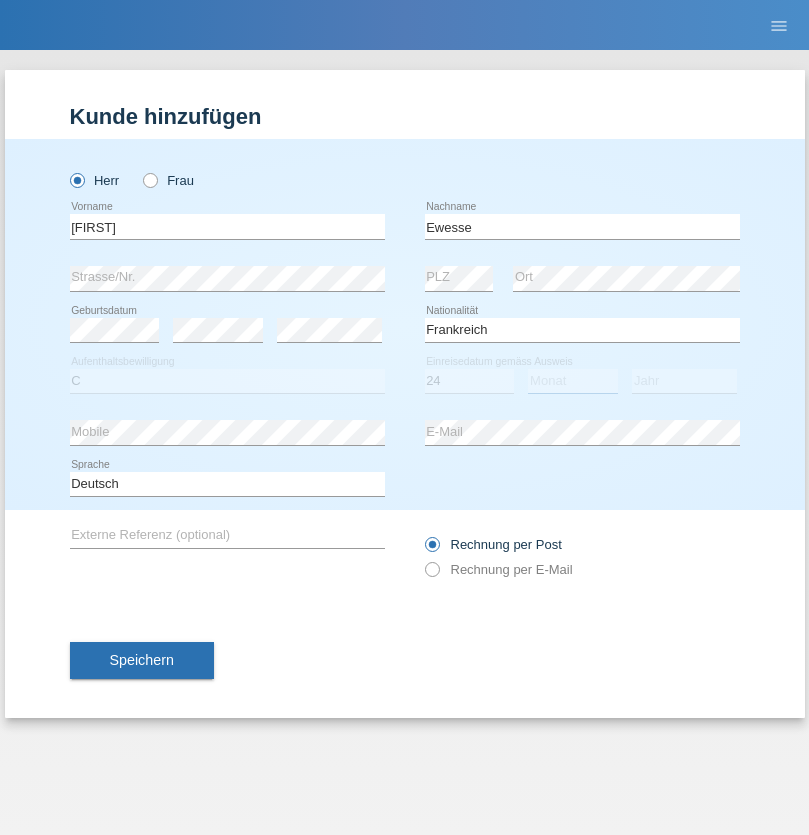 select on "12" 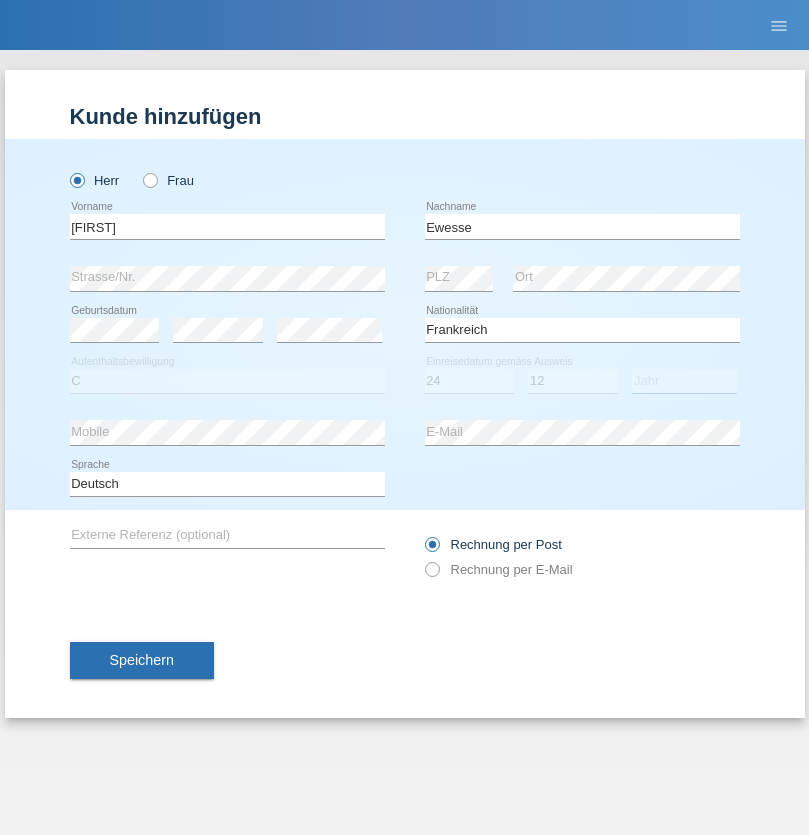 select on "1926" 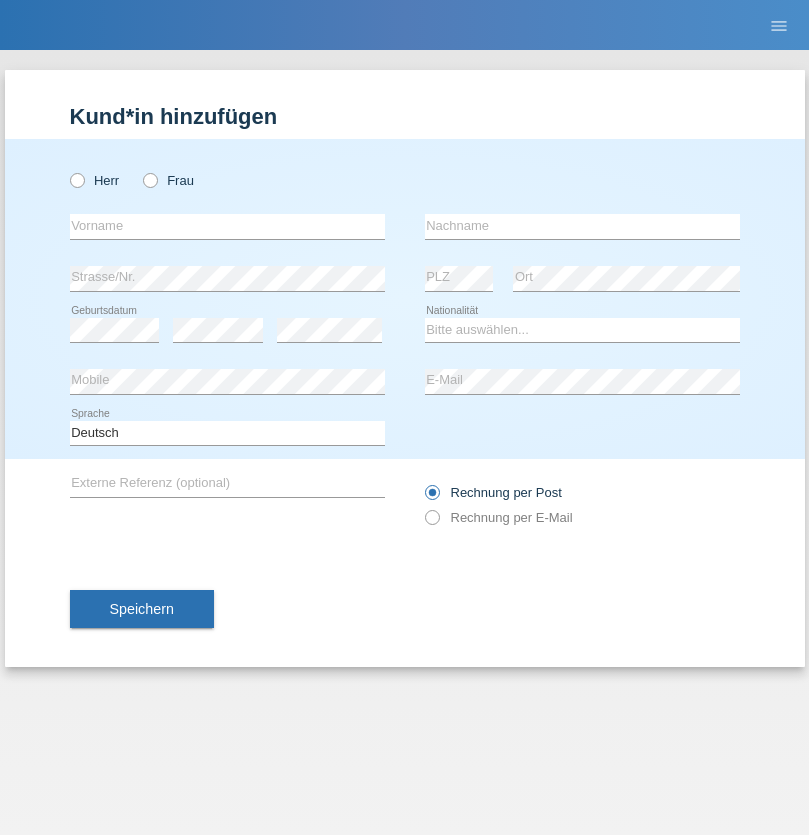 scroll, scrollTop: 0, scrollLeft: 0, axis: both 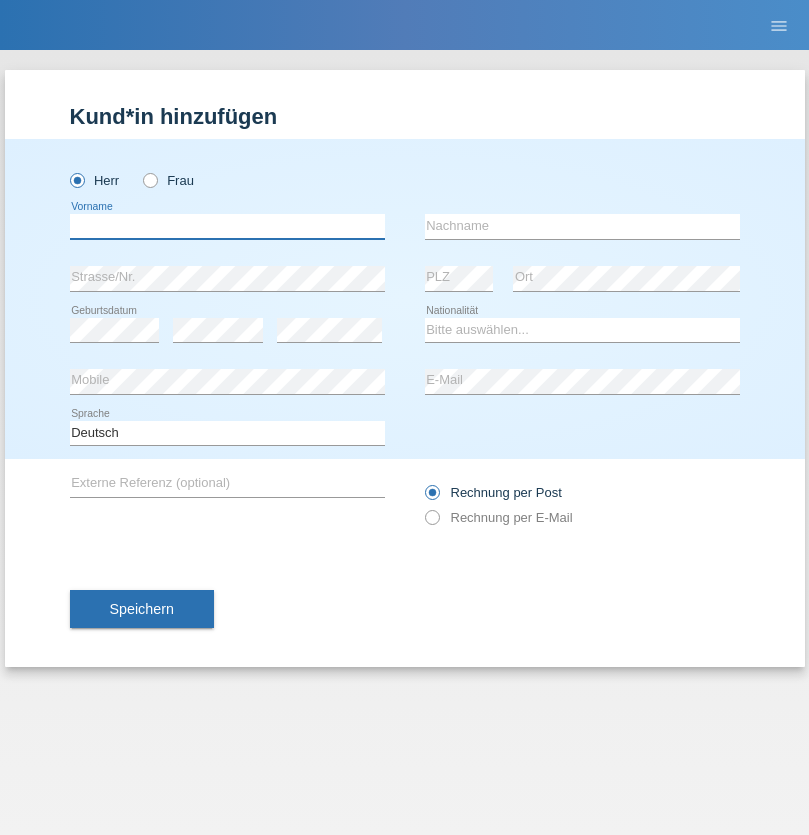click at bounding box center (227, 226) 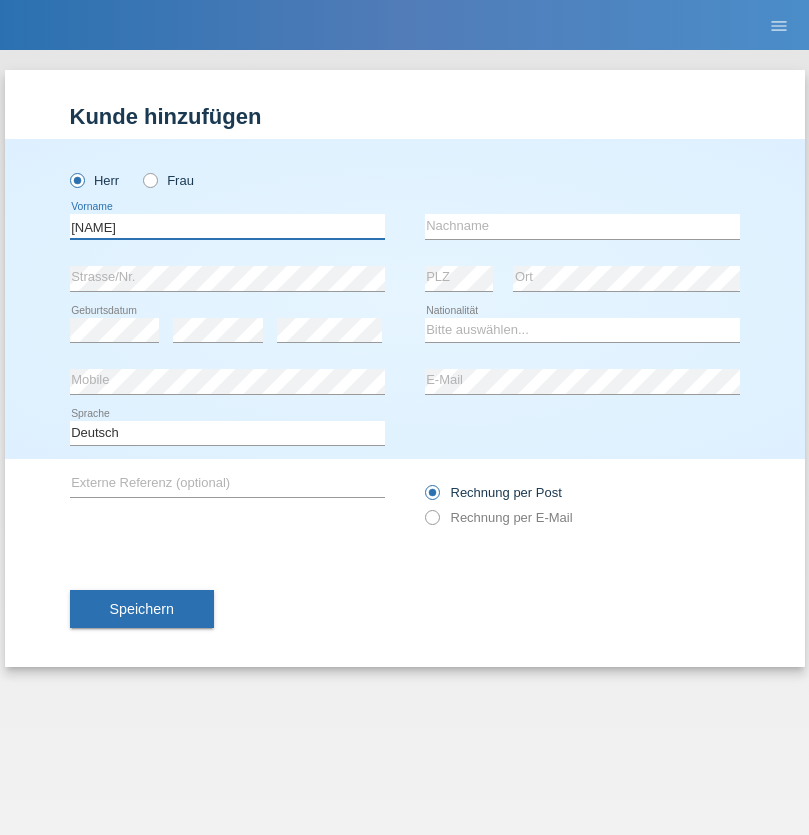 type on "Mehmet" 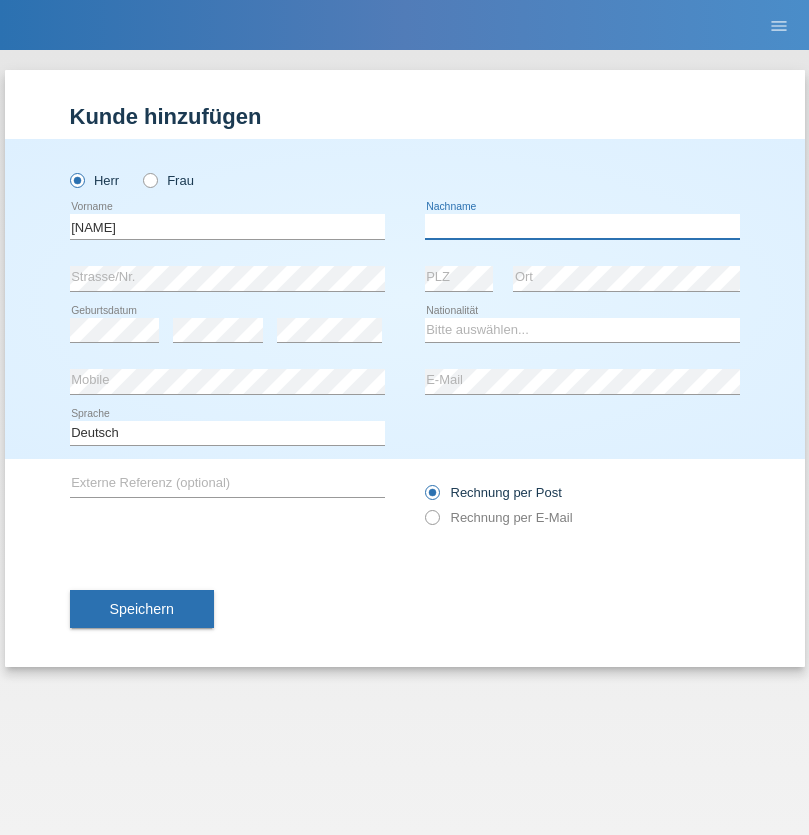click at bounding box center (582, 226) 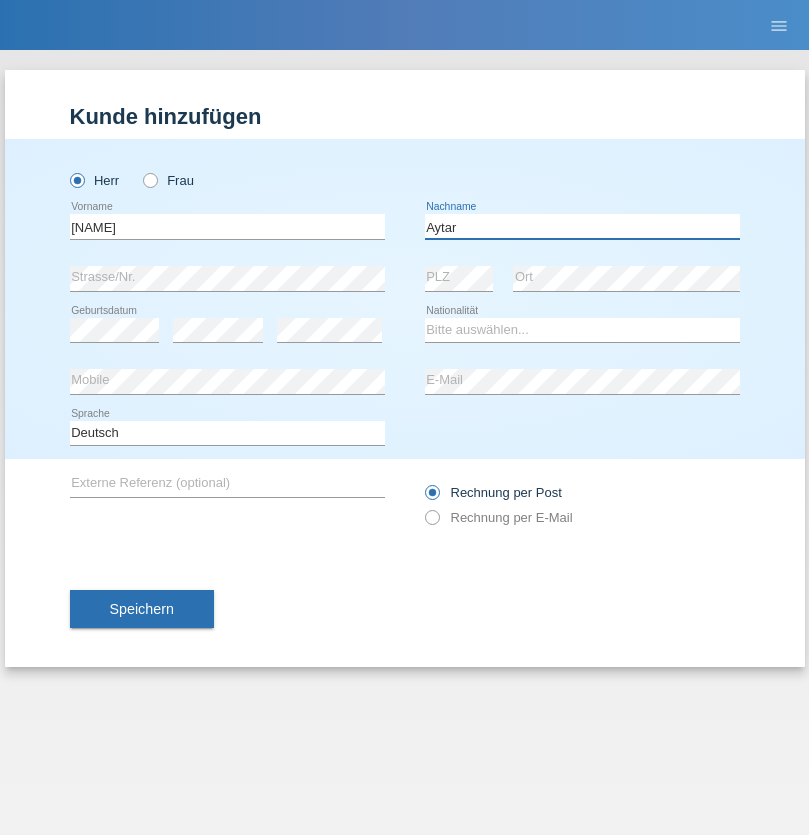type on "Aytar" 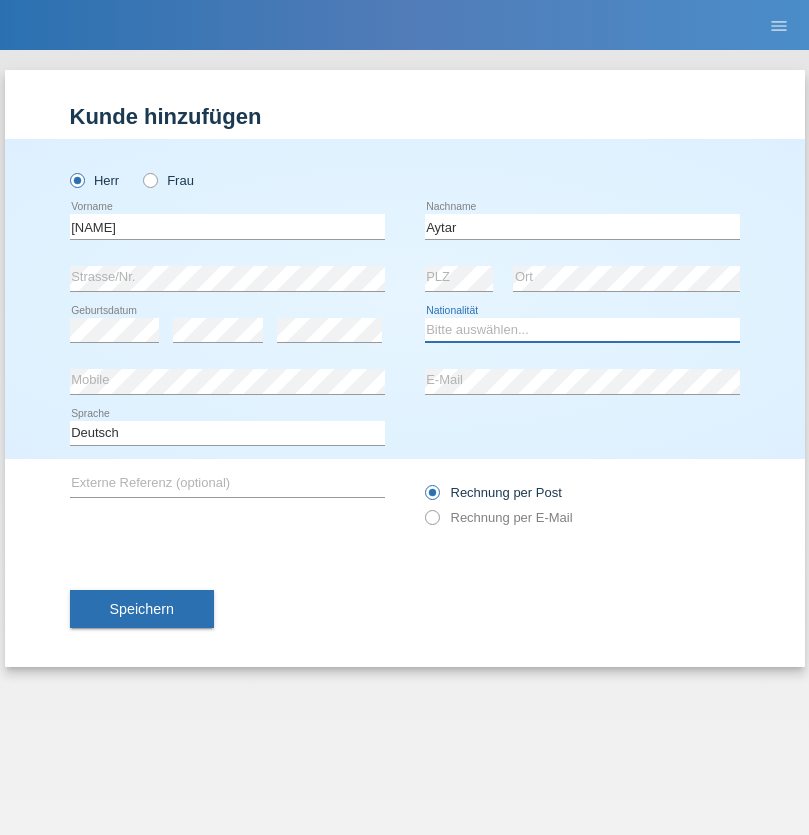 select on "CH" 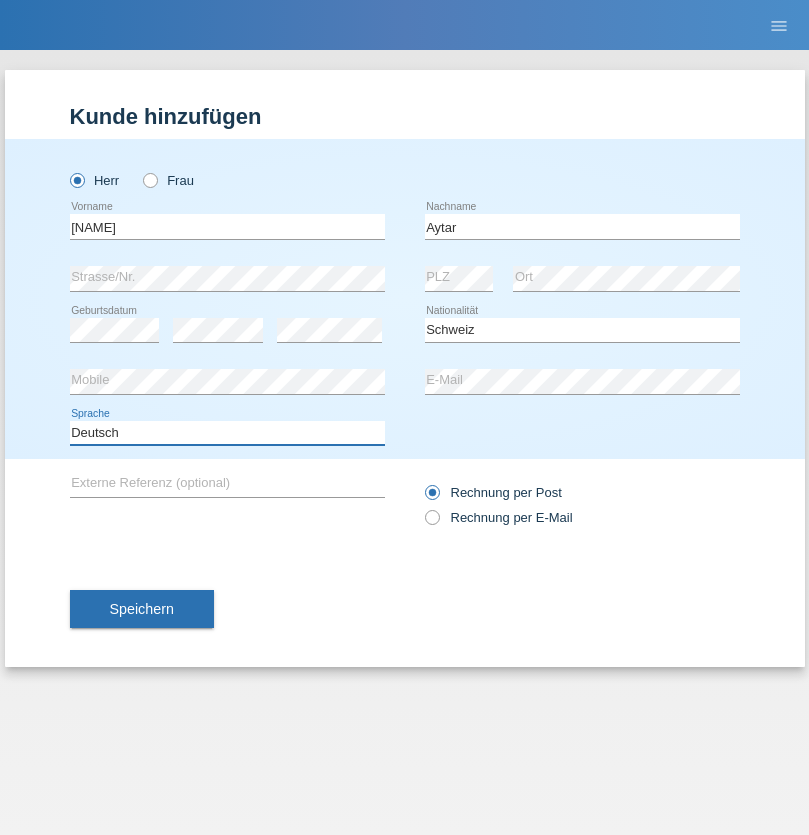select on "en" 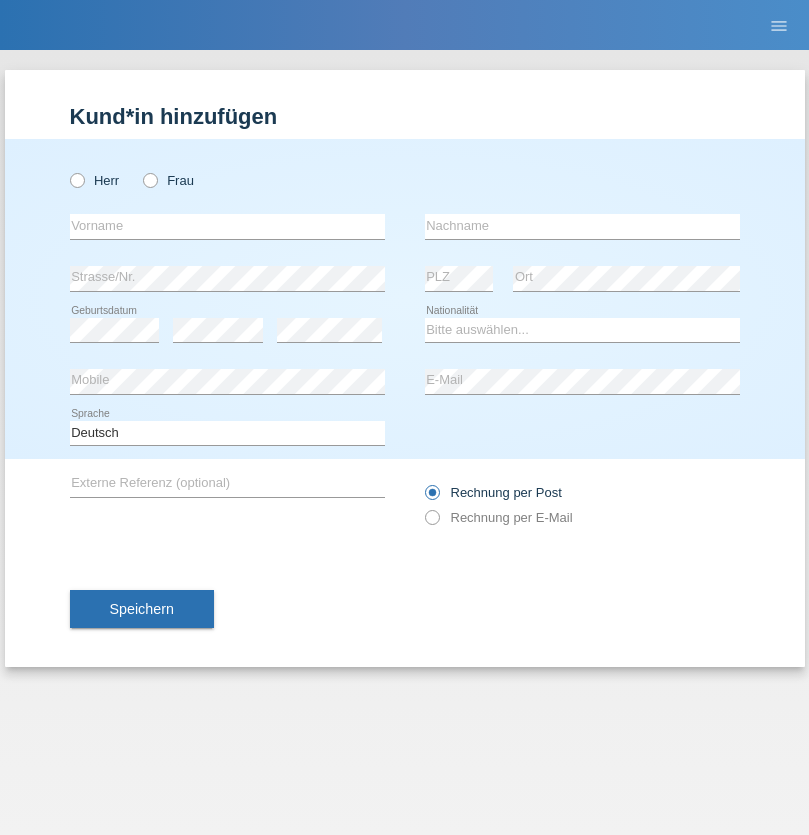 scroll, scrollTop: 0, scrollLeft: 0, axis: both 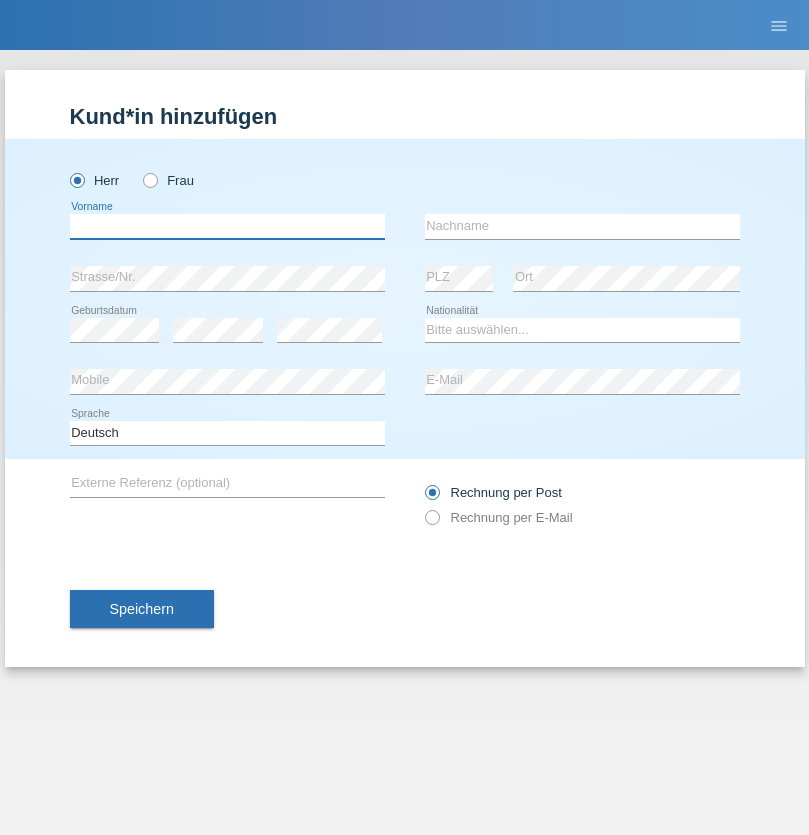 click at bounding box center (227, 226) 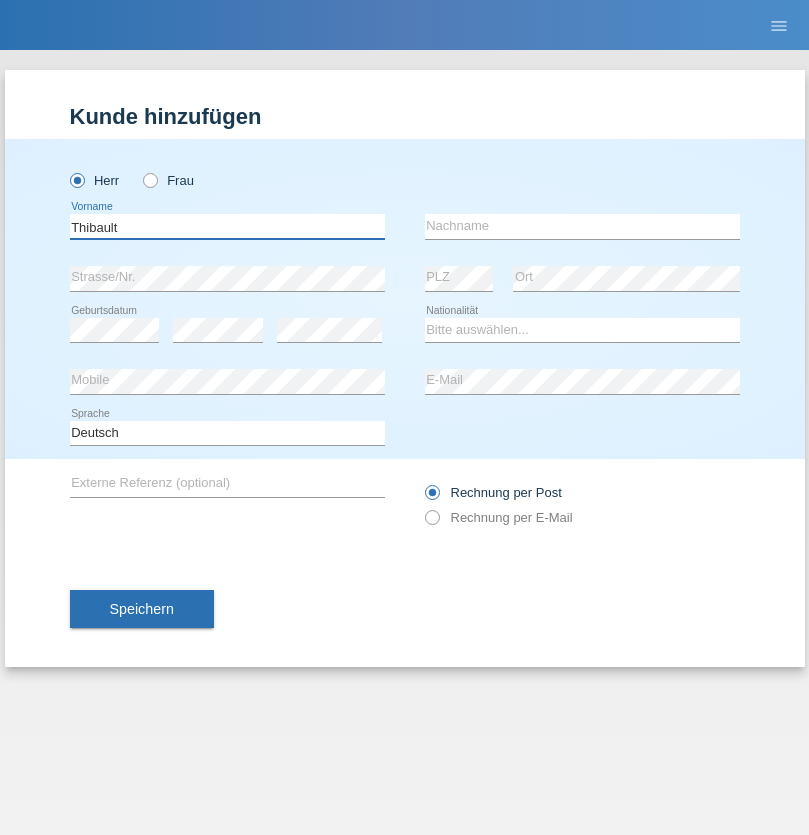 type on "Thibault" 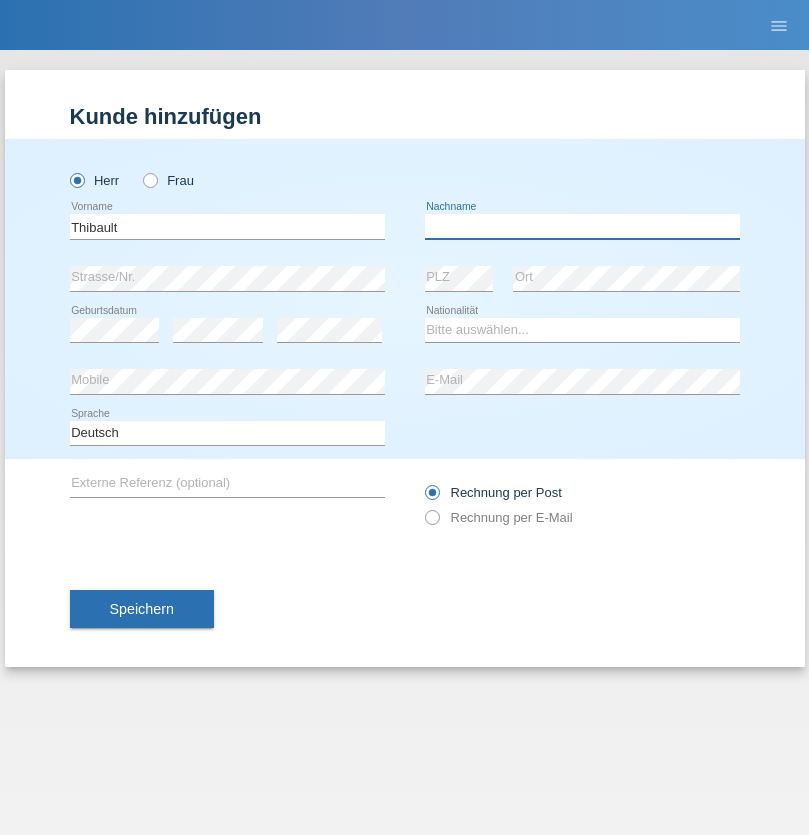 click at bounding box center (582, 226) 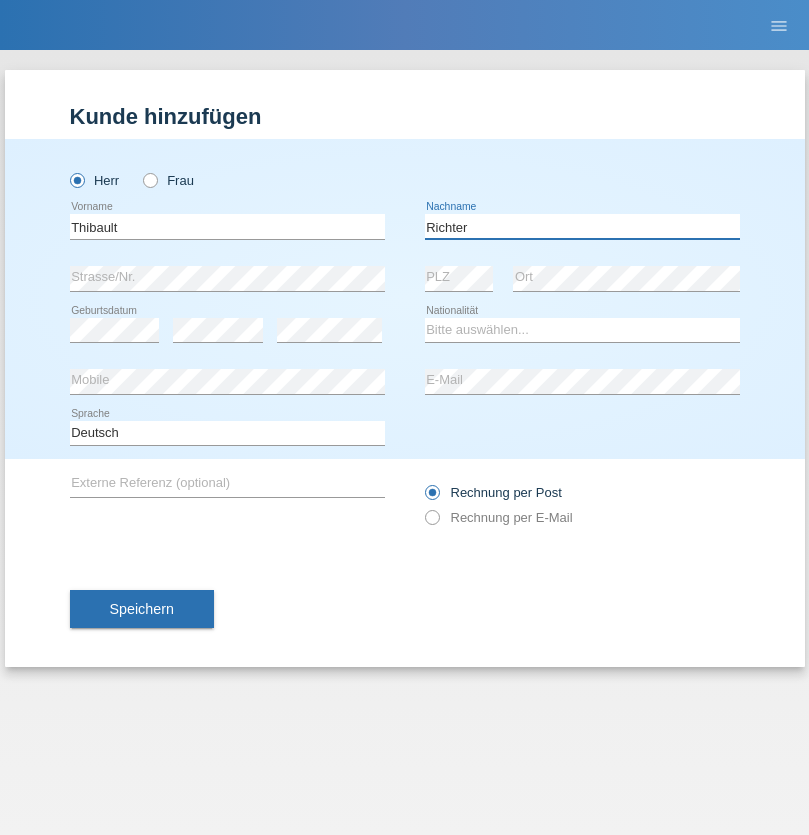 type on "Richter" 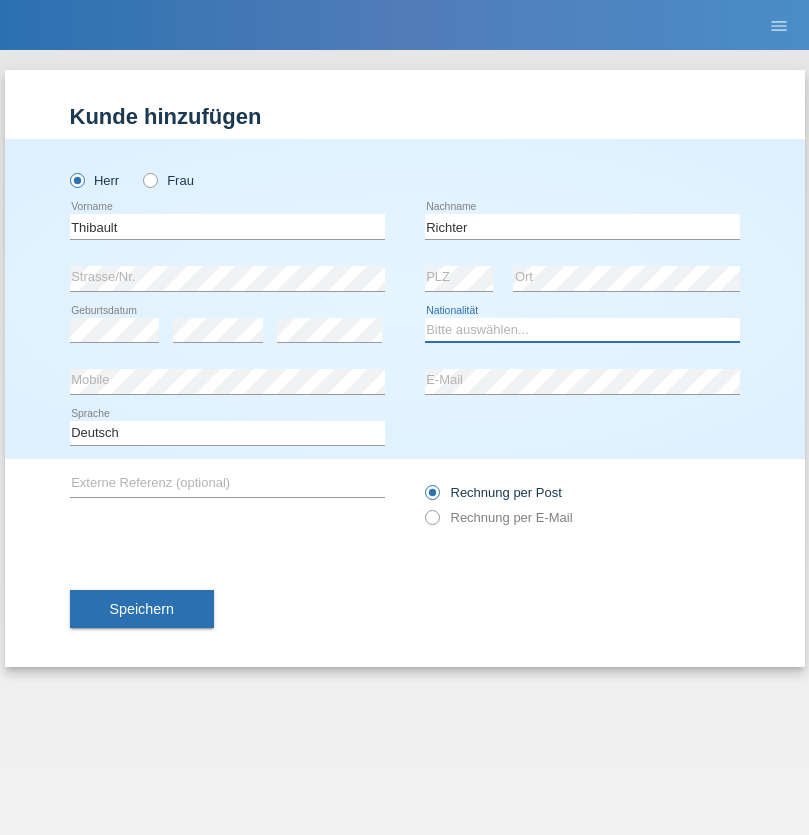 select on "CH" 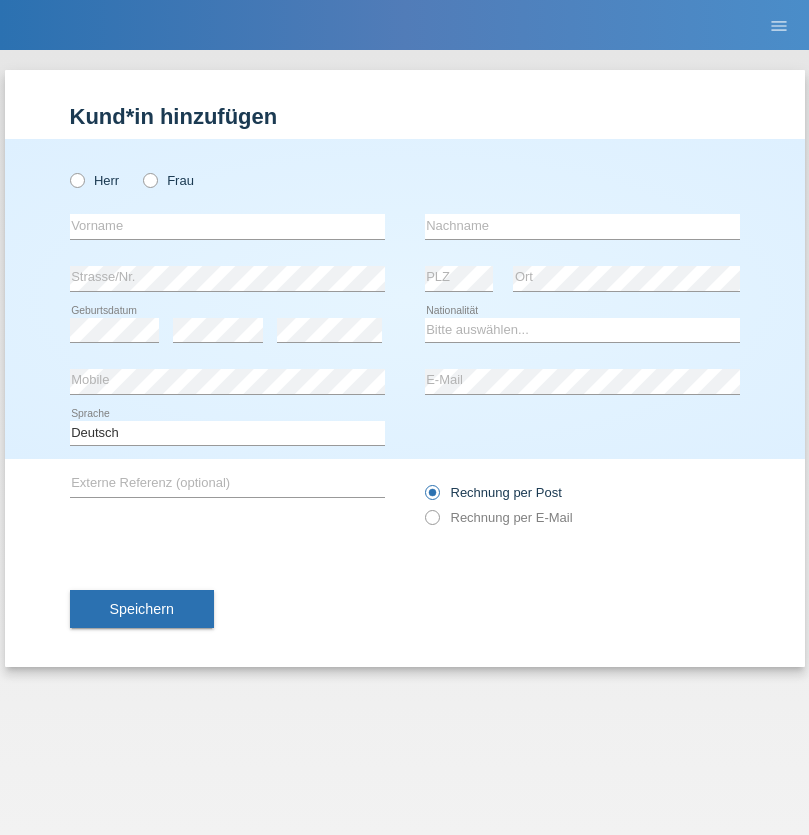 scroll, scrollTop: 0, scrollLeft: 0, axis: both 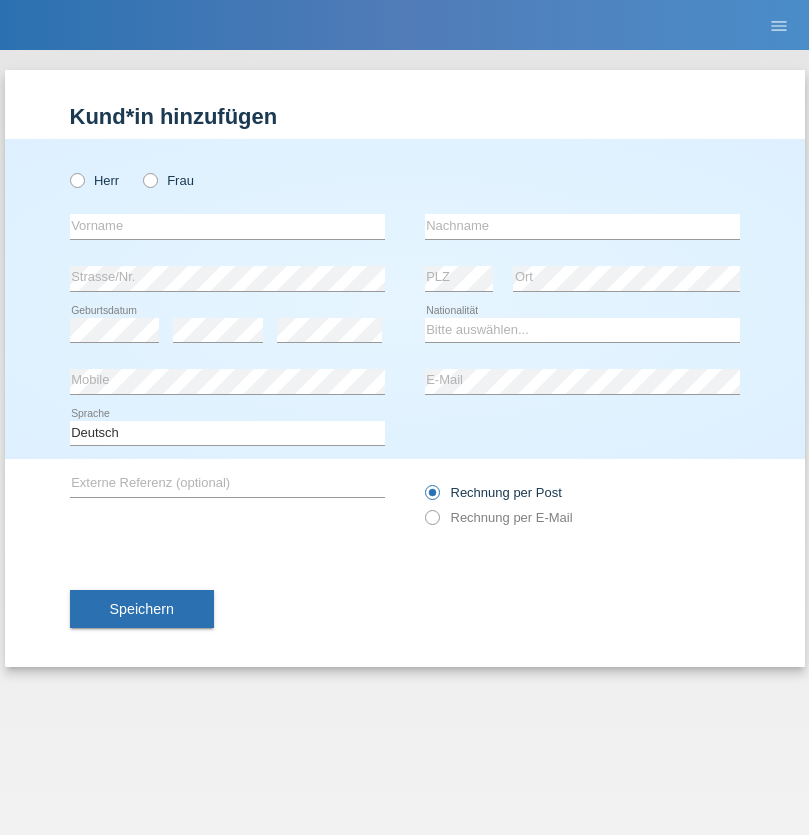 radio on "true" 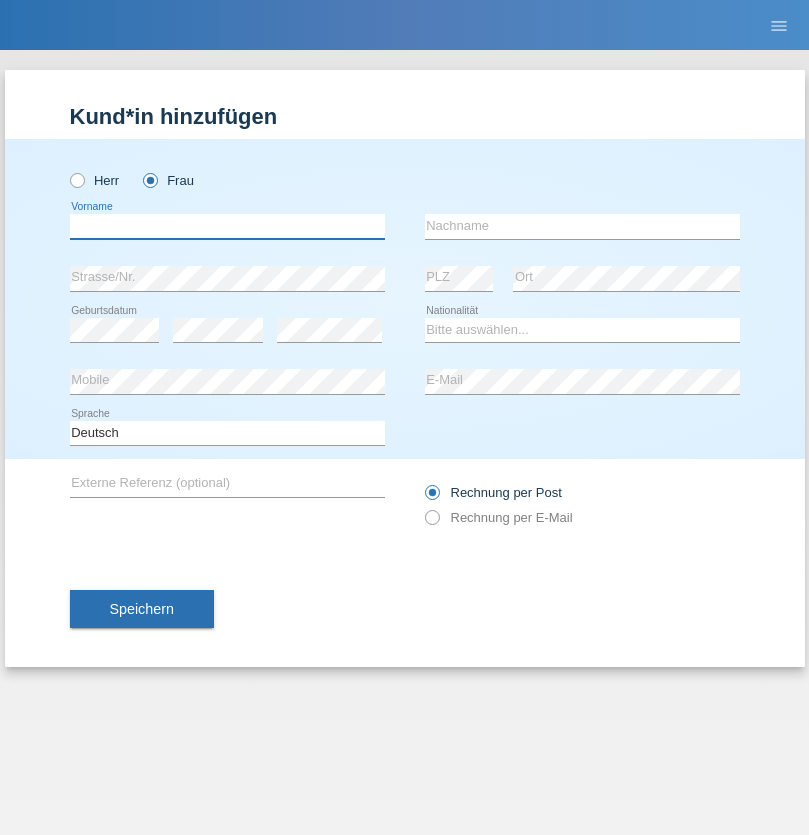 click at bounding box center [227, 226] 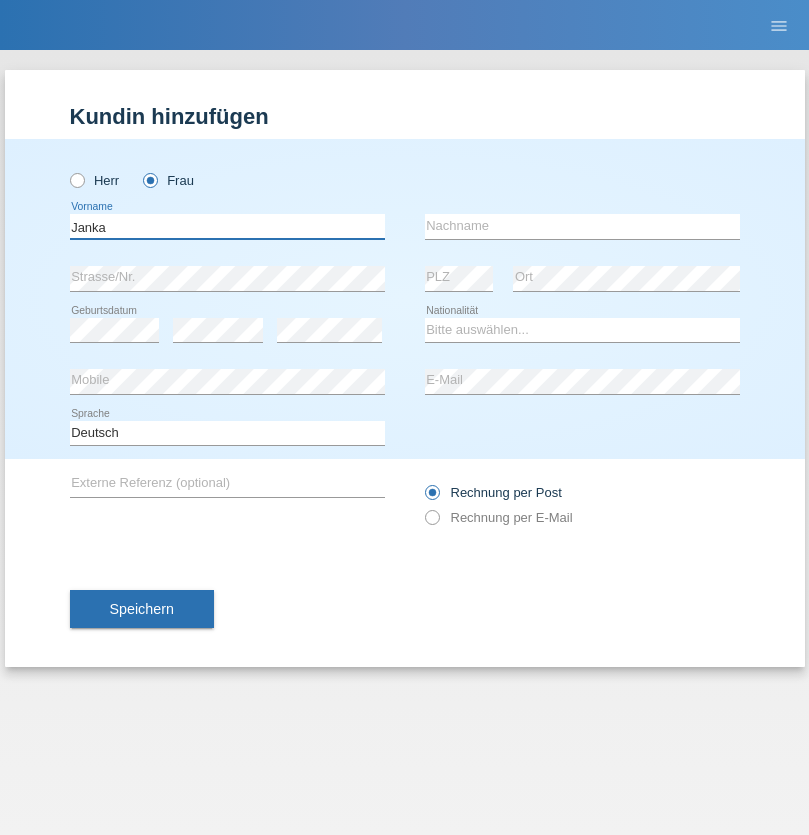 type on "Janka" 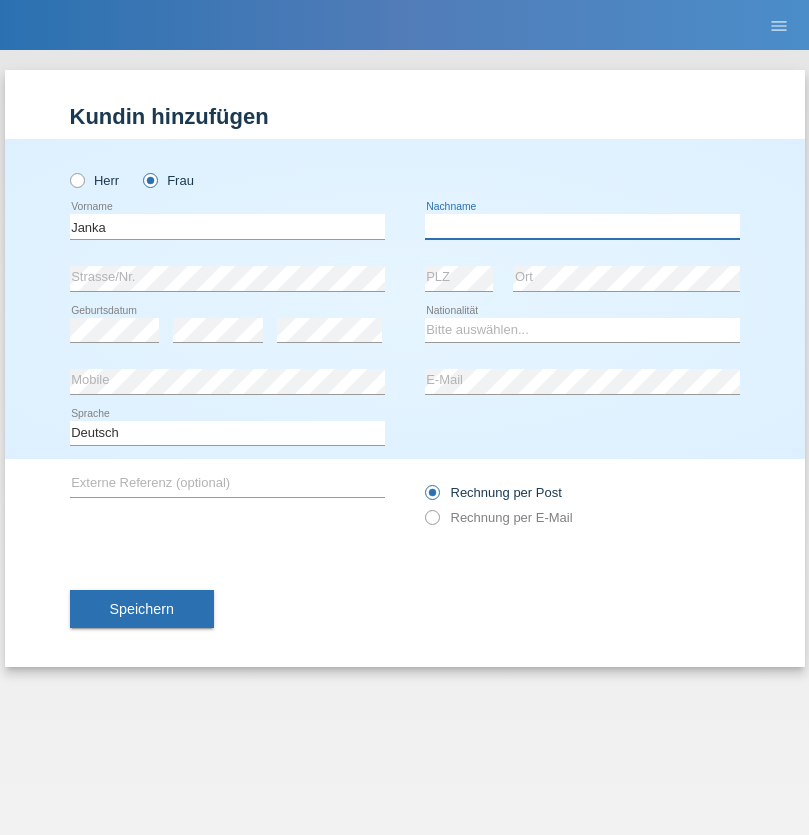 click at bounding box center (582, 226) 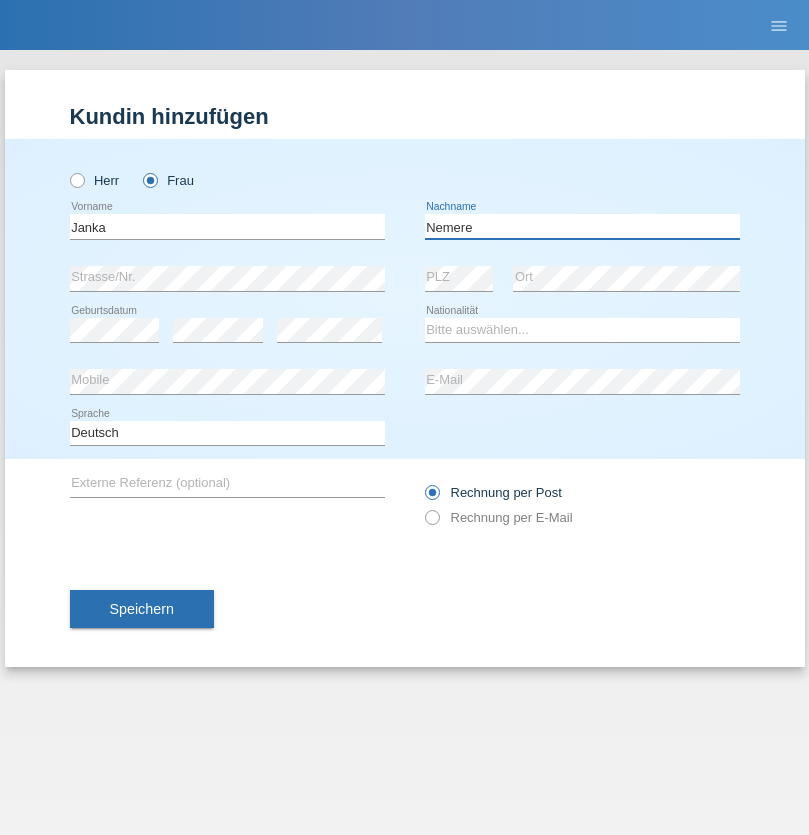 type on "Nemere" 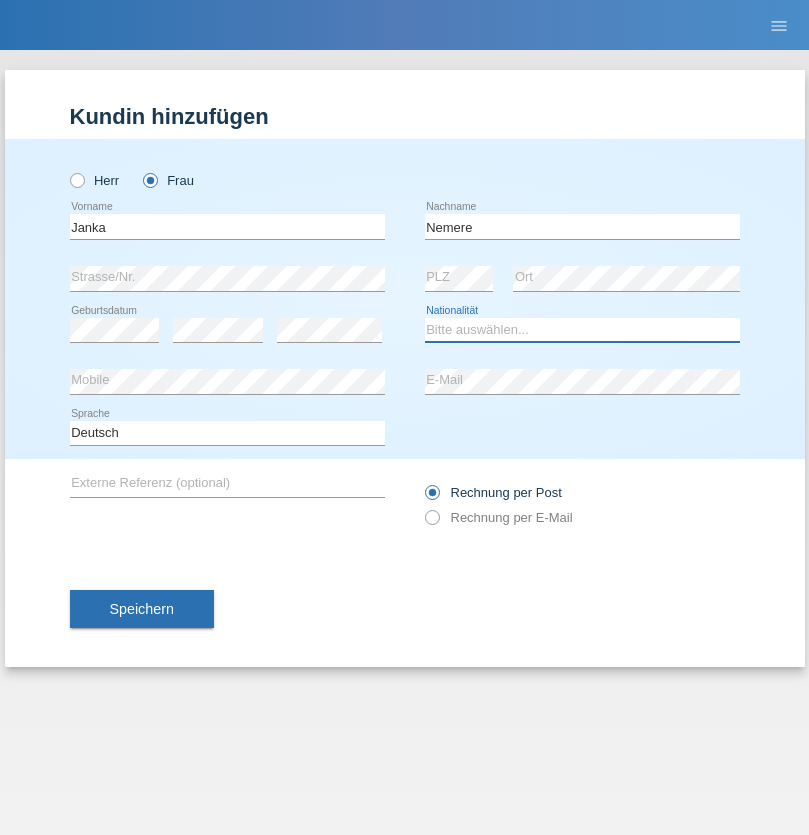 select on "HU" 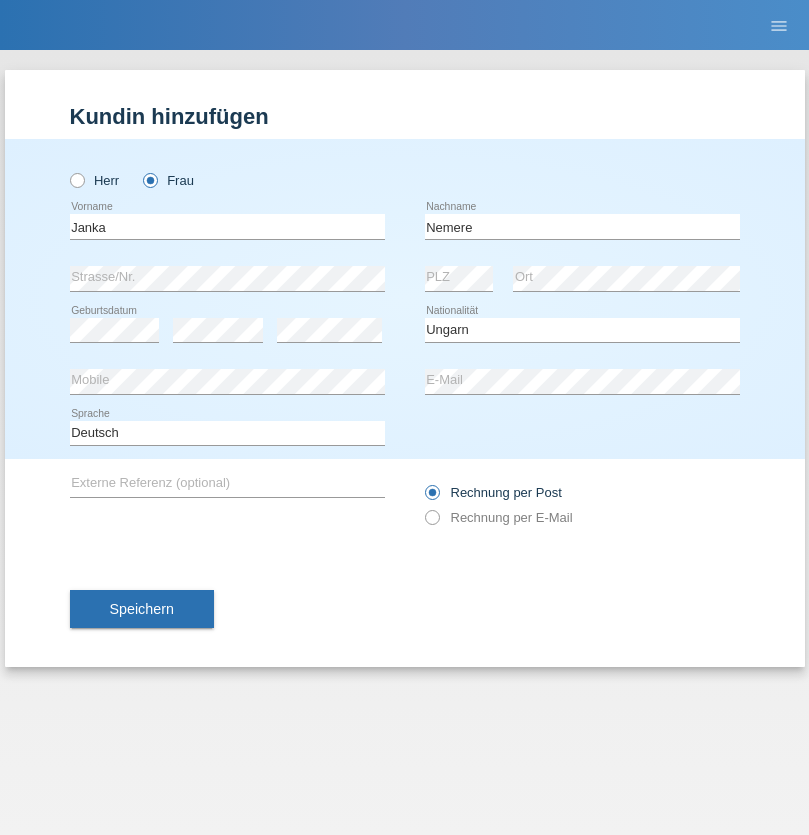 select on "C" 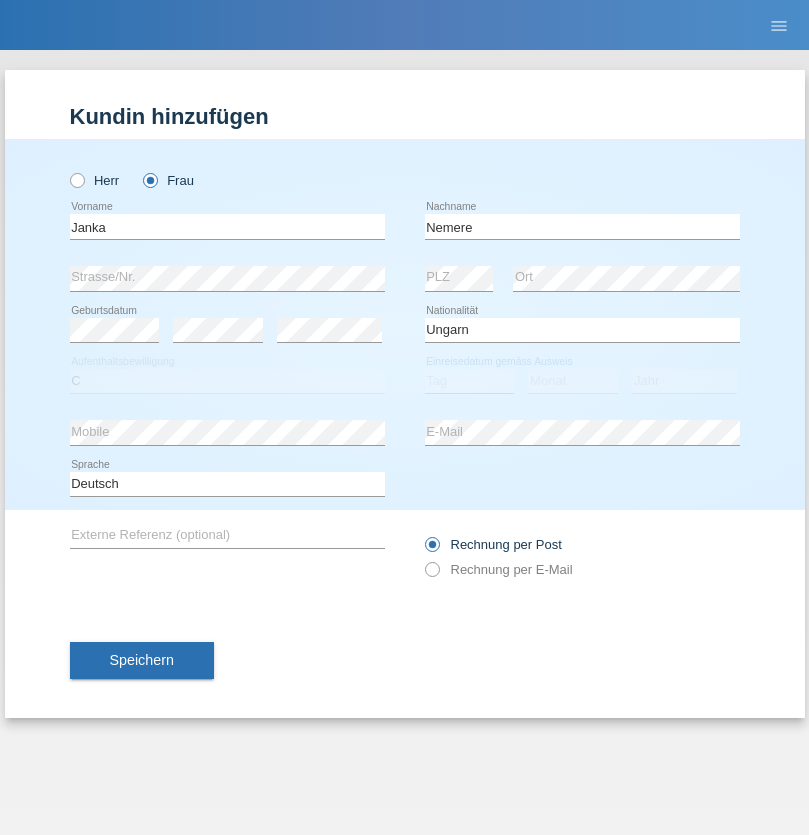 select on "13" 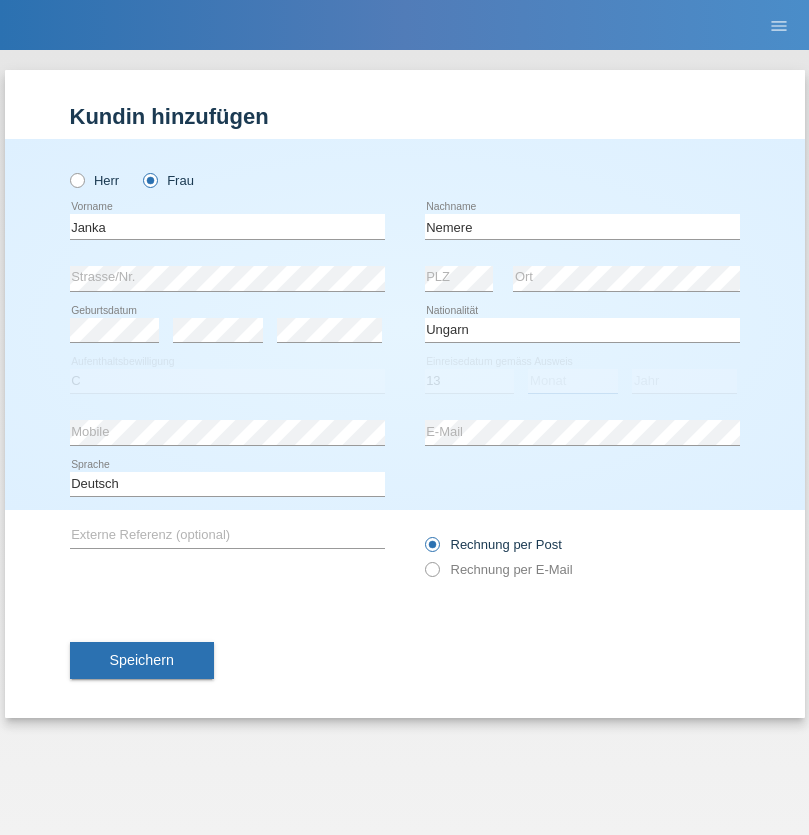 select on "12" 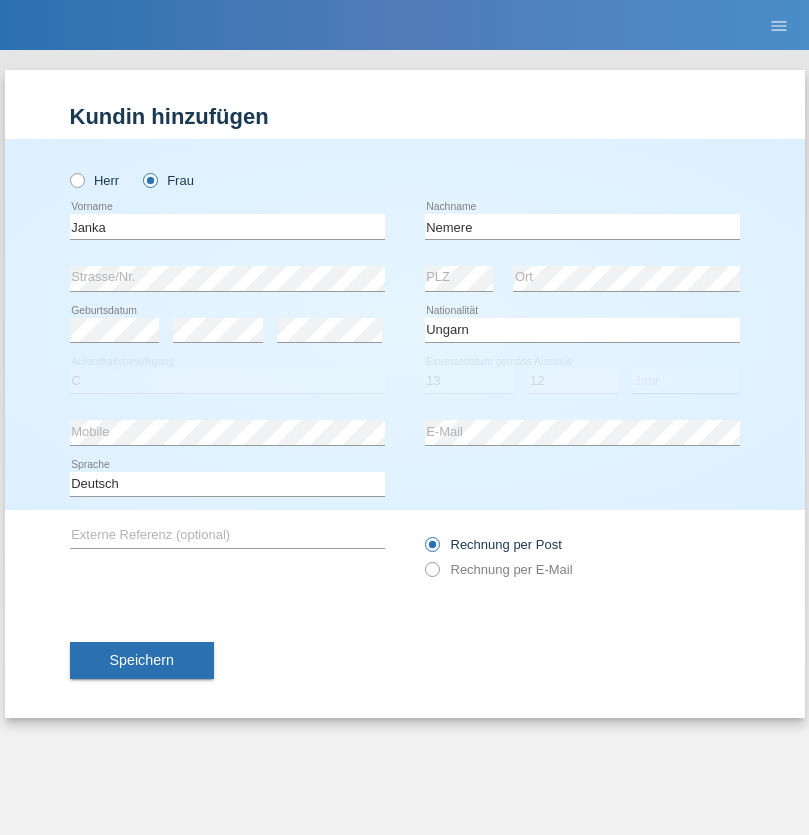 select on "2021" 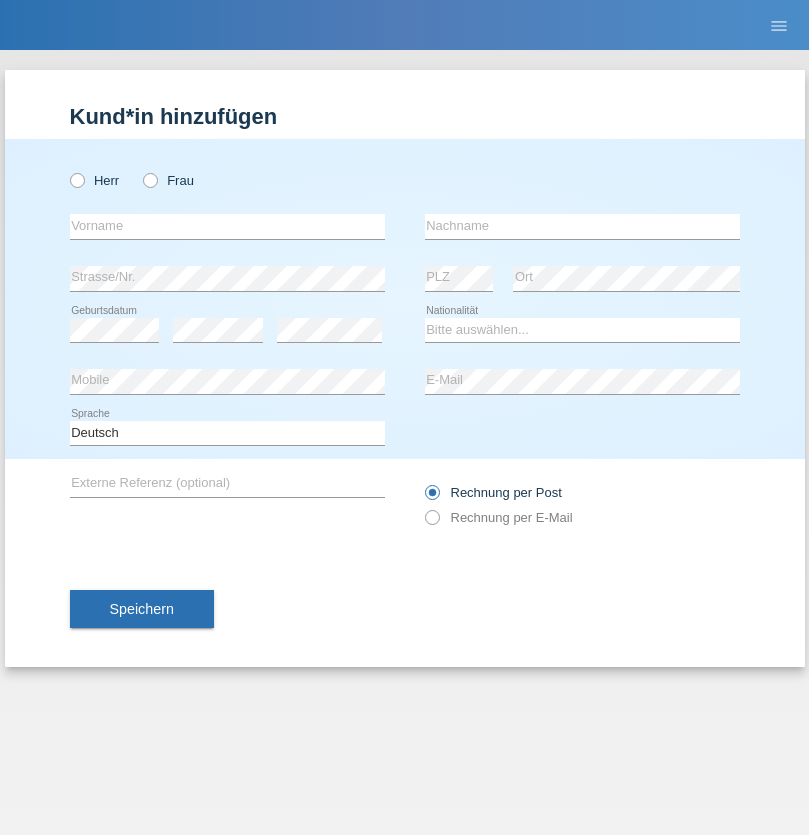 scroll, scrollTop: 0, scrollLeft: 0, axis: both 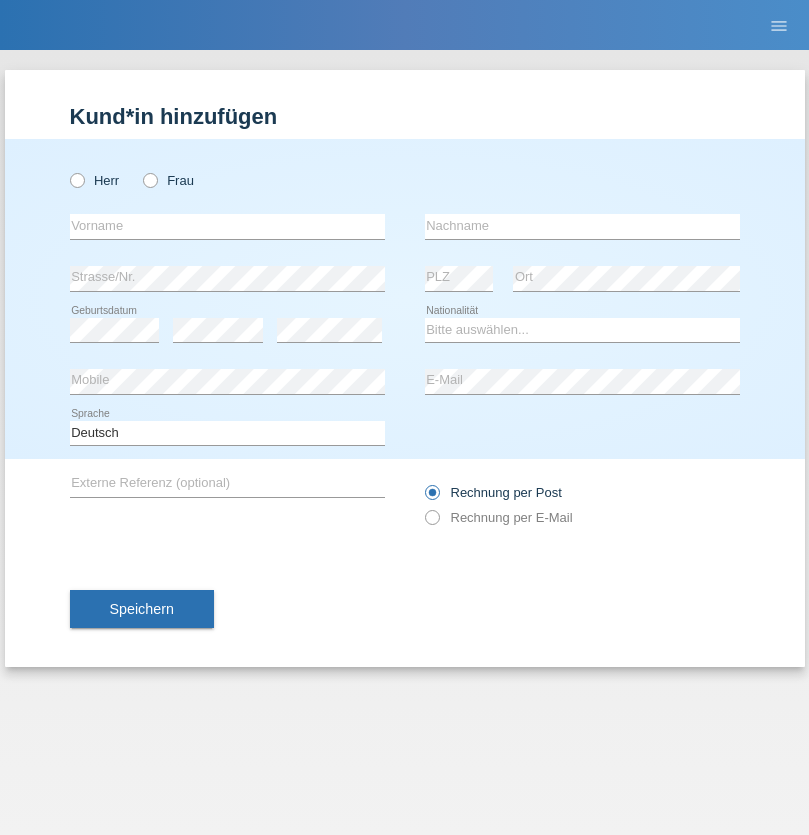 radio on "true" 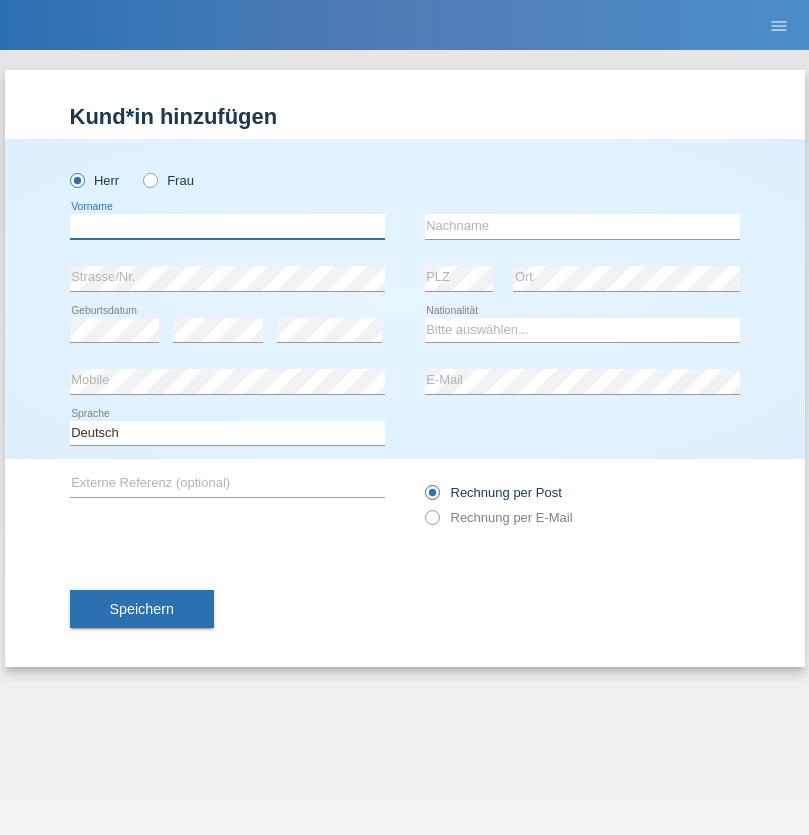click at bounding box center [227, 226] 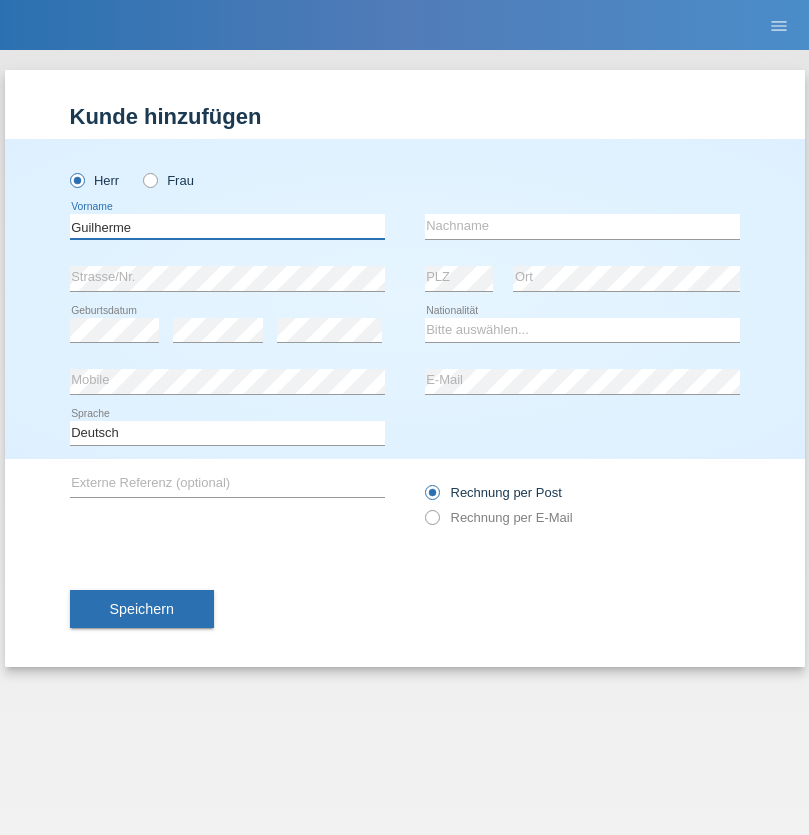 type on "Guilherme" 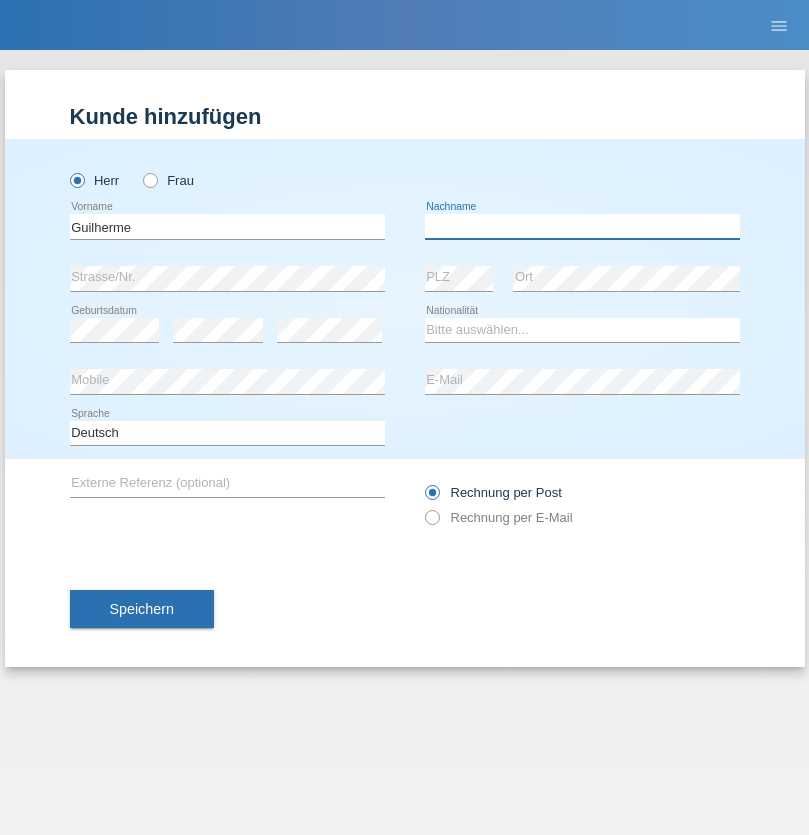 click at bounding box center (582, 226) 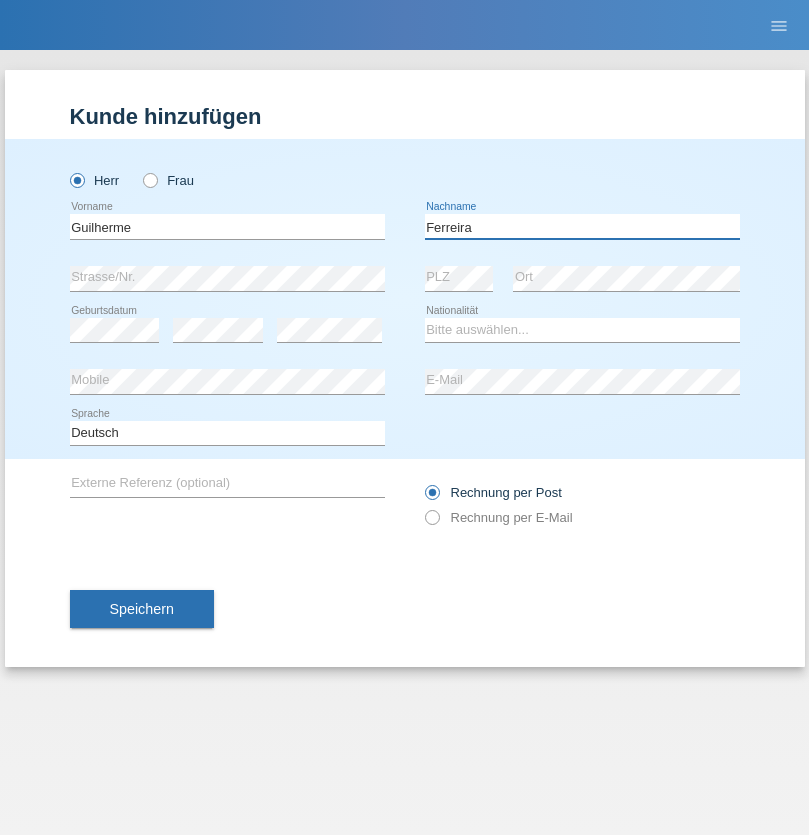 type on "Ferreira" 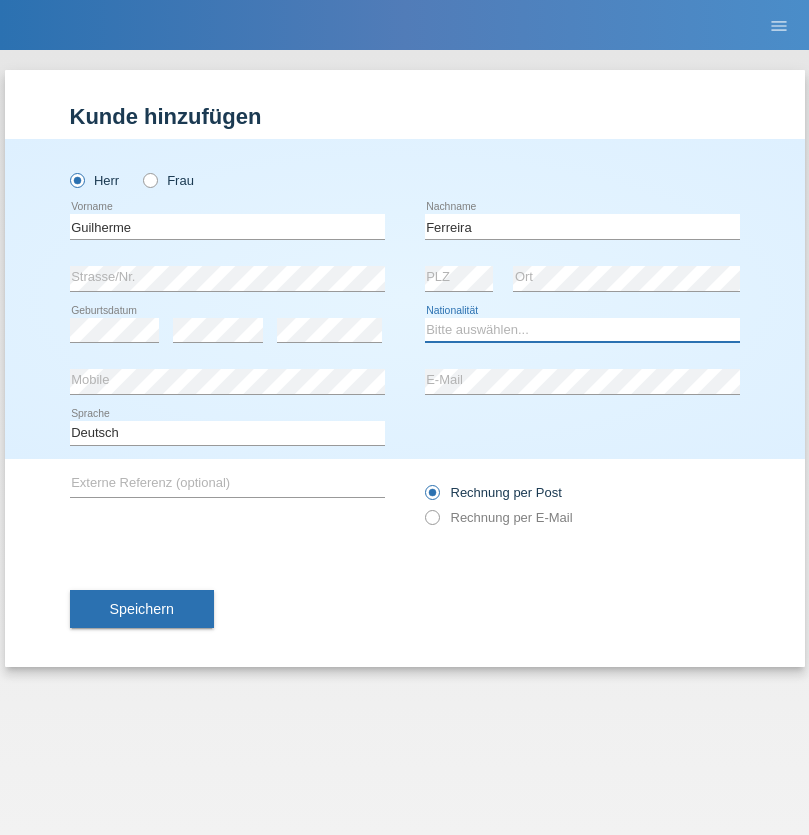 select on "PT" 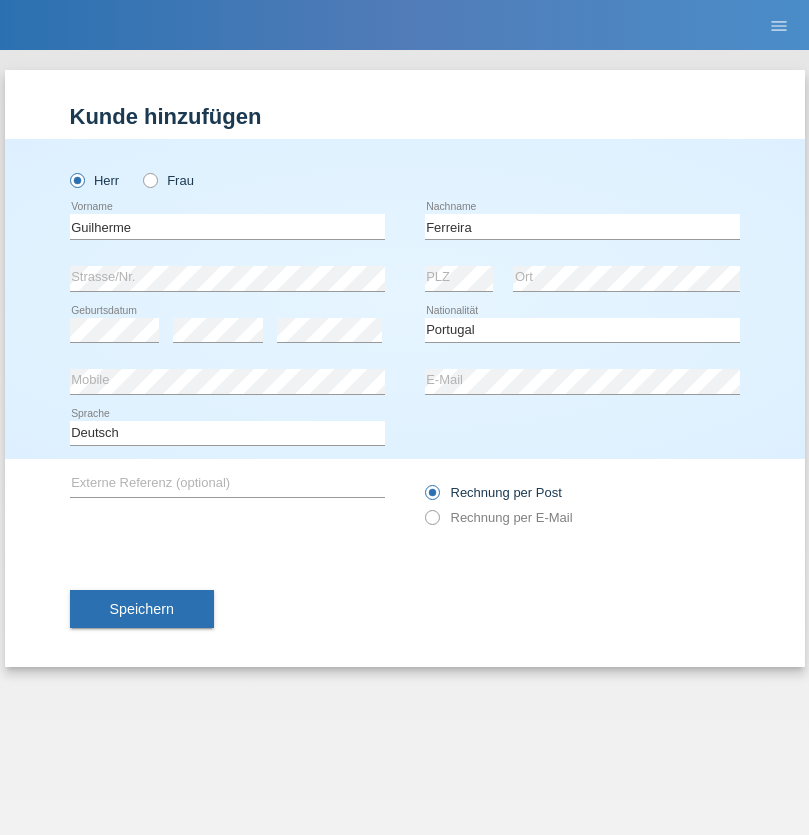 select on "C" 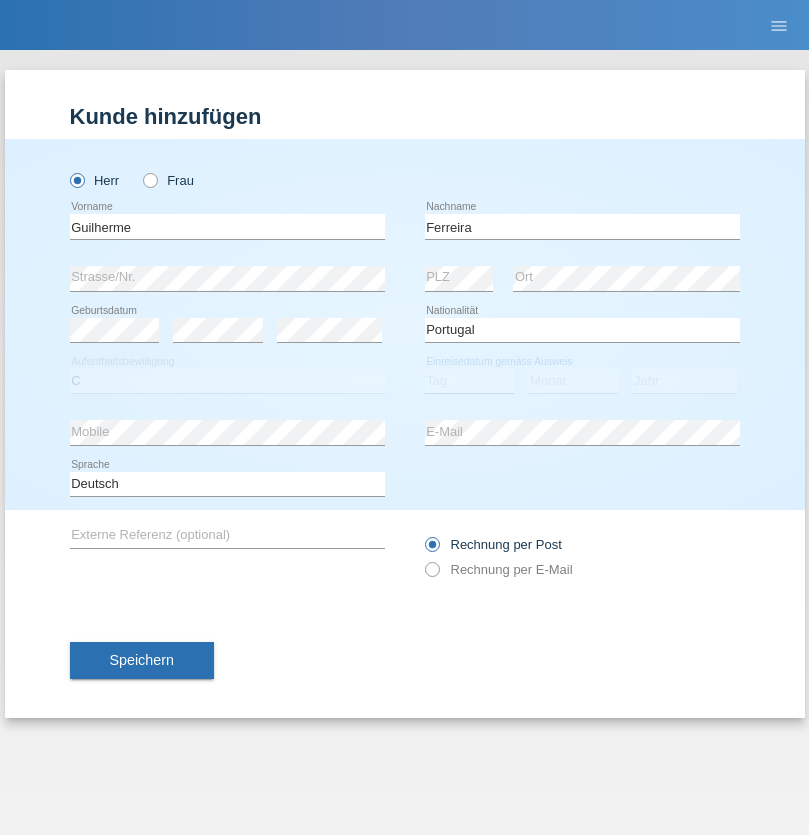 select on "04" 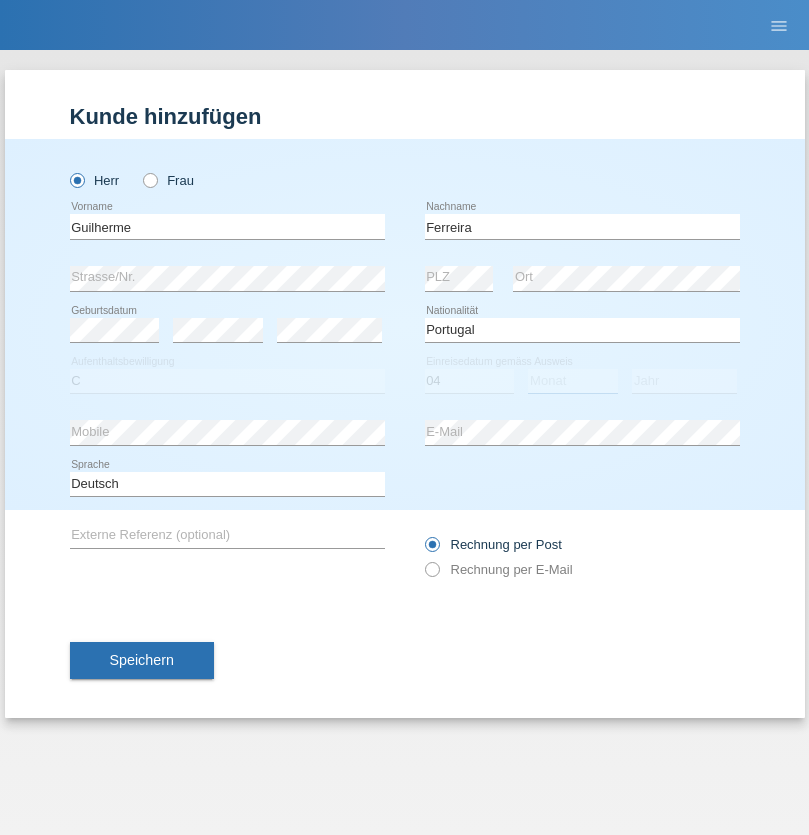 select on "09" 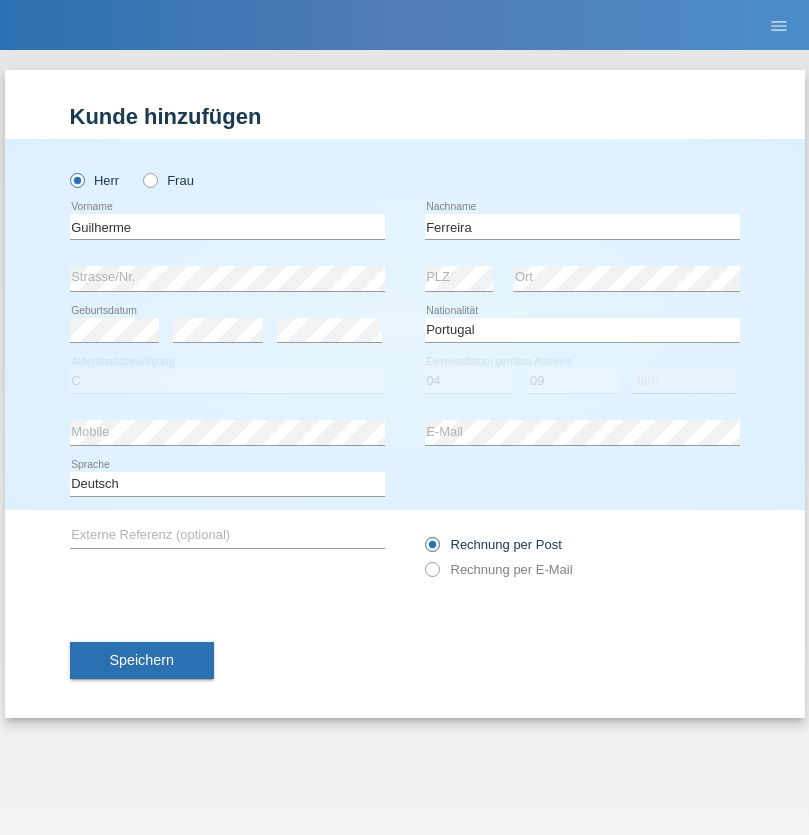 select on "2021" 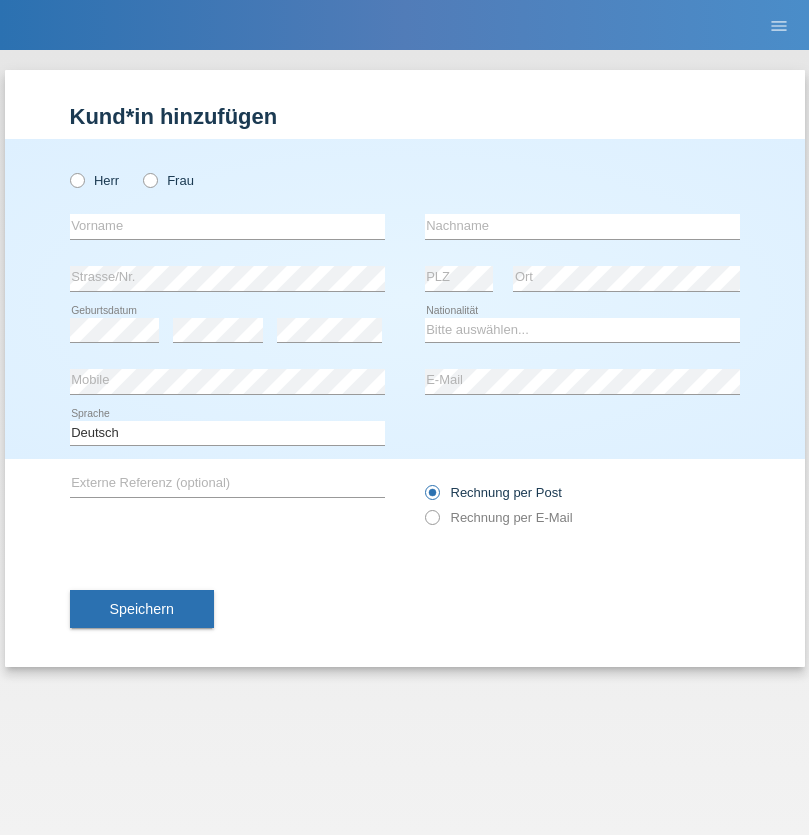 scroll, scrollTop: 0, scrollLeft: 0, axis: both 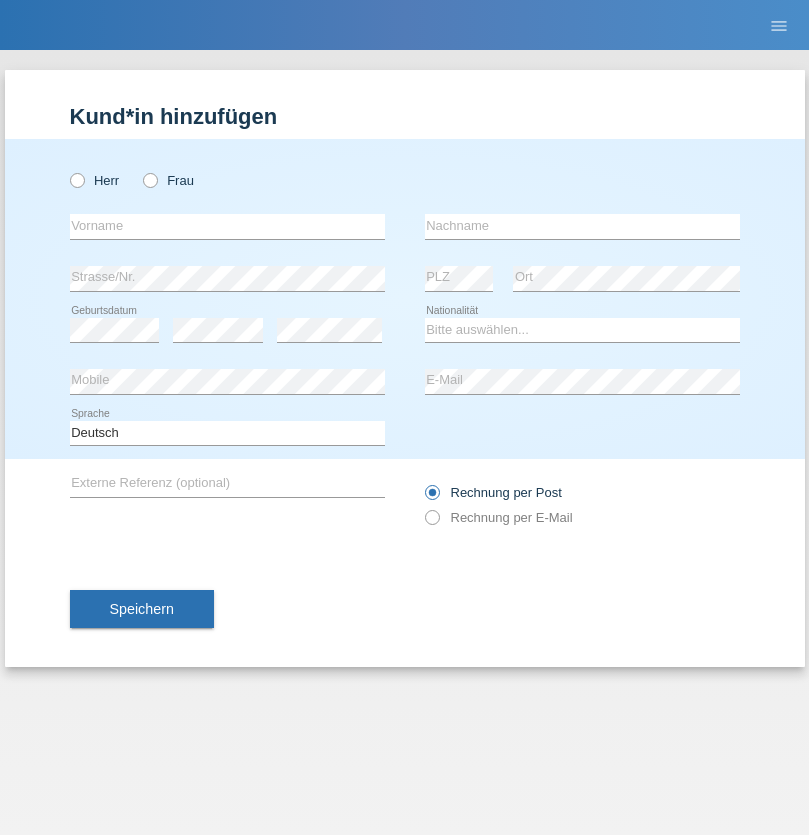 radio on "true" 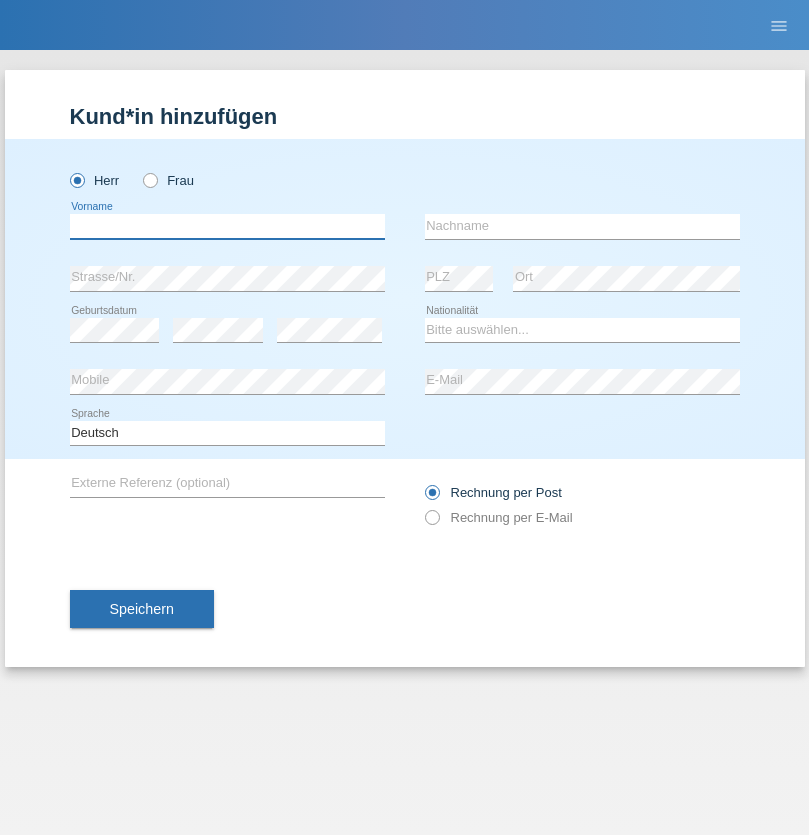 click at bounding box center [227, 226] 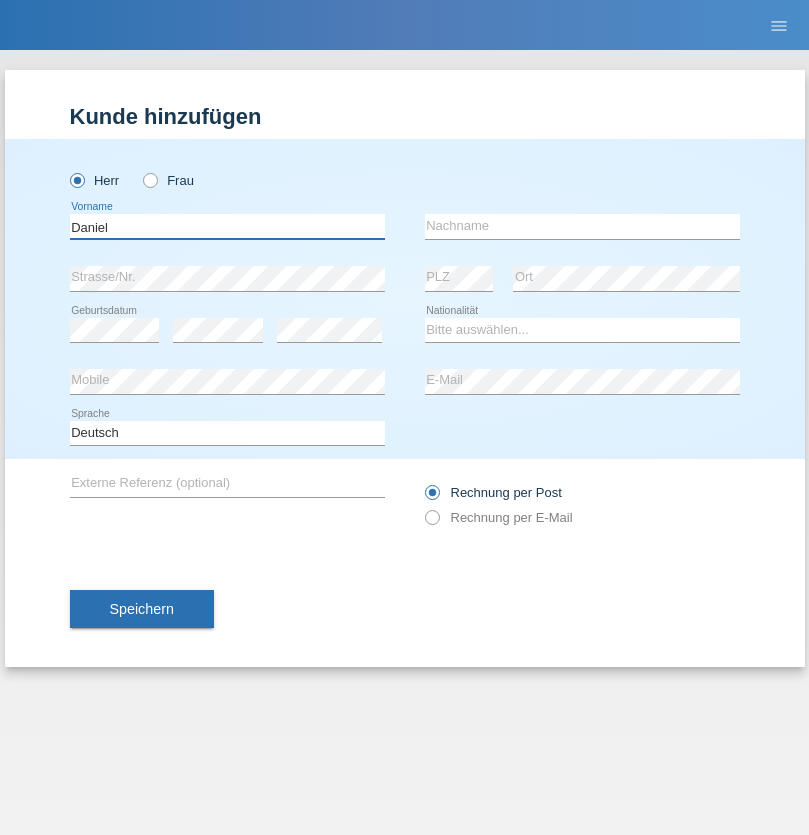 type on "Daniel" 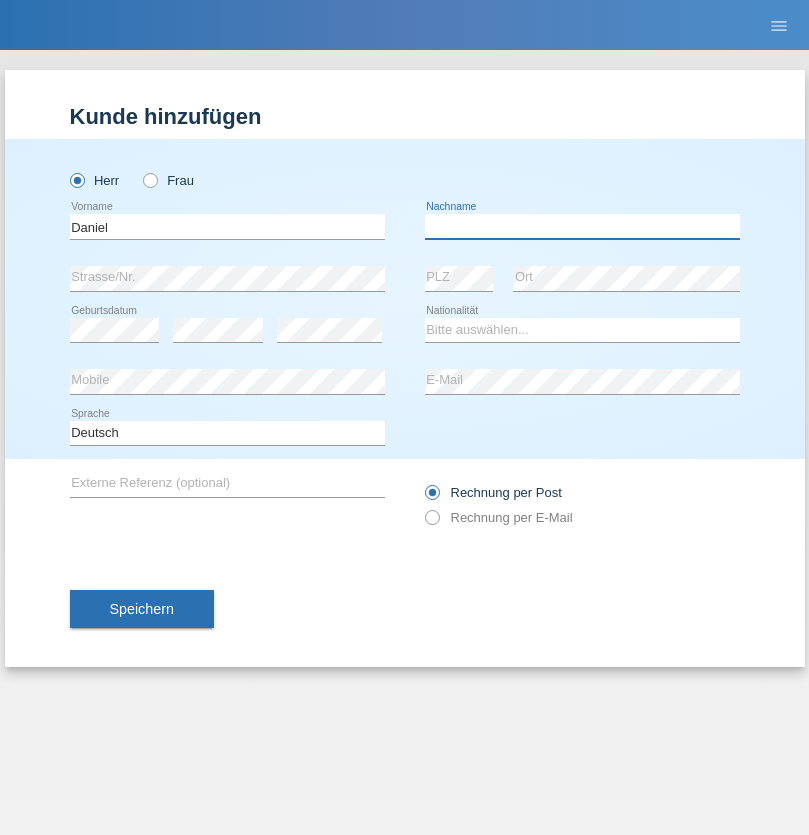 click at bounding box center [582, 226] 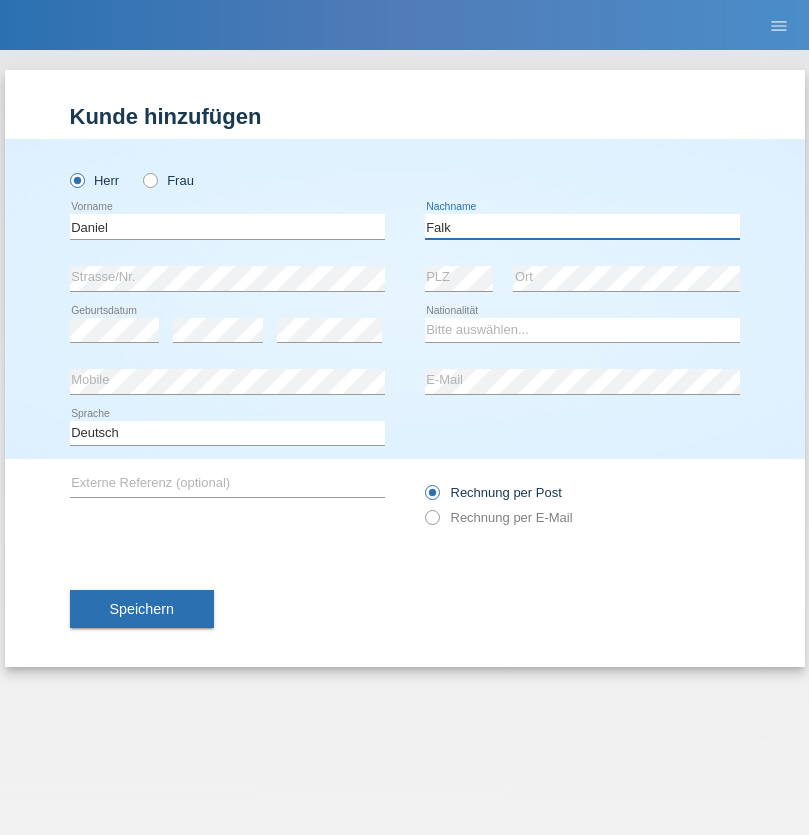 type on "Falk" 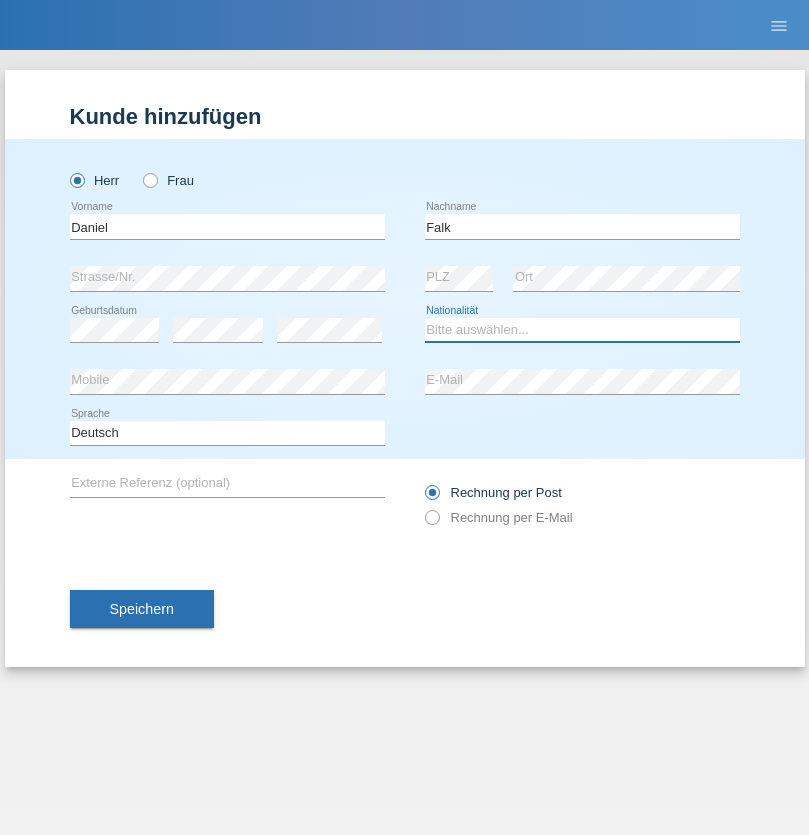 select on "CH" 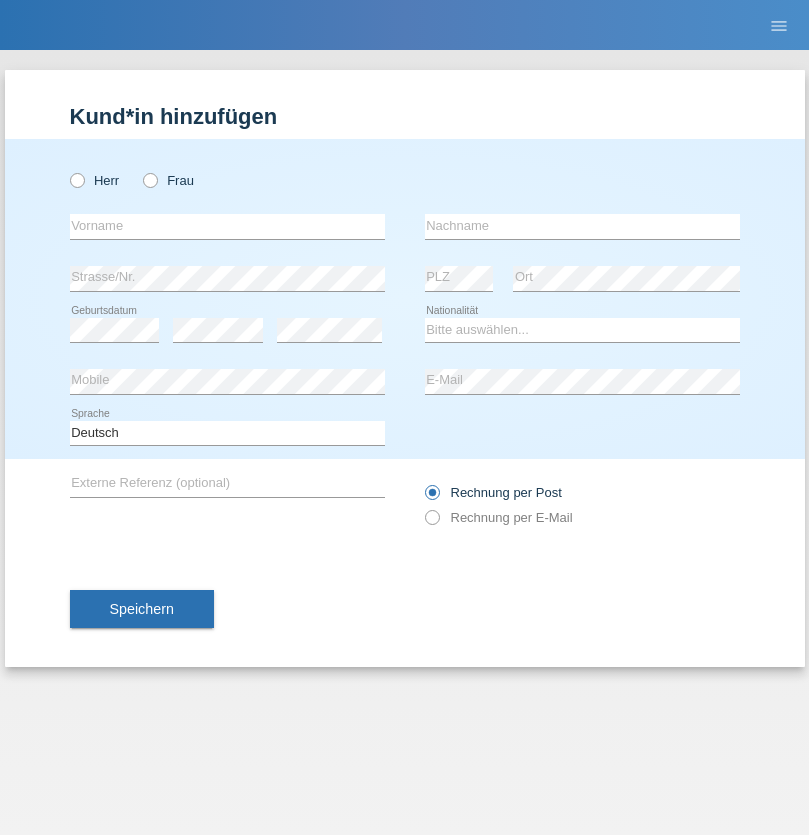 scroll, scrollTop: 0, scrollLeft: 0, axis: both 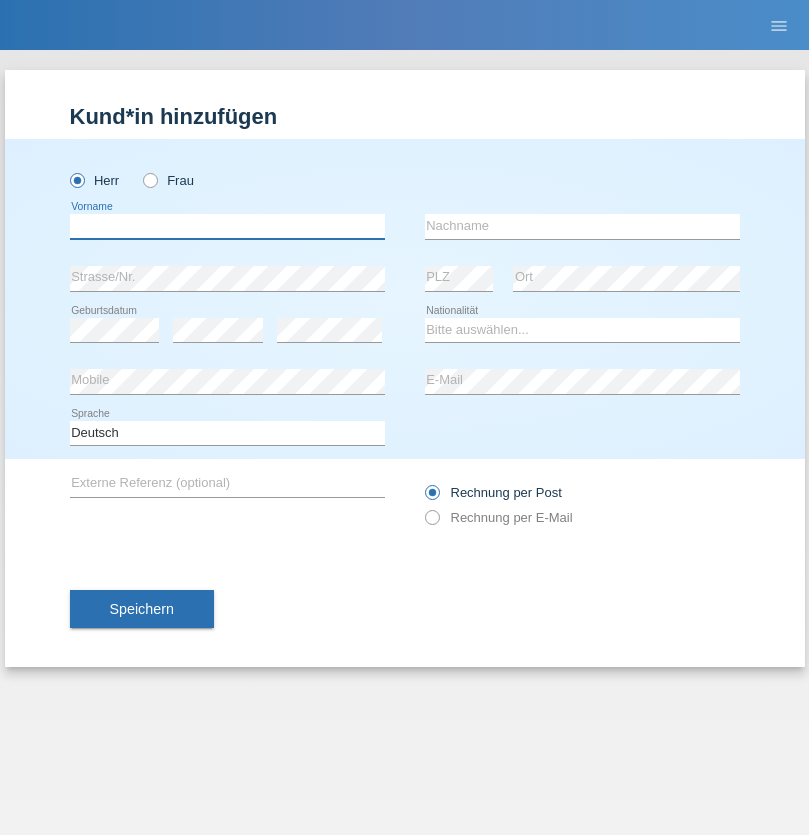 click at bounding box center [227, 226] 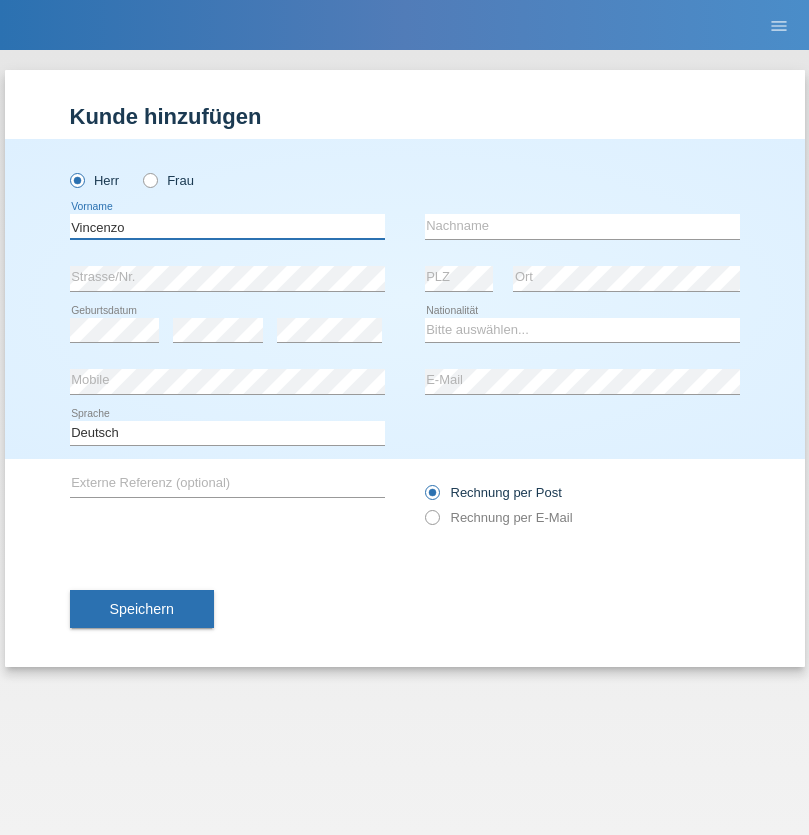 type on "Vincenzo" 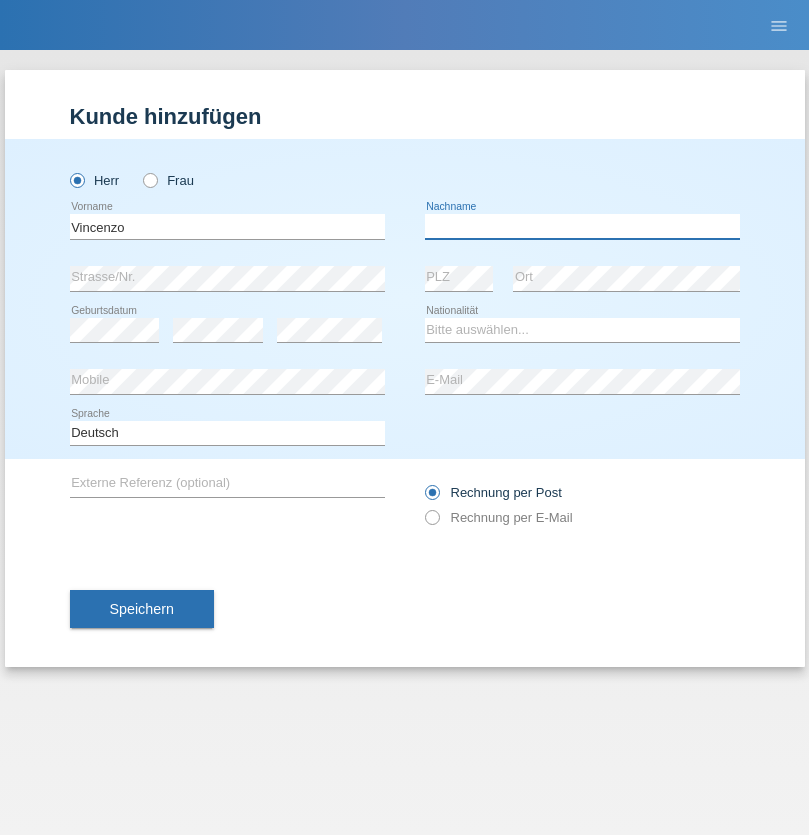 click at bounding box center [582, 226] 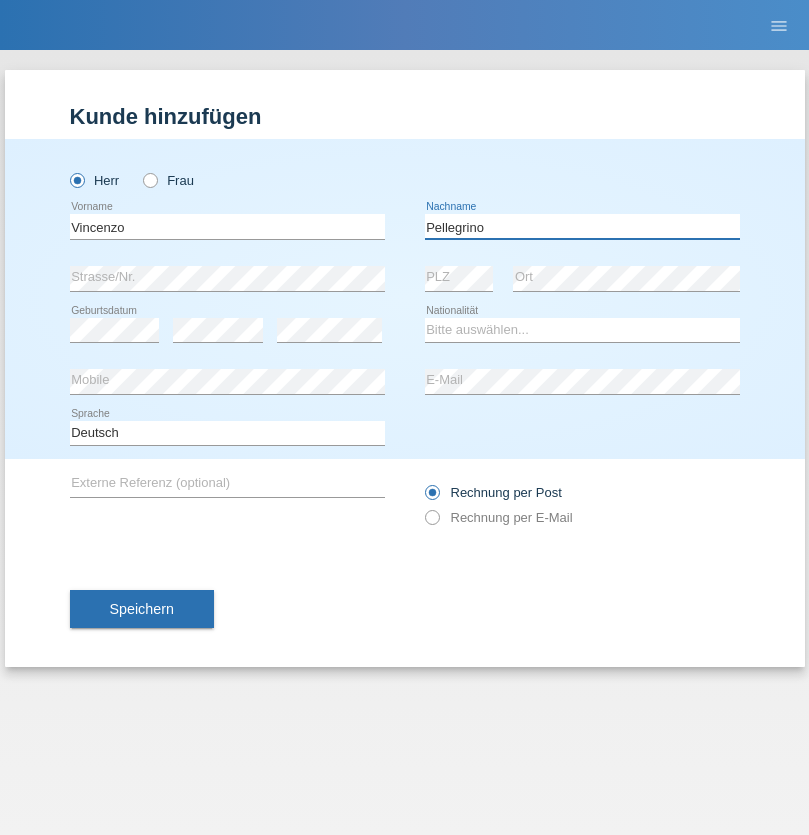 type on "Pellegrino" 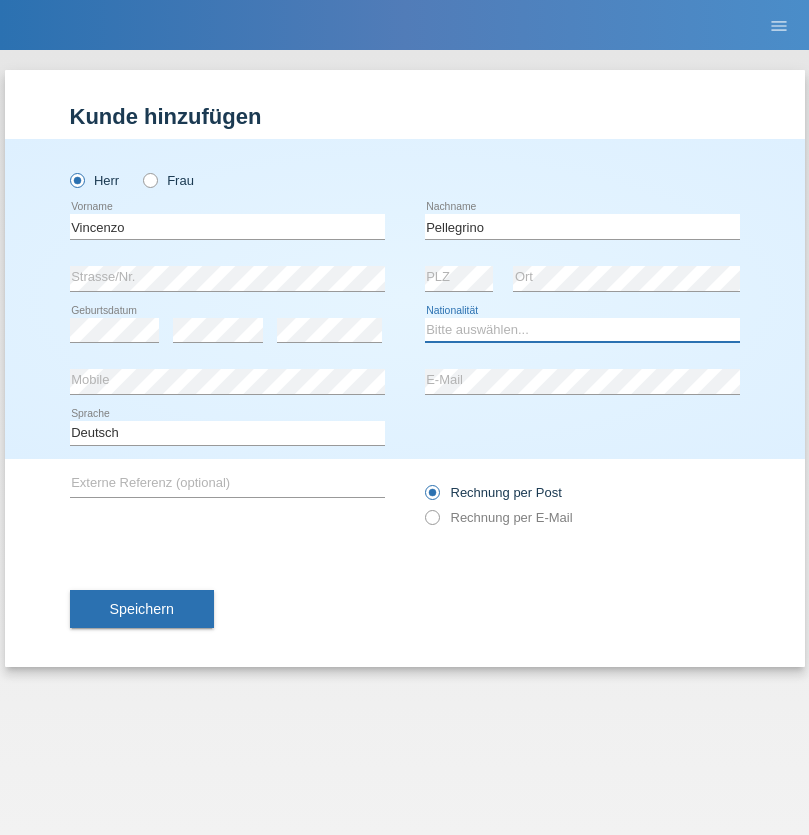 select on "IT" 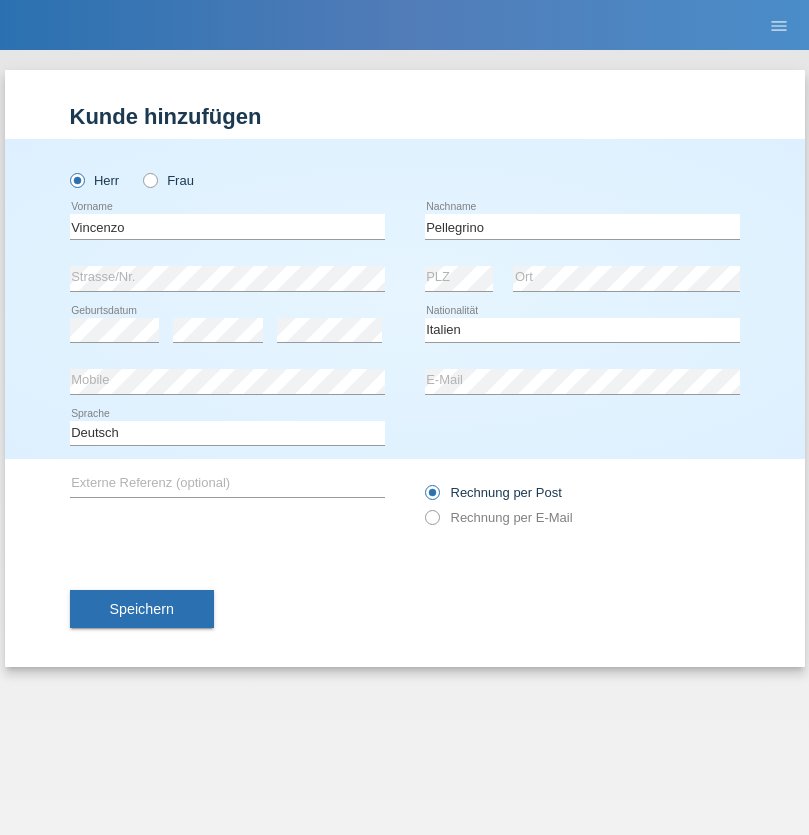 select on "C" 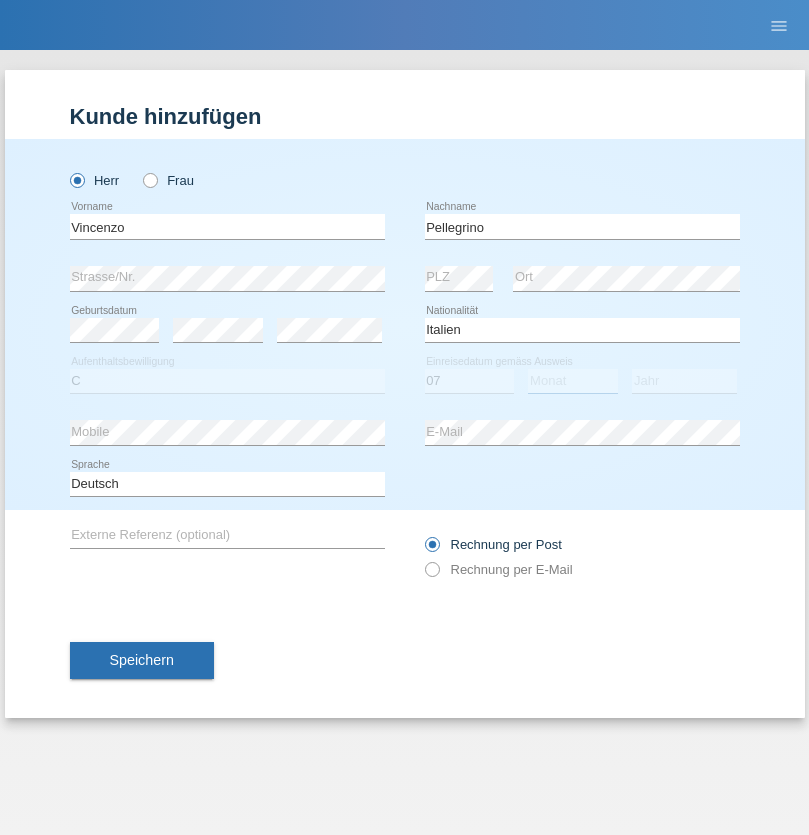 select on "07" 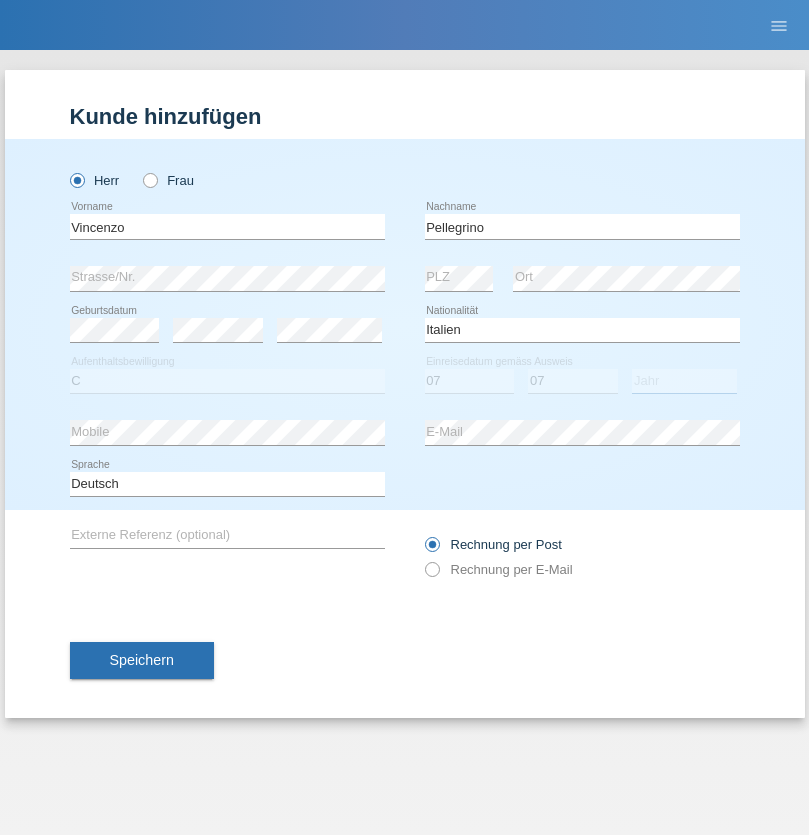 select on "2021" 